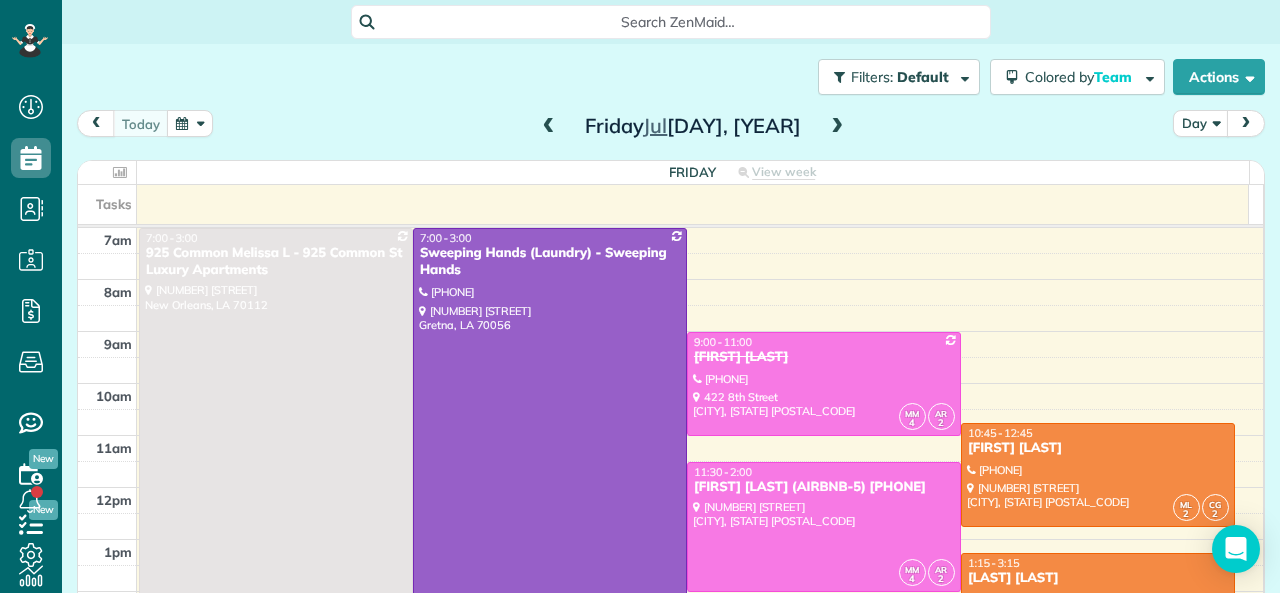 scroll, scrollTop: 0, scrollLeft: 0, axis: both 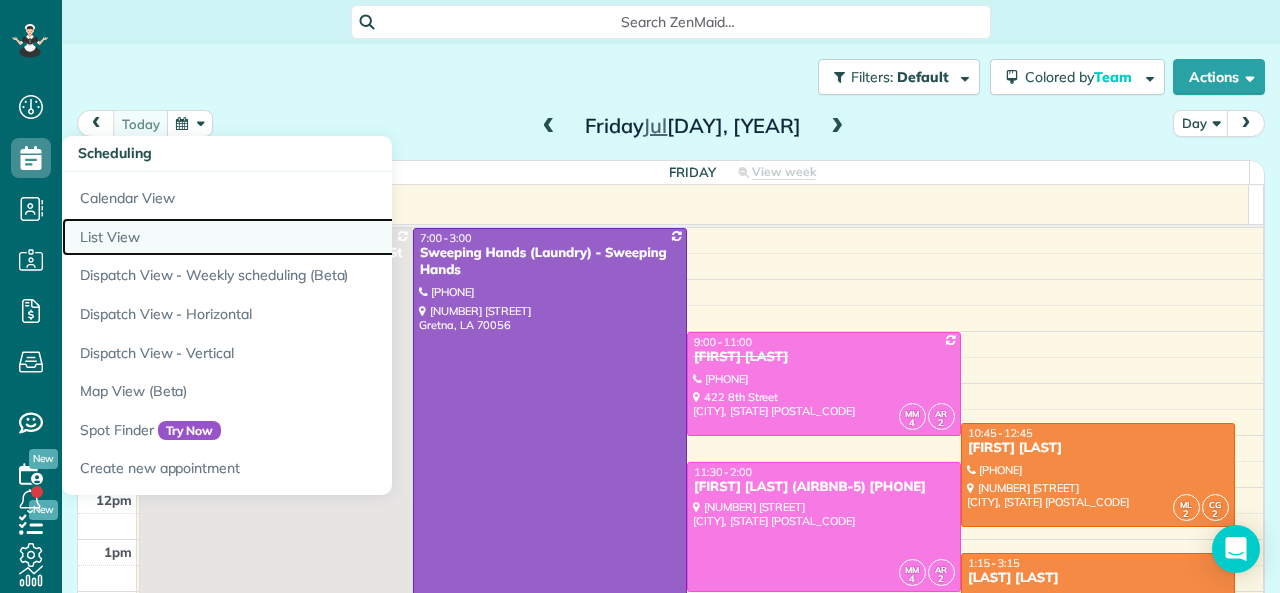 click on "List View" at bounding box center (312, 237) 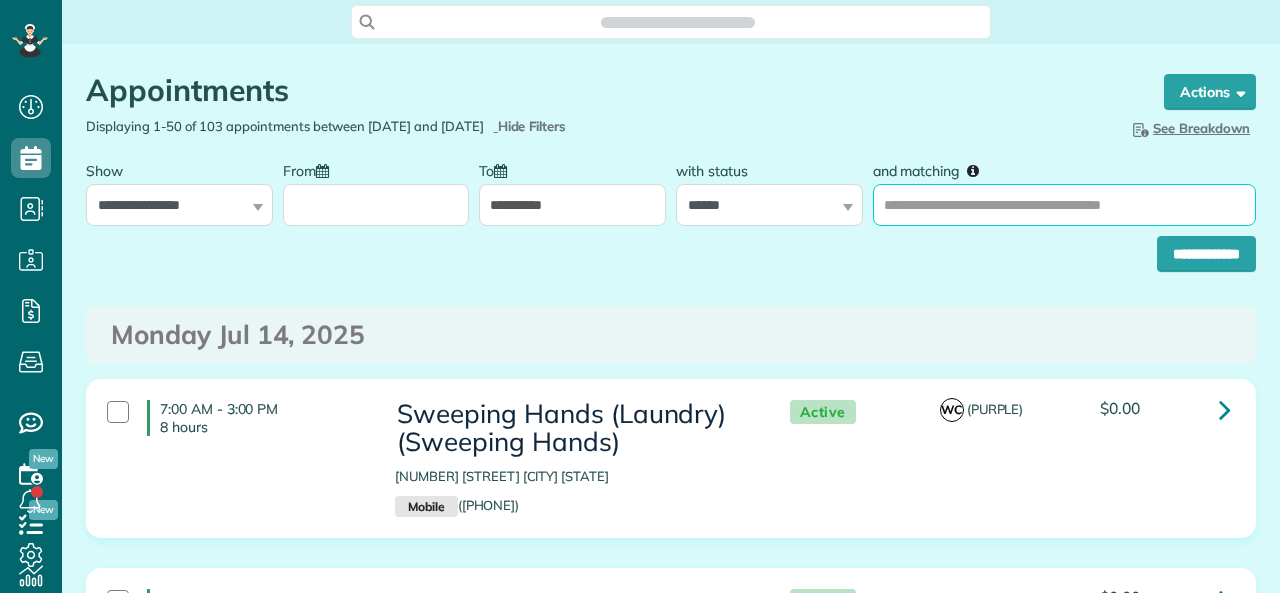 scroll, scrollTop: 0, scrollLeft: 0, axis: both 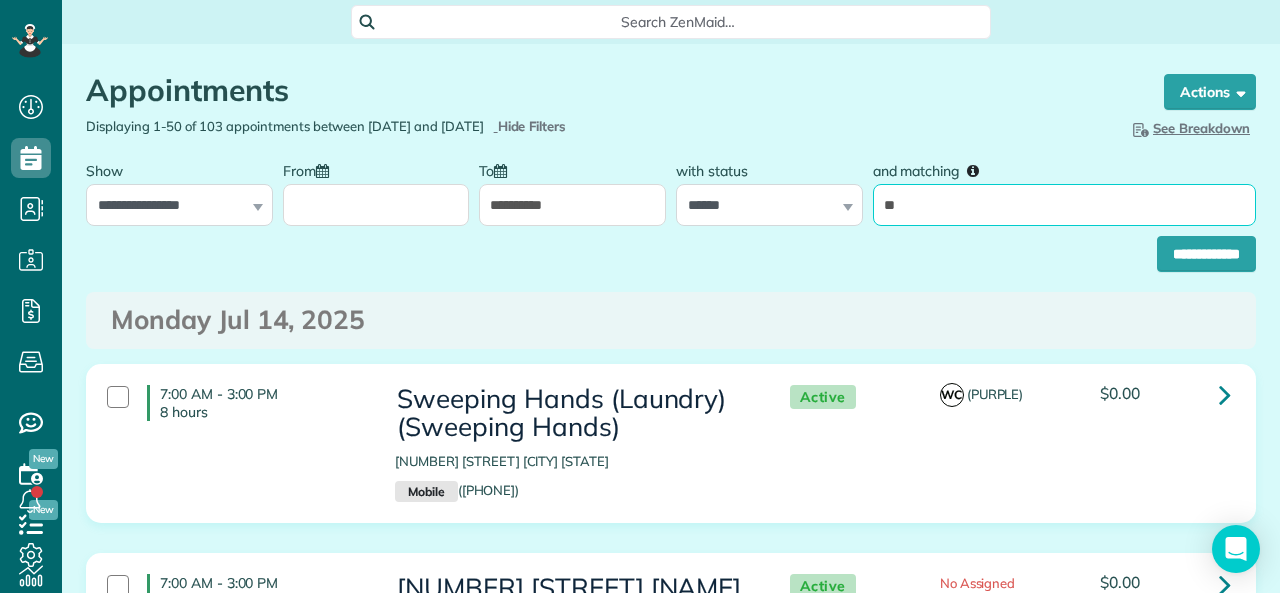 type on "**********" 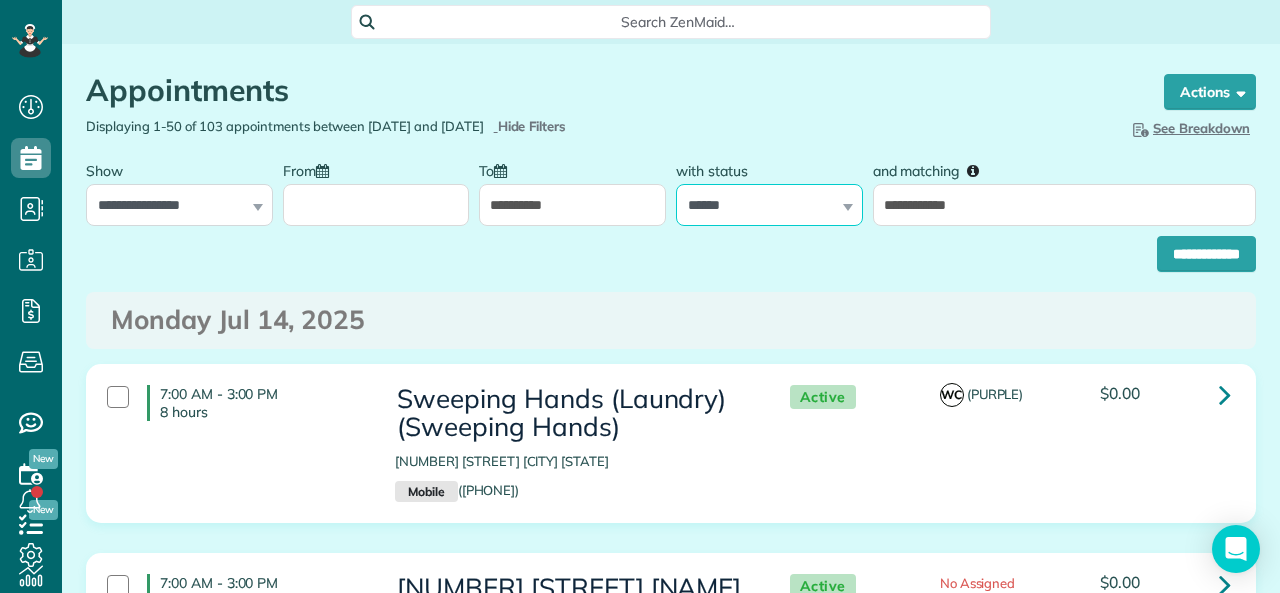 click on "**********" at bounding box center (769, 205) 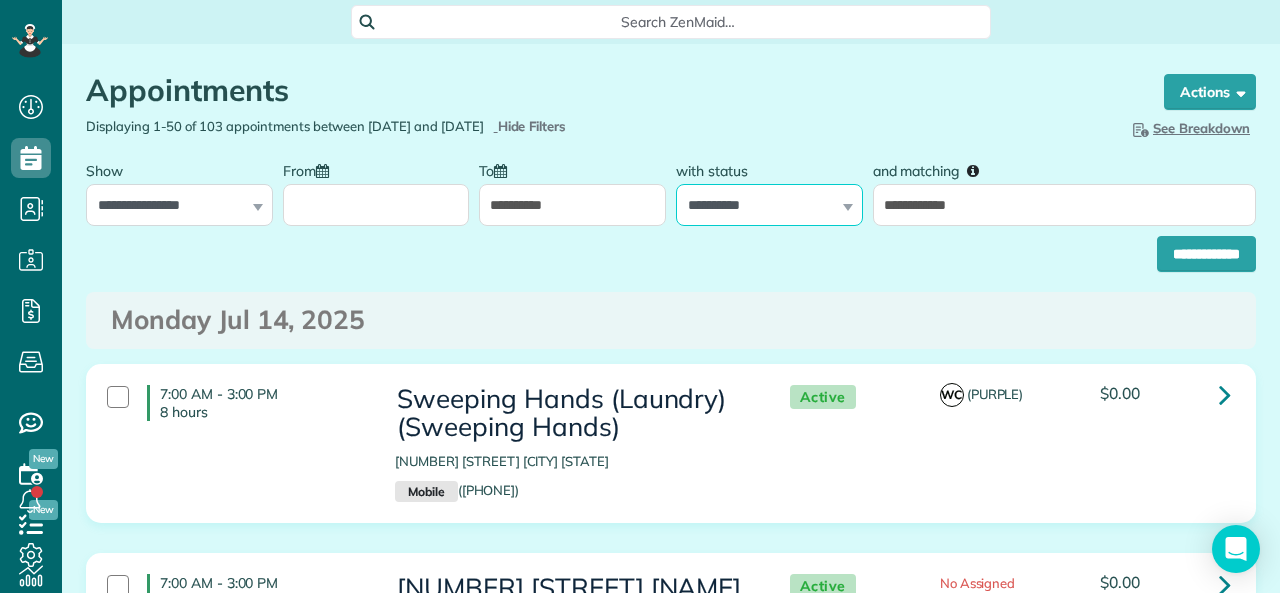click on "**********" at bounding box center [769, 205] 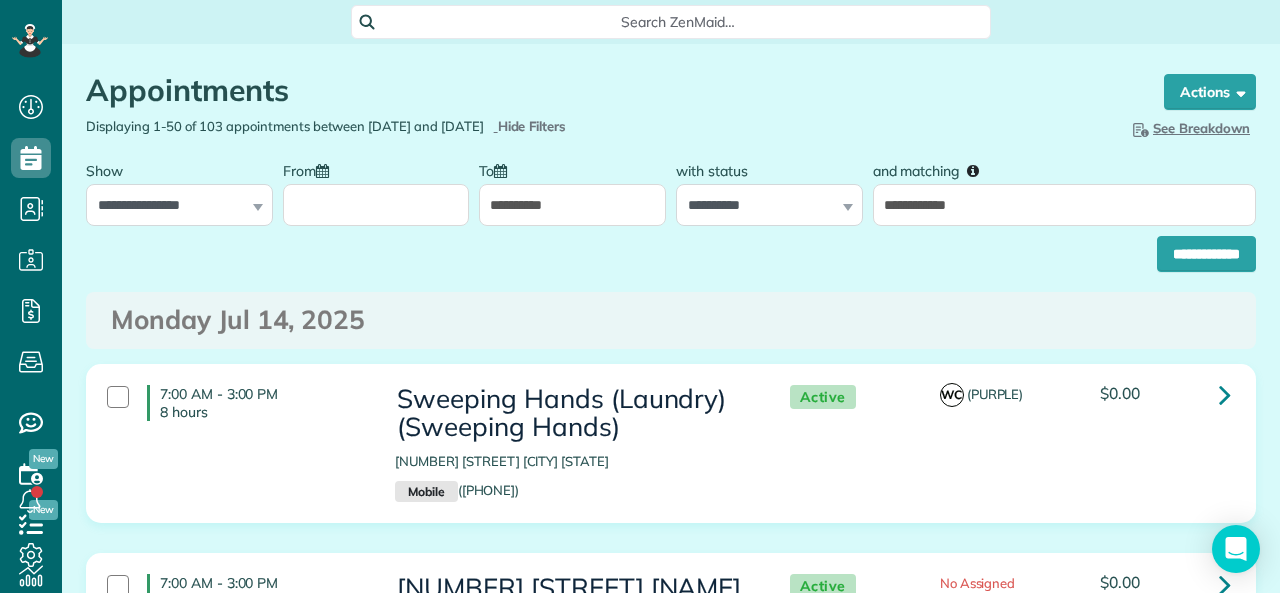 click on "**********" at bounding box center (572, 205) 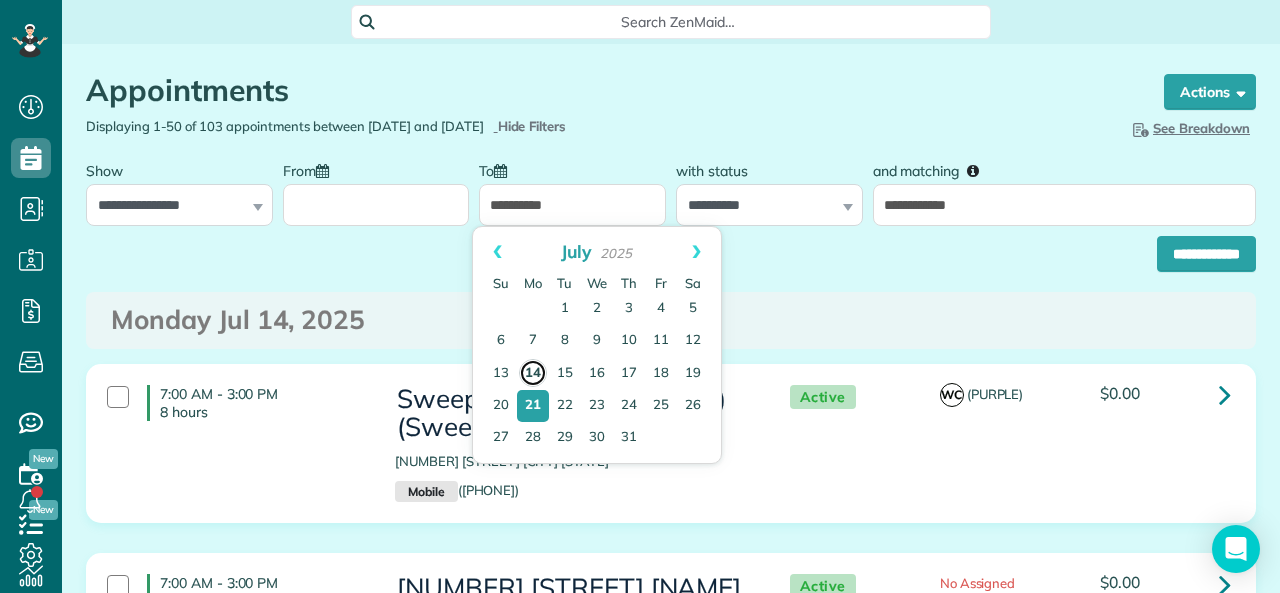 click on "14" at bounding box center [533, 373] 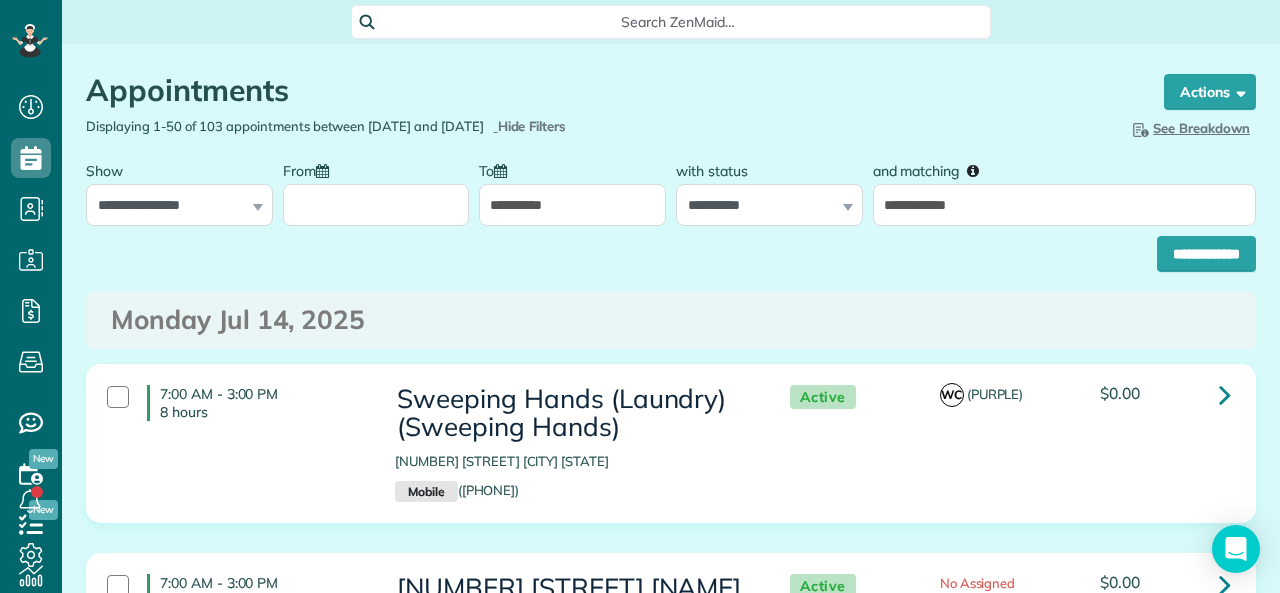 click on "From" at bounding box center (376, 205) 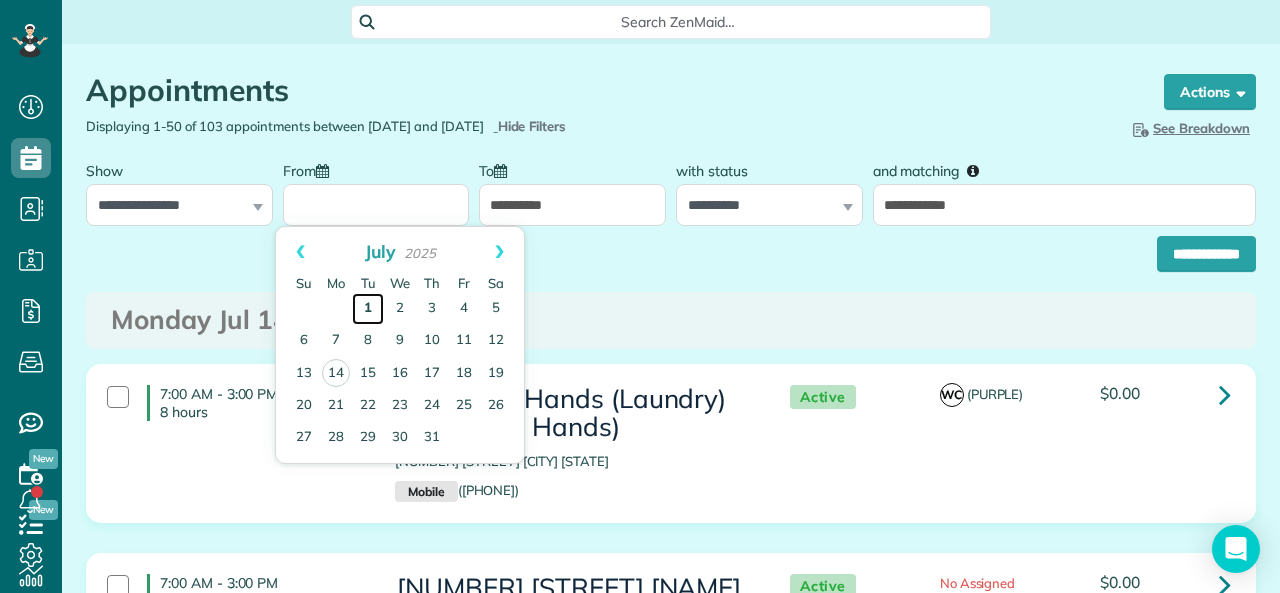 click on "1" at bounding box center [368, 309] 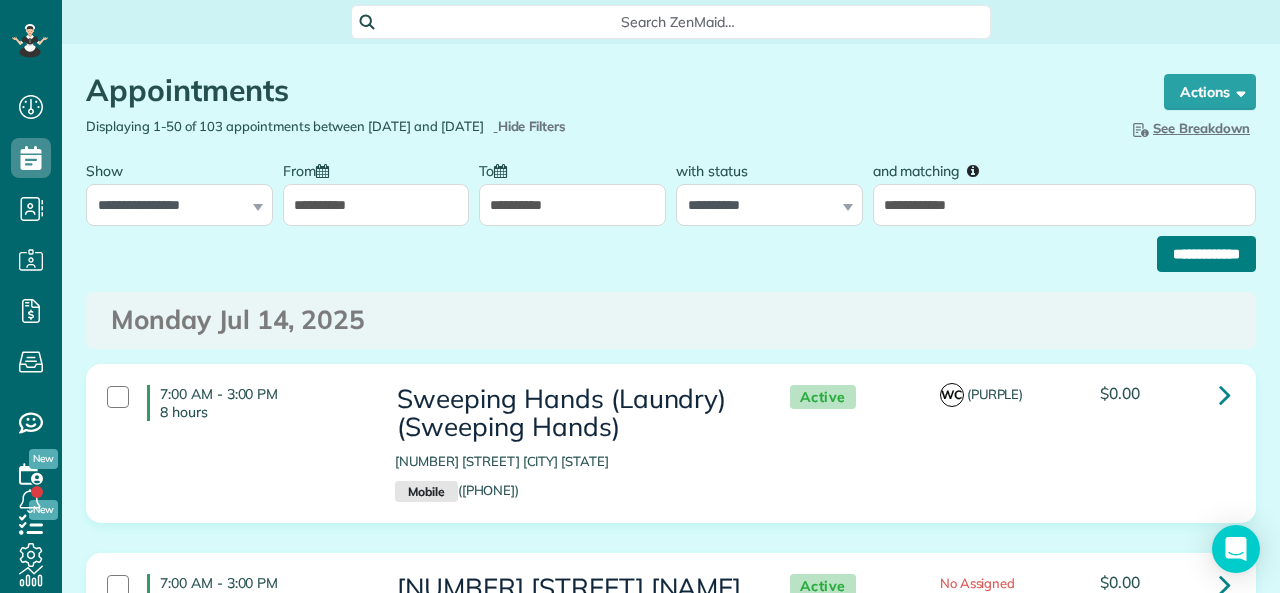 click on "**********" at bounding box center (1206, 254) 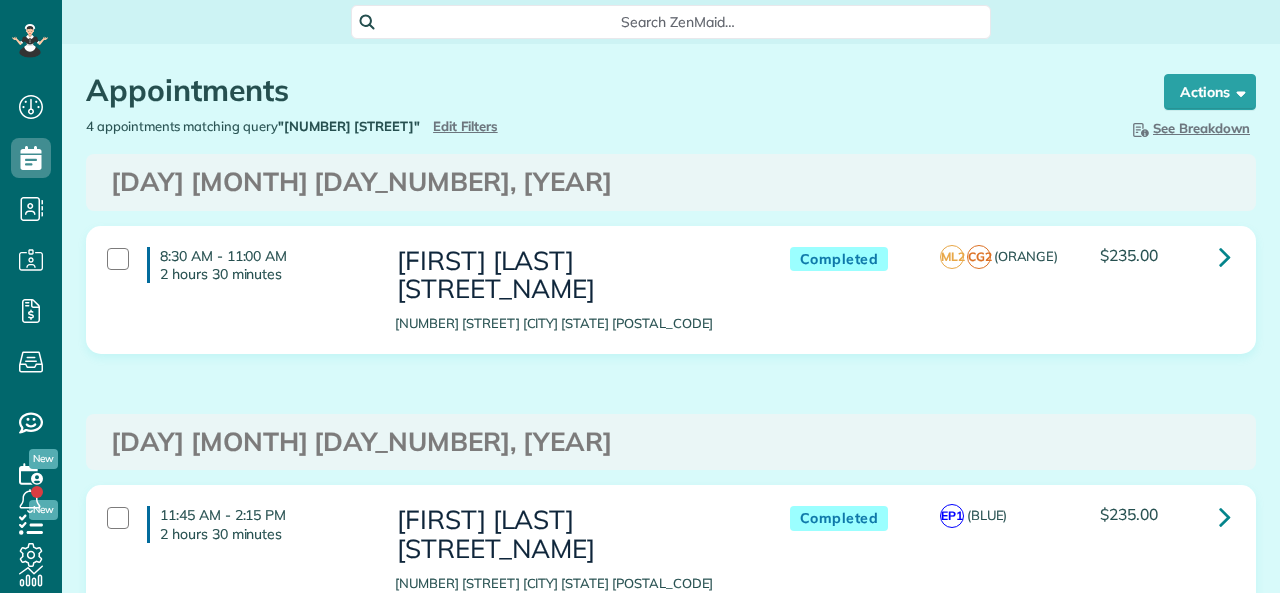 scroll, scrollTop: 0, scrollLeft: 0, axis: both 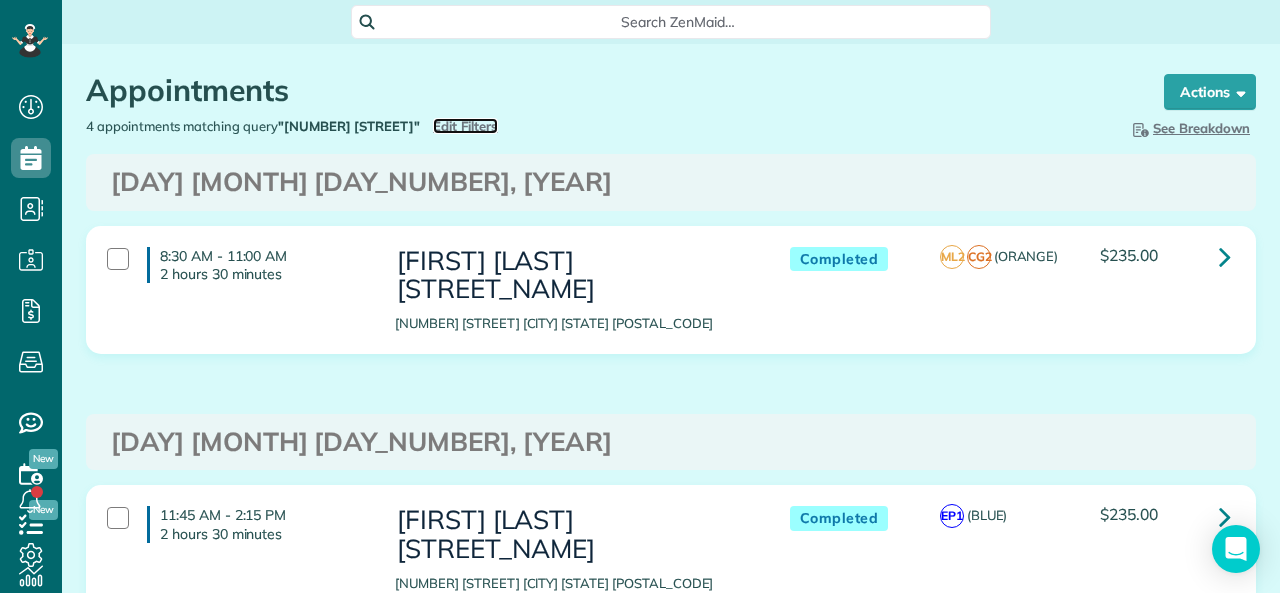 click on "Edit Filters" at bounding box center [465, 126] 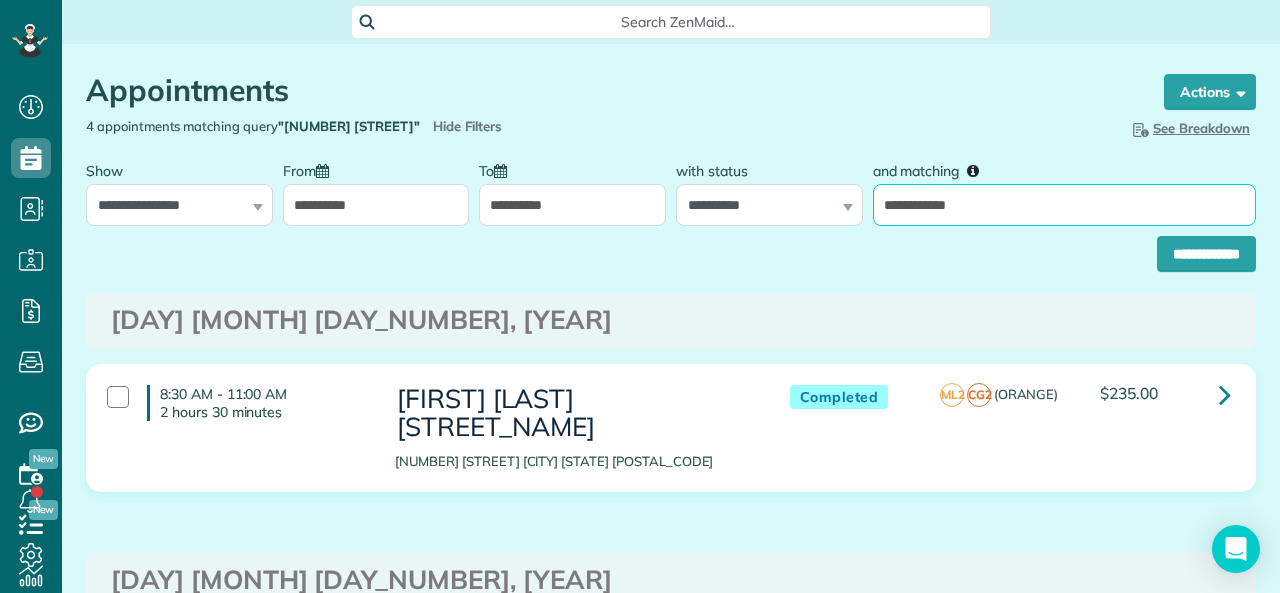 click on "**********" at bounding box center [1064, 205] 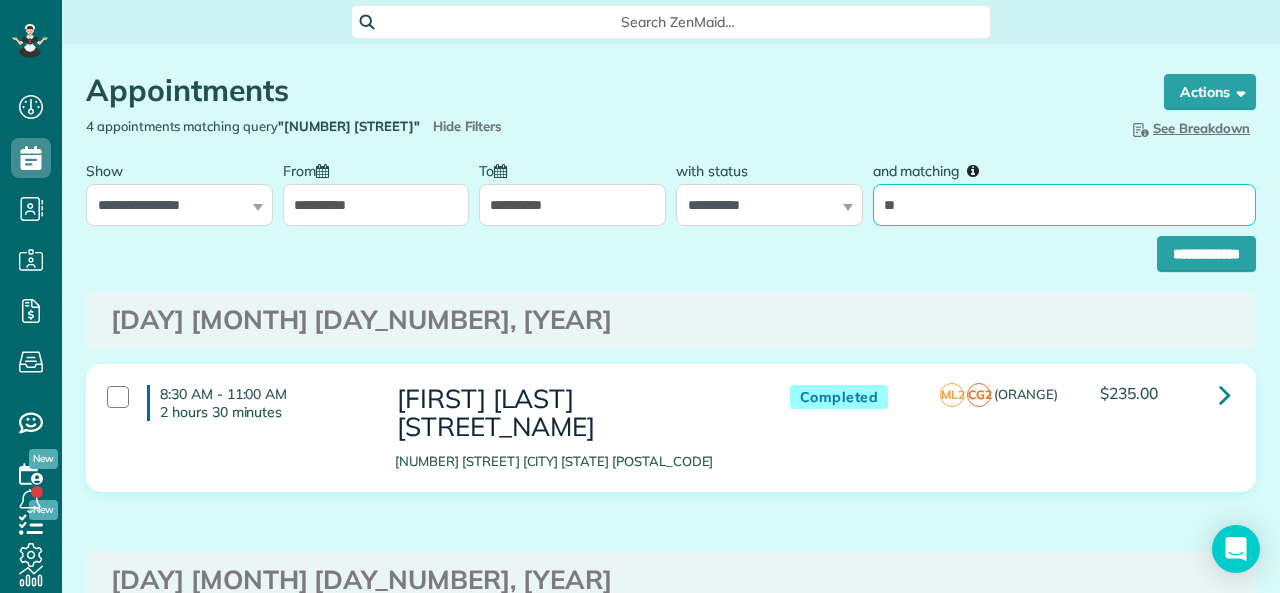 type on "**" 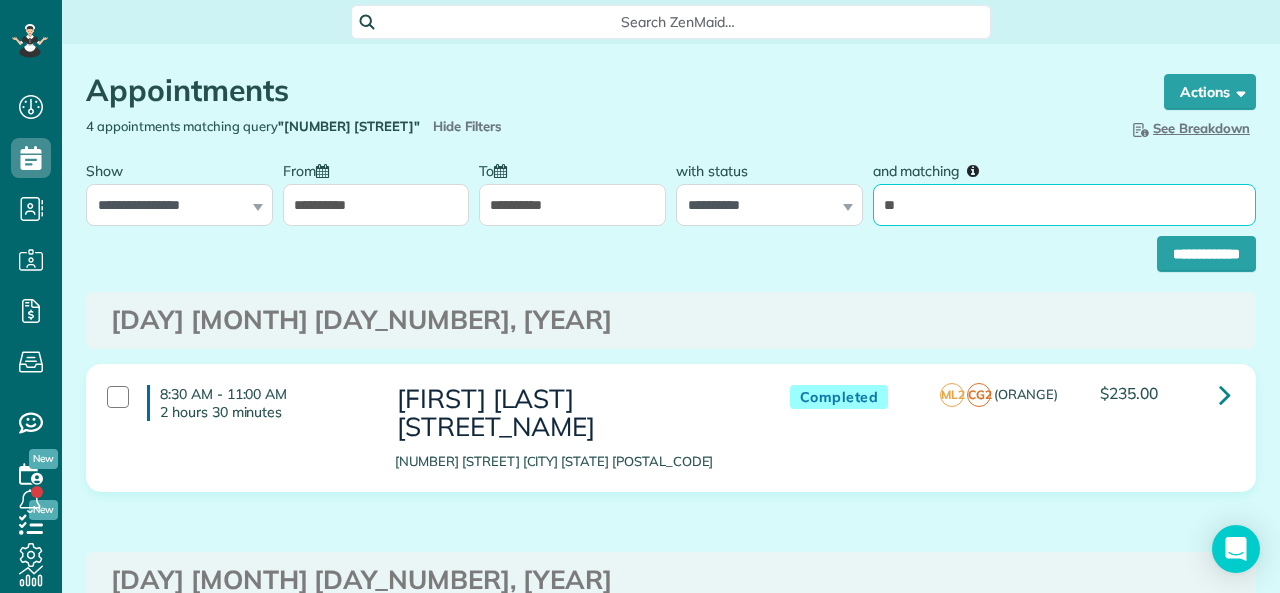 click on "**********" at bounding box center [1206, 254] 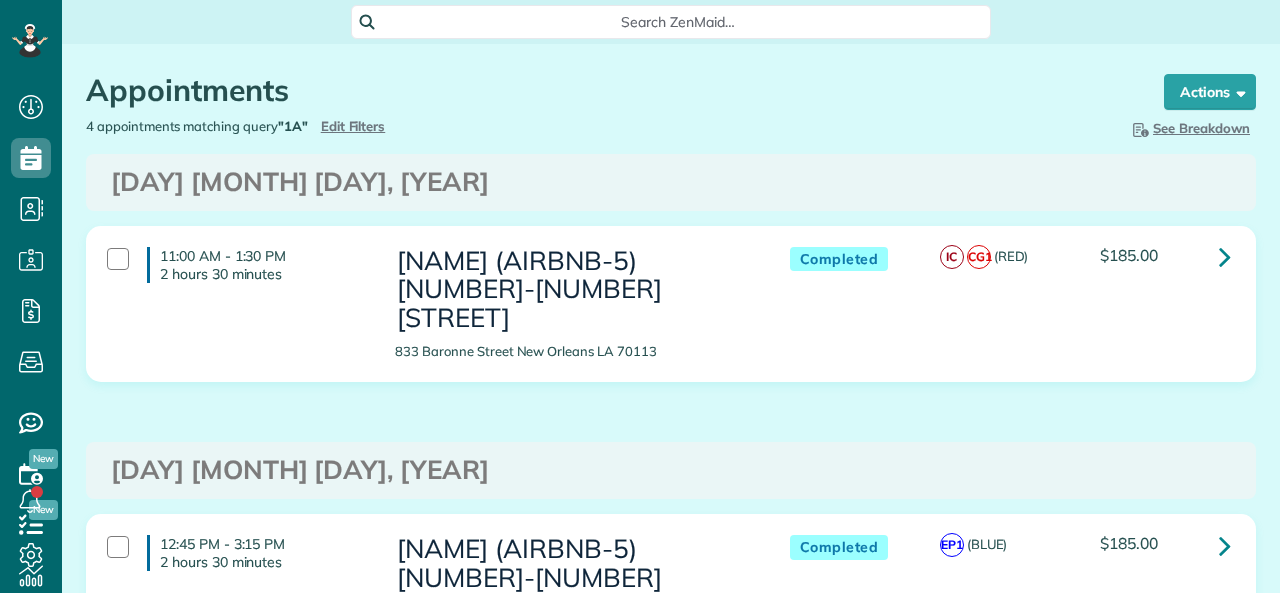 scroll, scrollTop: 0, scrollLeft: 0, axis: both 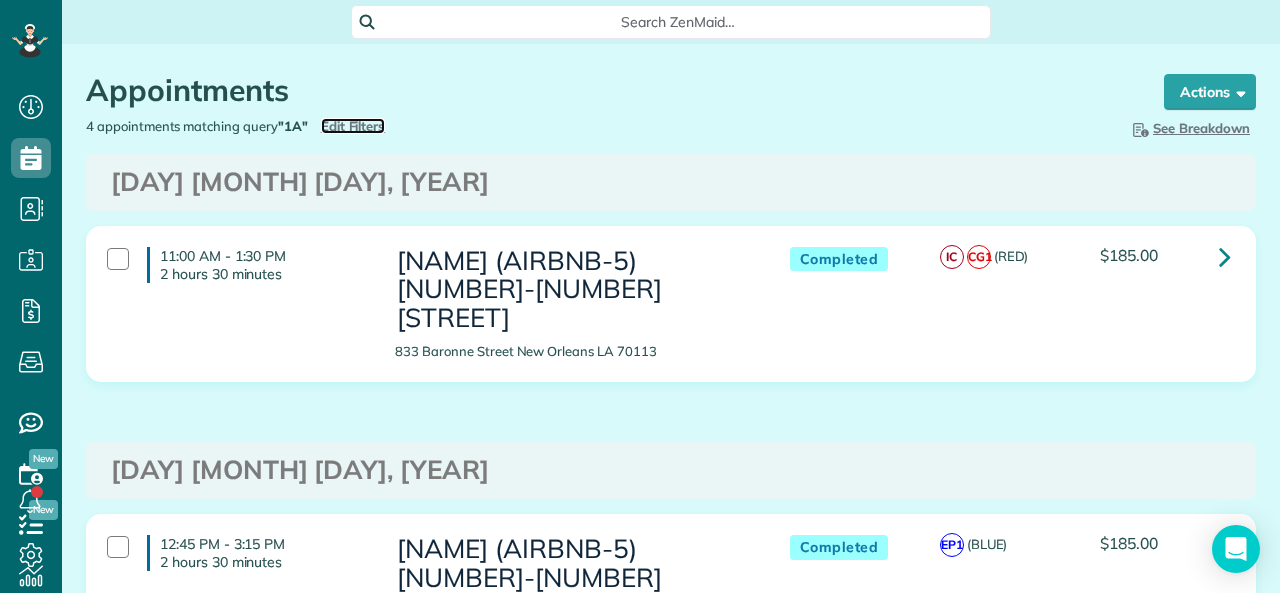 click on "Edit Filters" at bounding box center [353, 126] 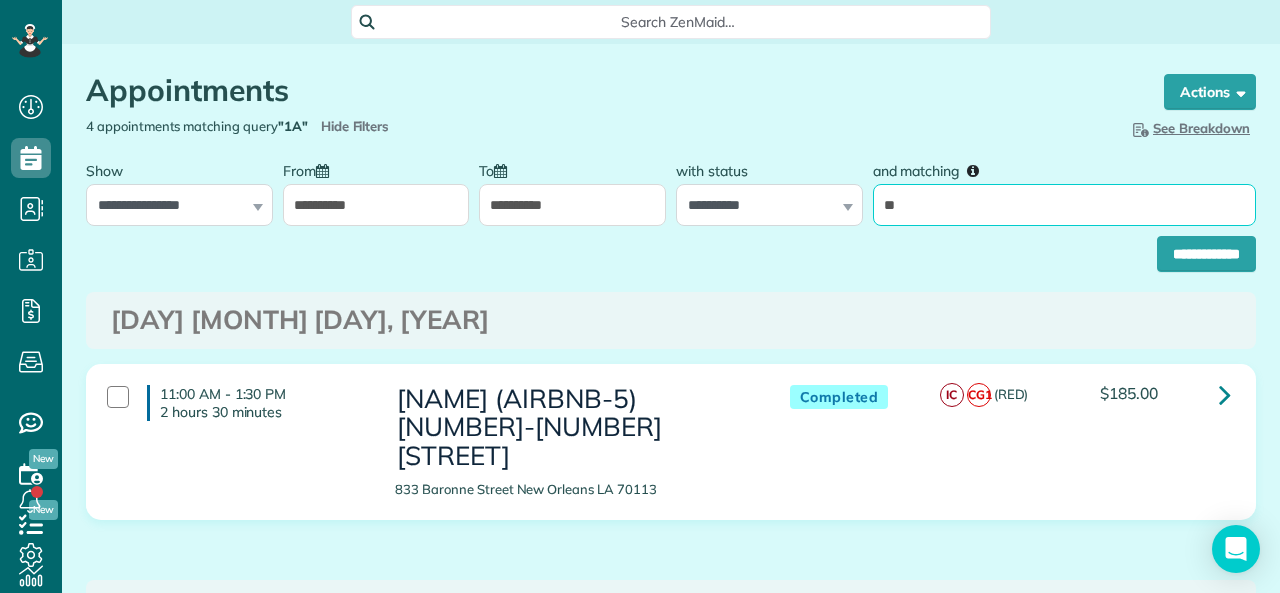 click on "**" at bounding box center [1064, 205] 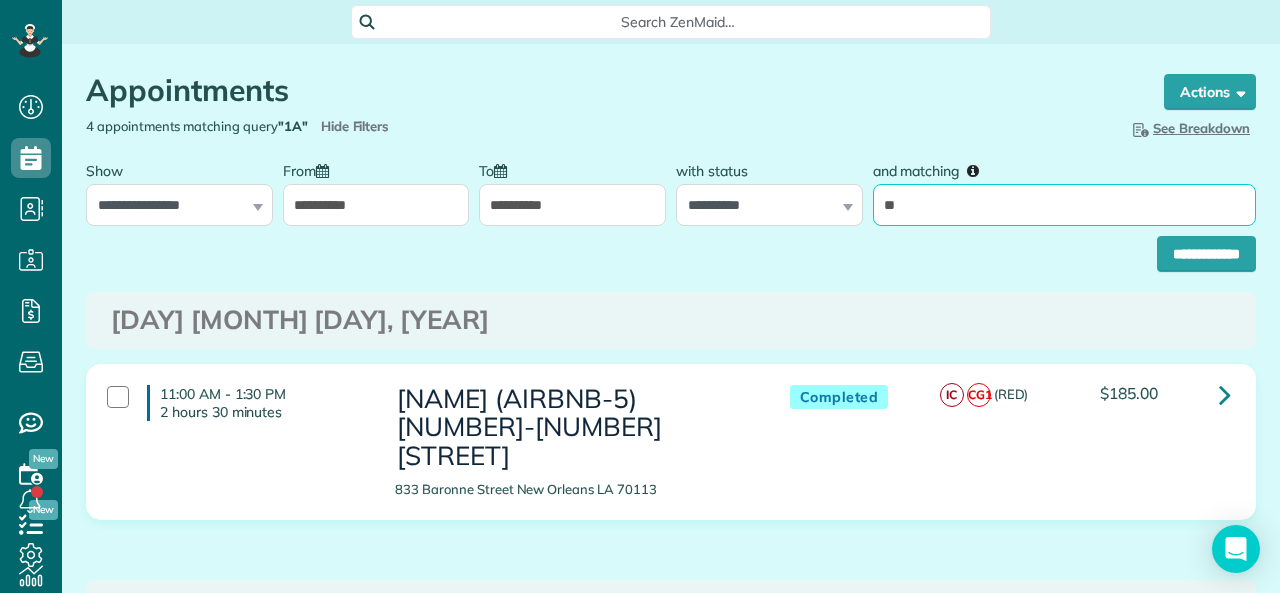 type on "*****" 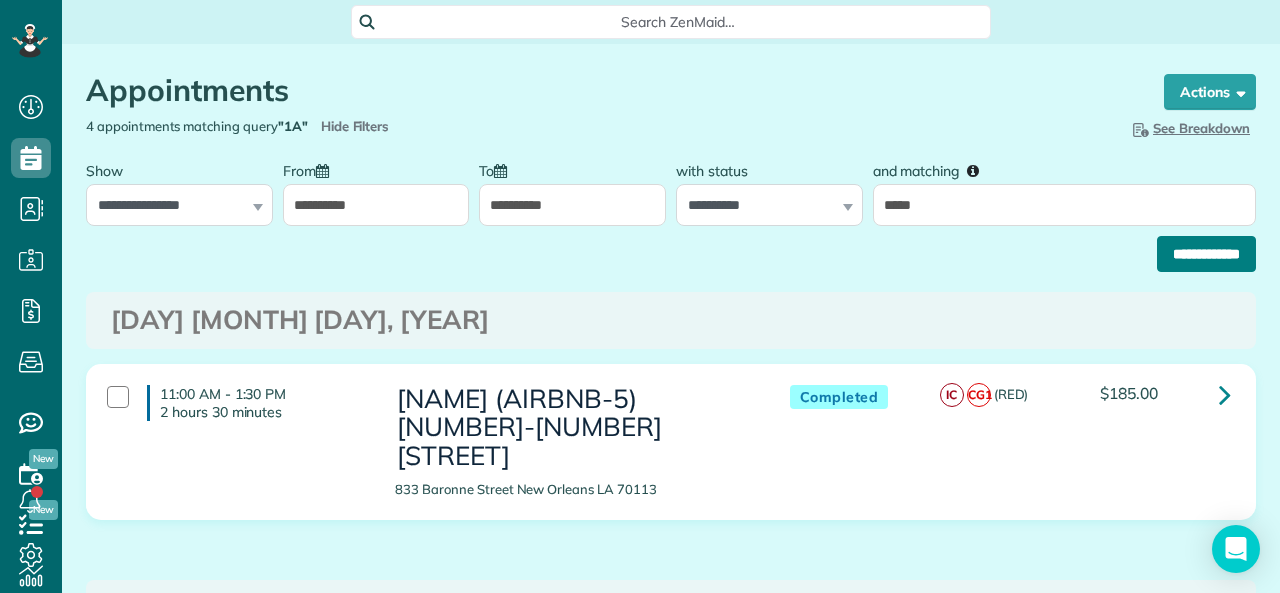click on "**********" at bounding box center [1206, 254] 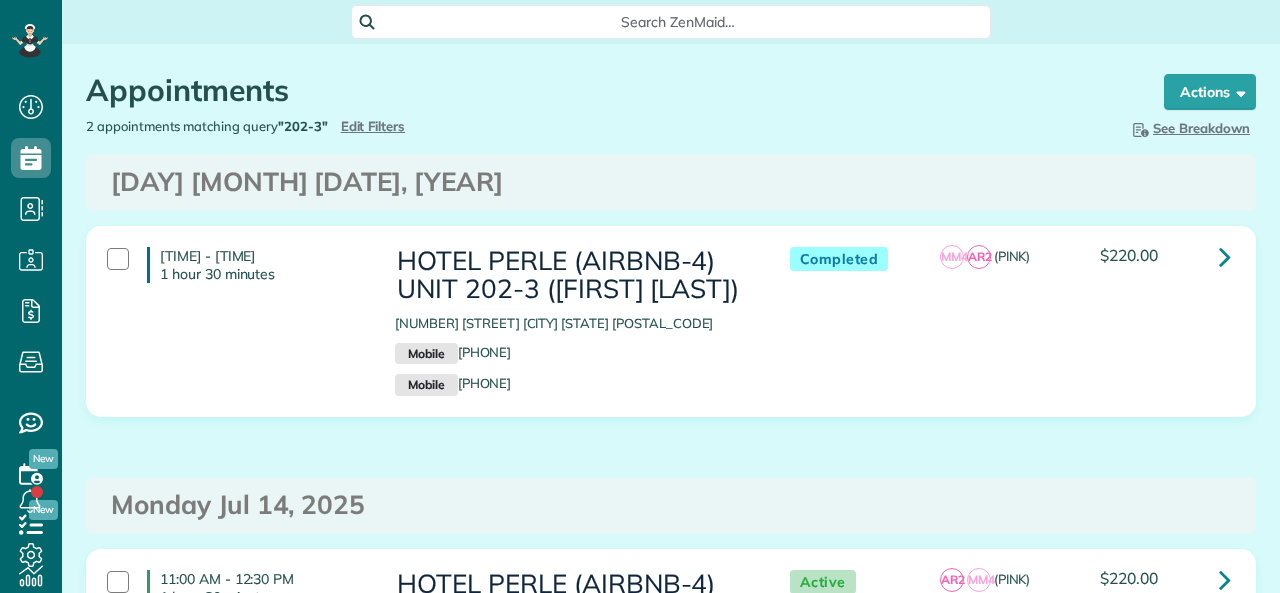 scroll, scrollTop: 0, scrollLeft: 0, axis: both 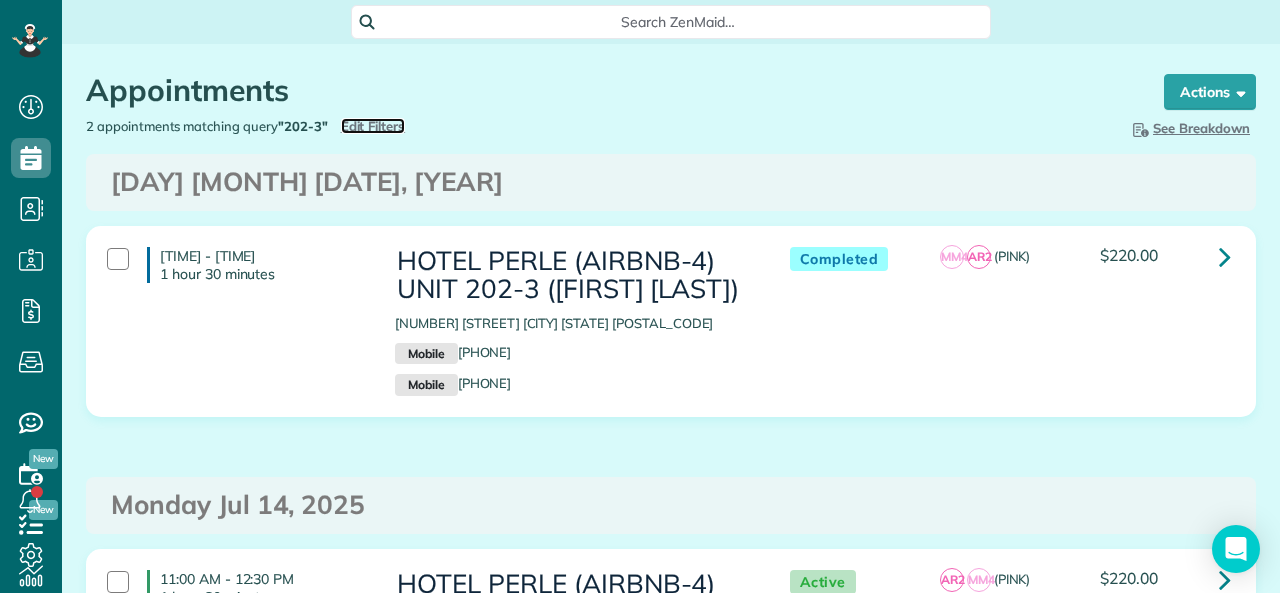 click on "Edit Filters" at bounding box center (373, 126) 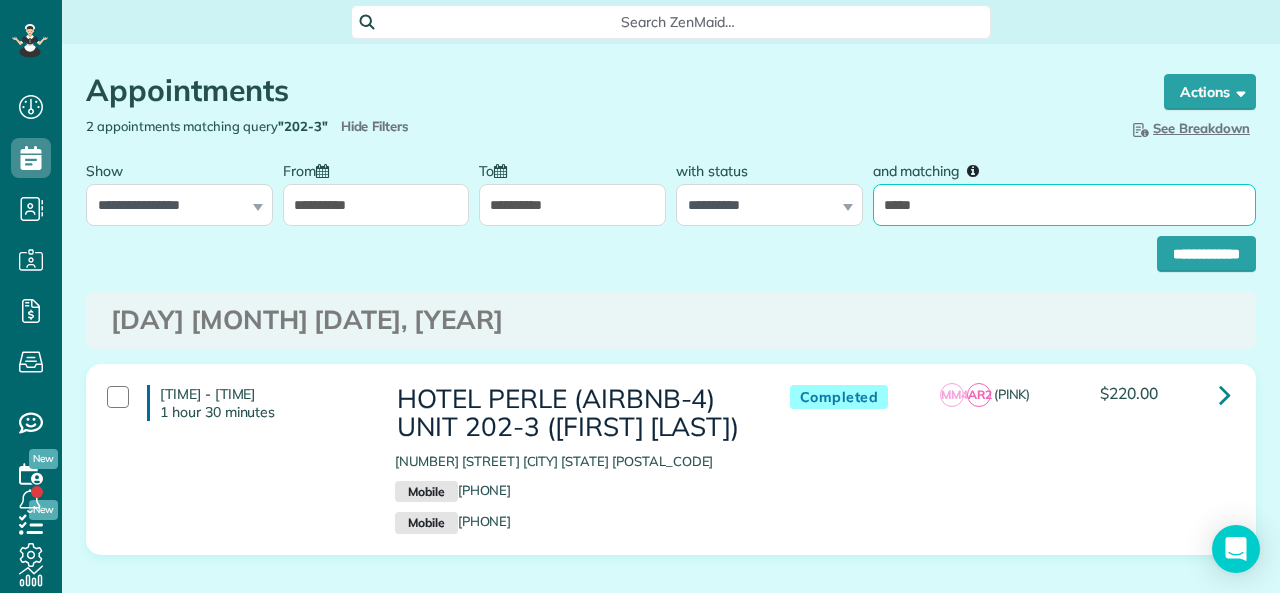 click on "*****" at bounding box center [1064, 205] 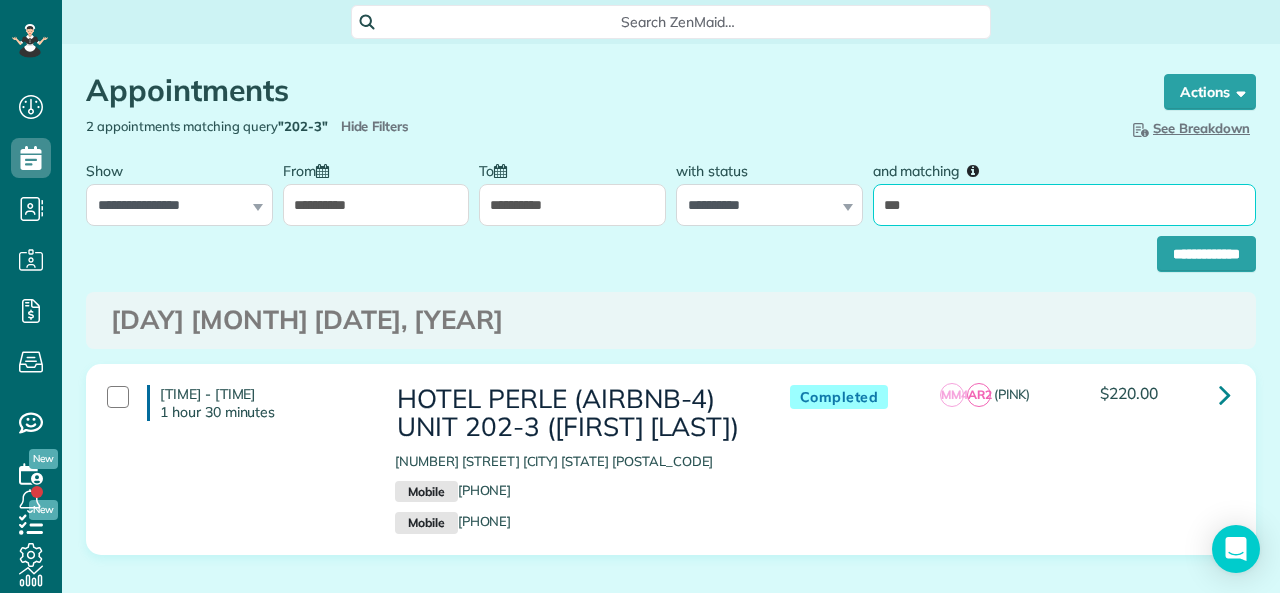 type on "*****" 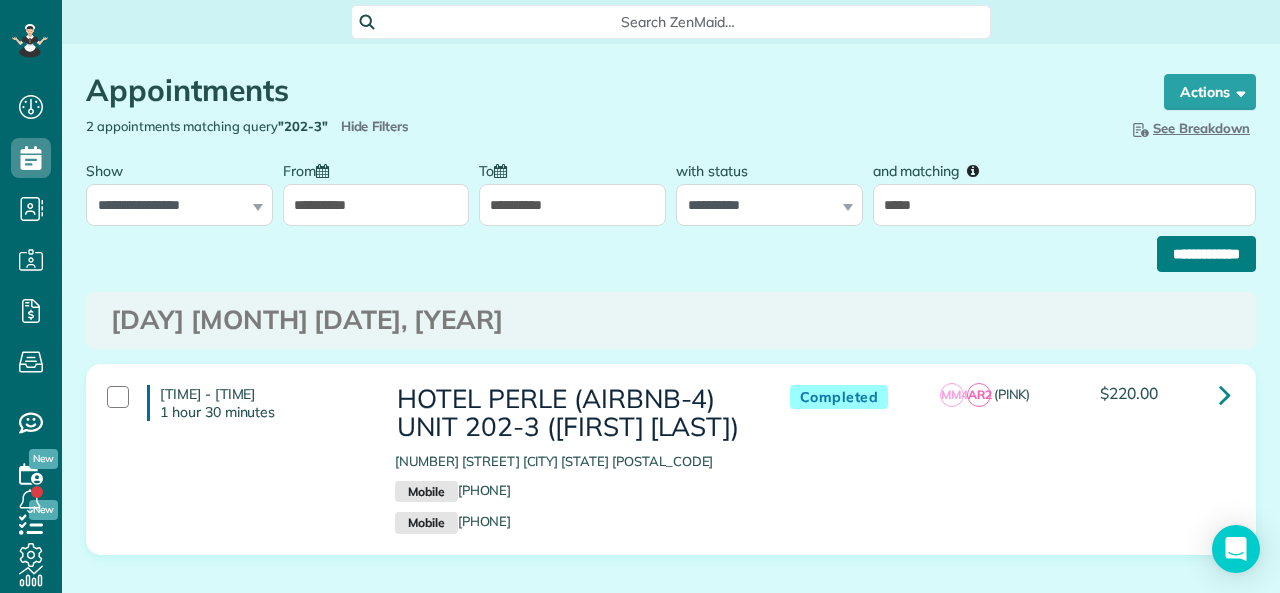 click on "**********" at bounding box center [1206, 254] 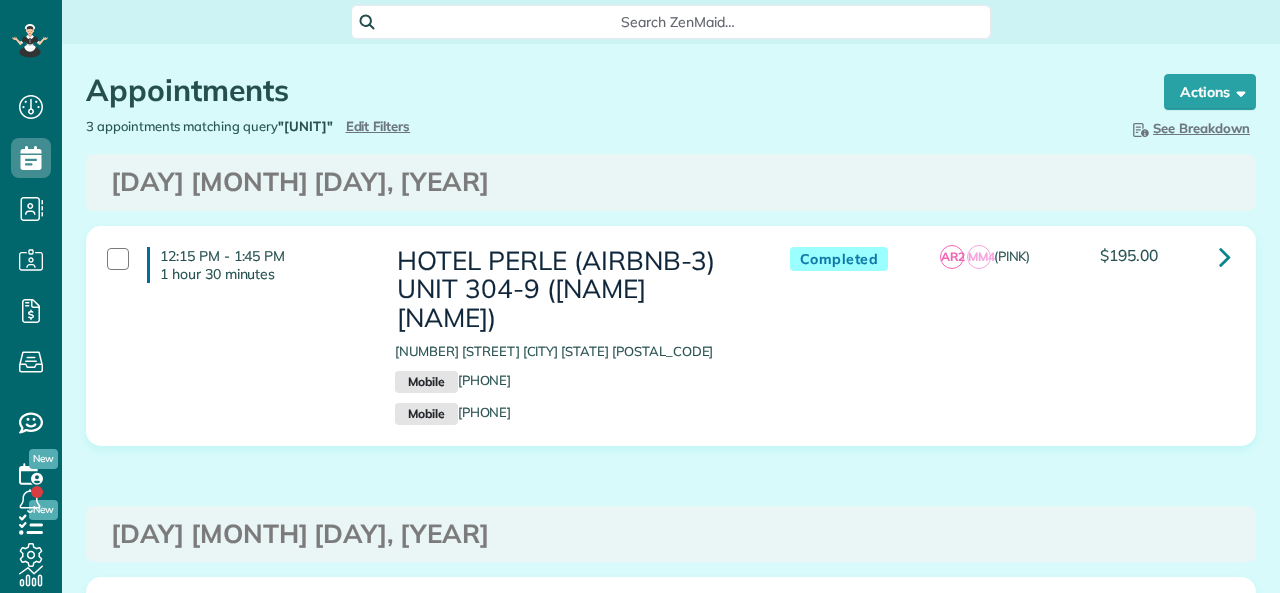 scroll, scrollTop: 0, scrollLeft: 0, axis: both 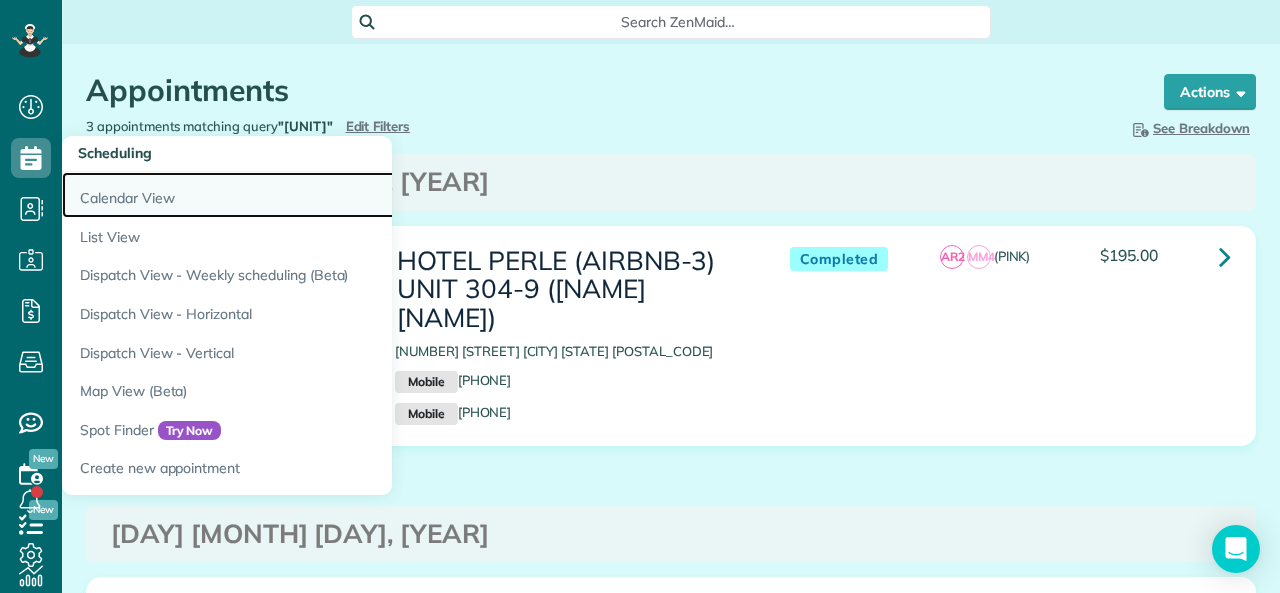 click on "Calendar View" at bounding box center [312, 195] 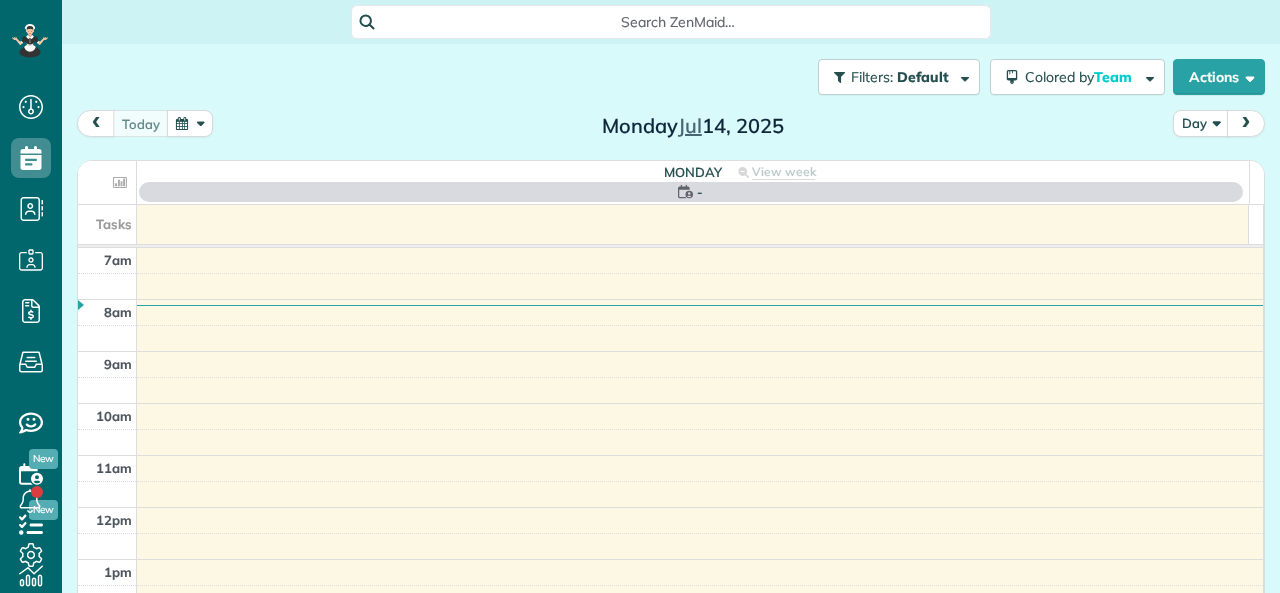 scroll, scrollTop: 0, scrollLeft: 0, axis: both 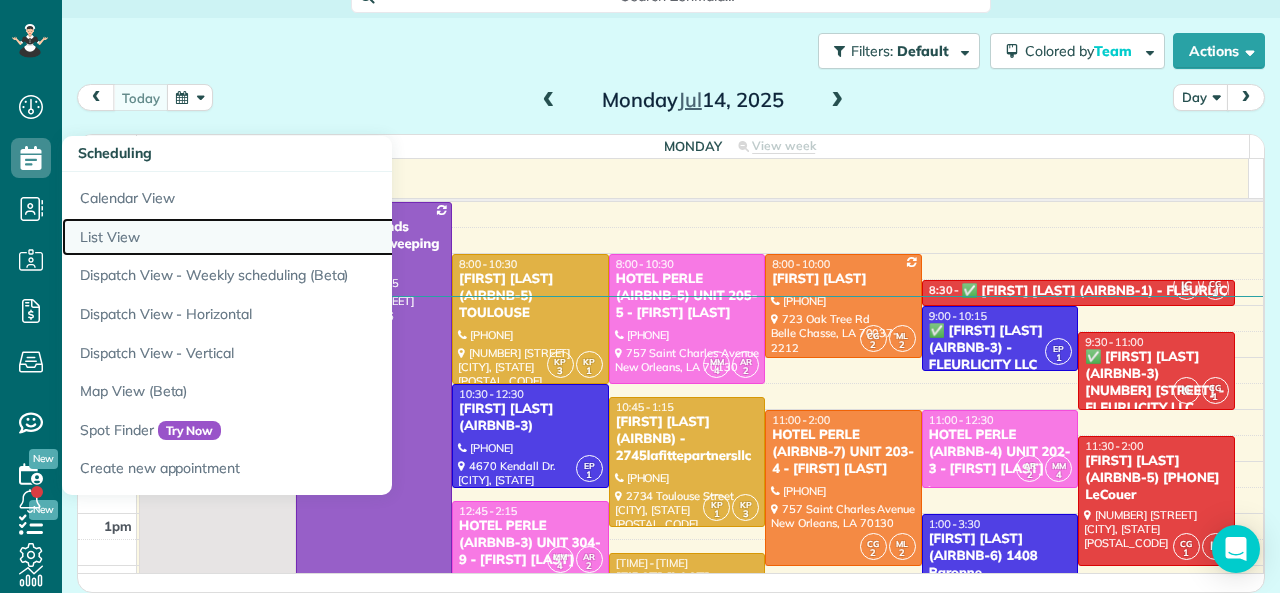 click on "List View" at bounding box center [312, 237] 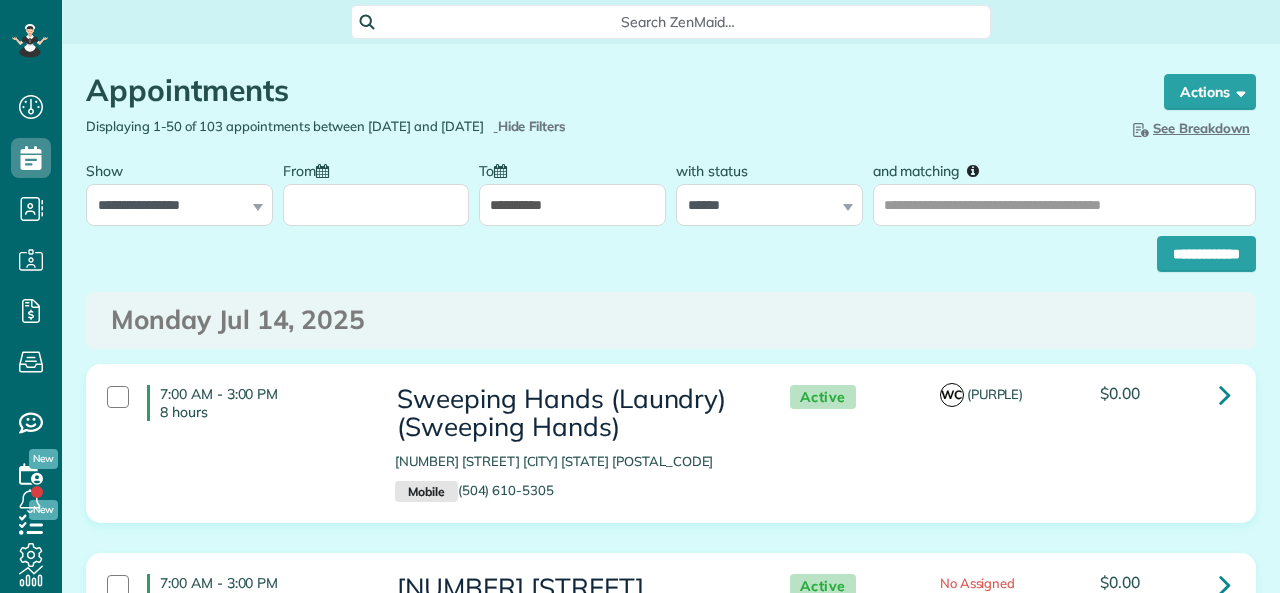scroll, scrollTop: 0, scrollLeft: 0, axis: both 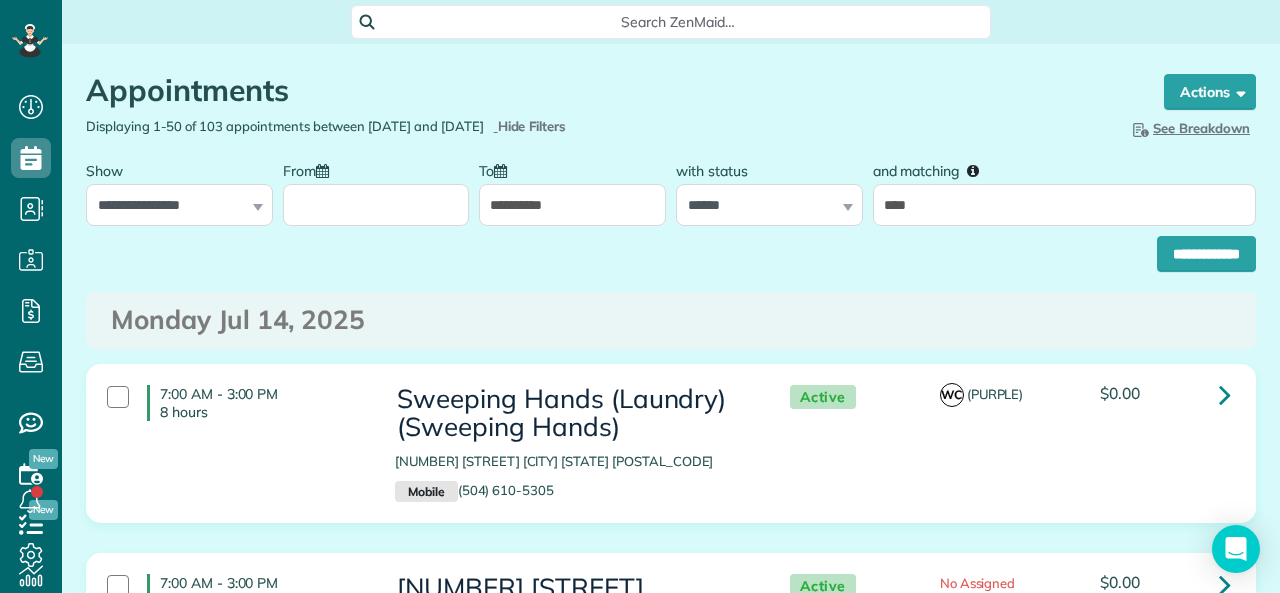 type on "********" 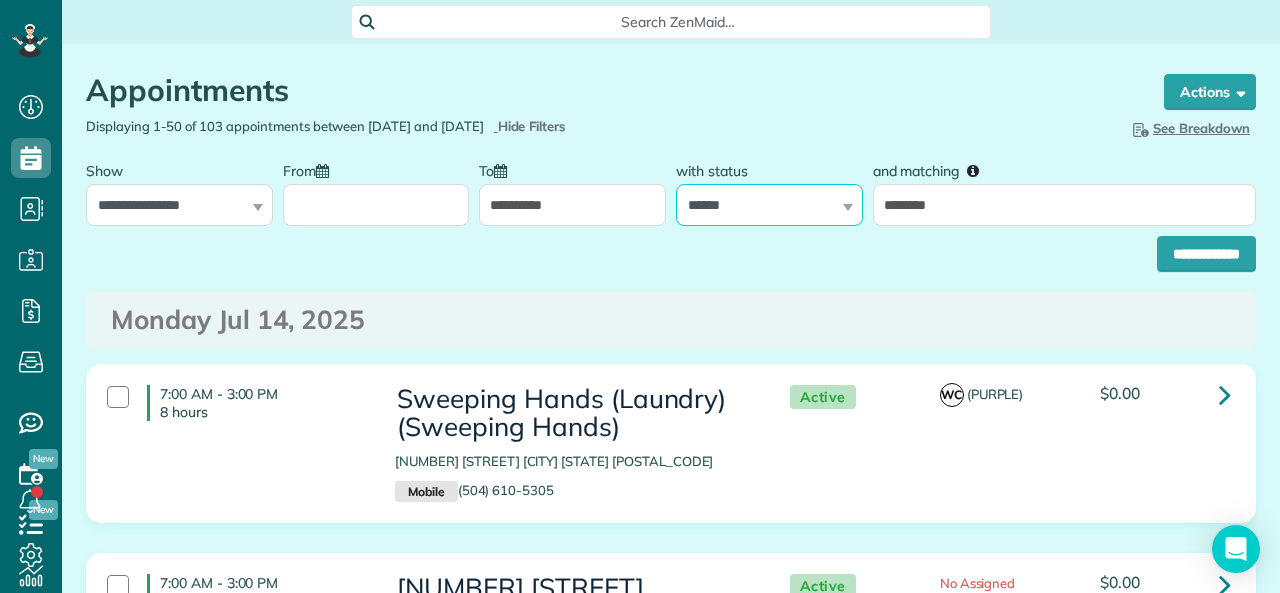 click on "**********" at bounding box center (769, 205) 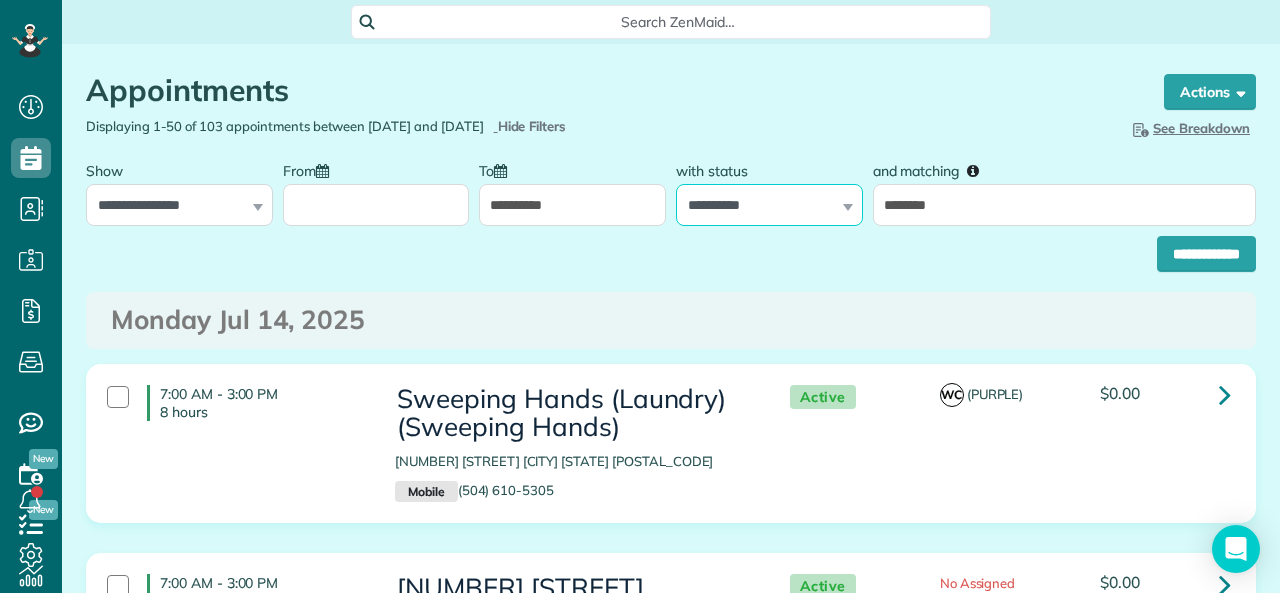 click on "**********" at bounding box center [769, 205] 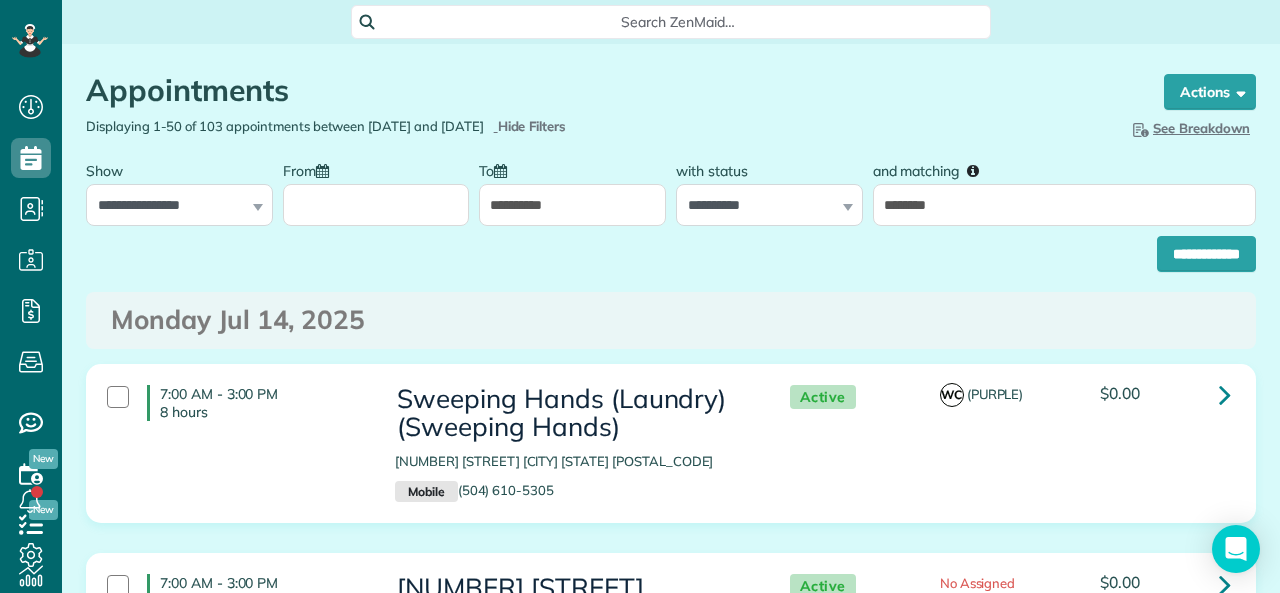 click on "**********" at bounding box center (572, 205) 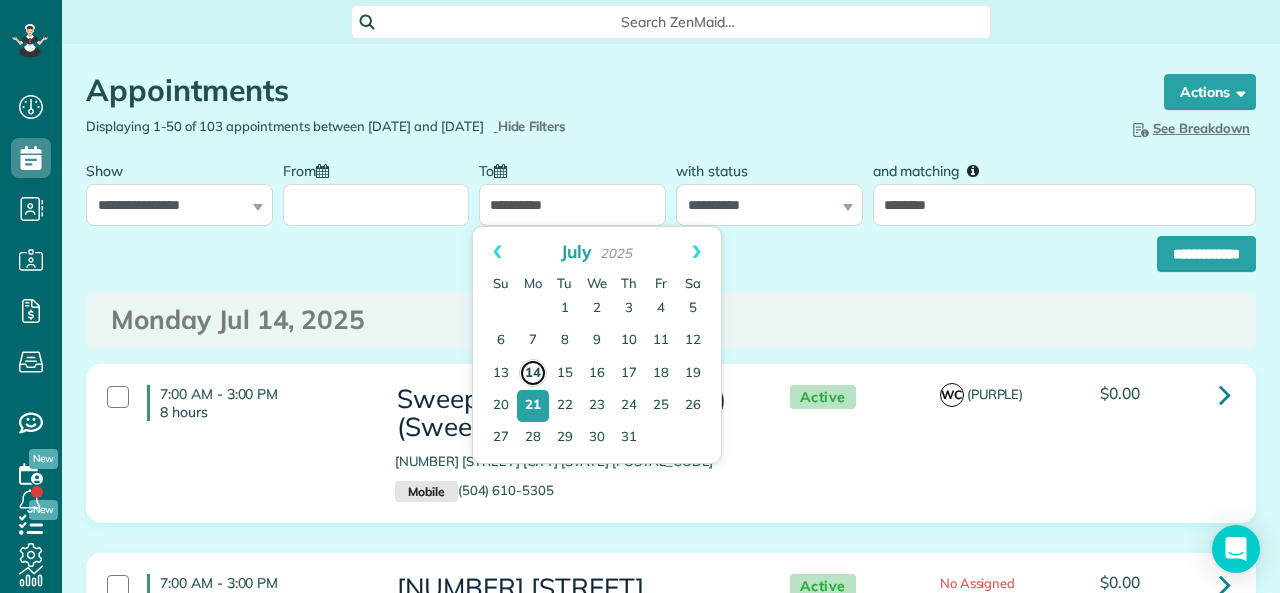 click on "14" at bounding box center [533, 373] 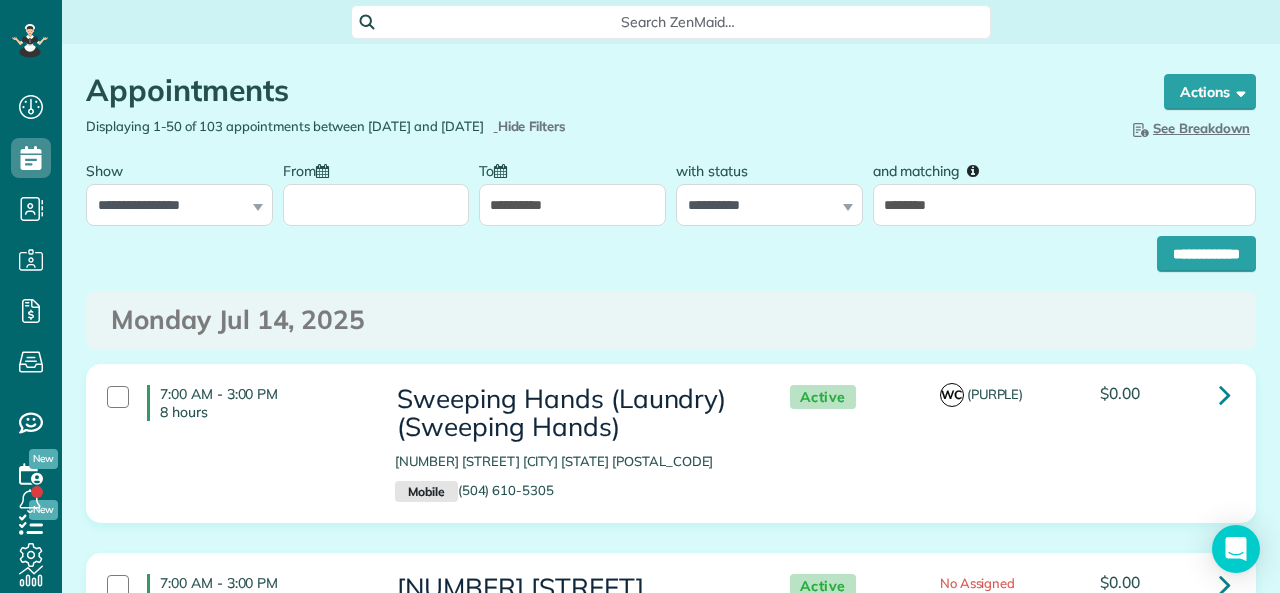 click on "From" at bounding box center (376, 205) 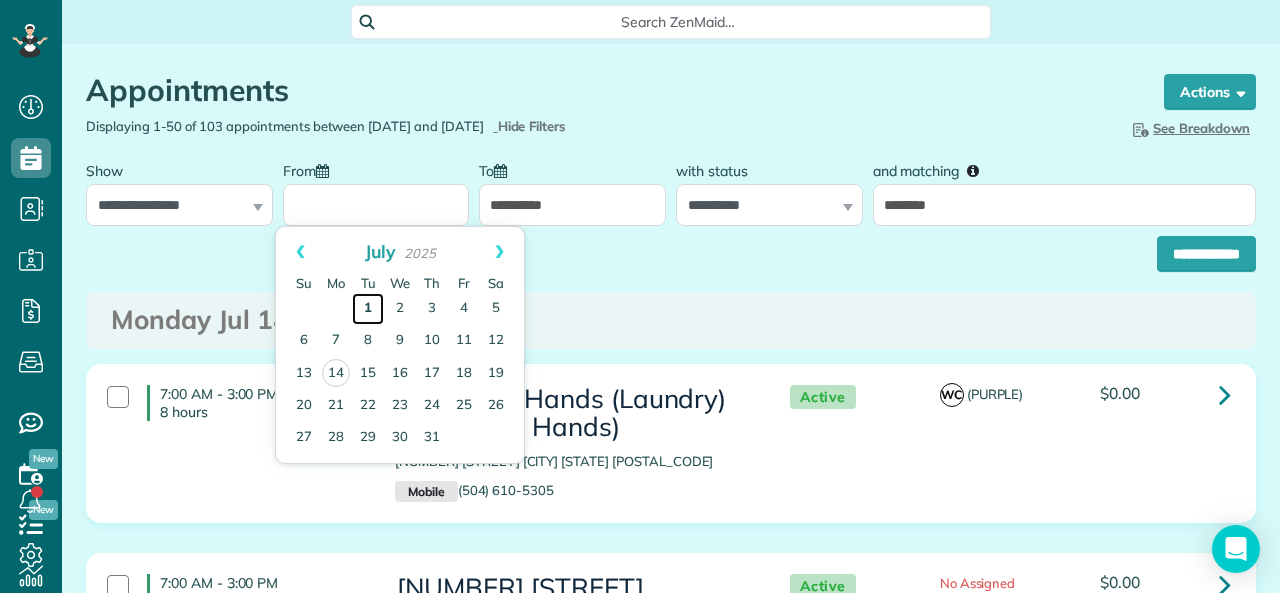 click on "1" at bounding box center [368, 309] 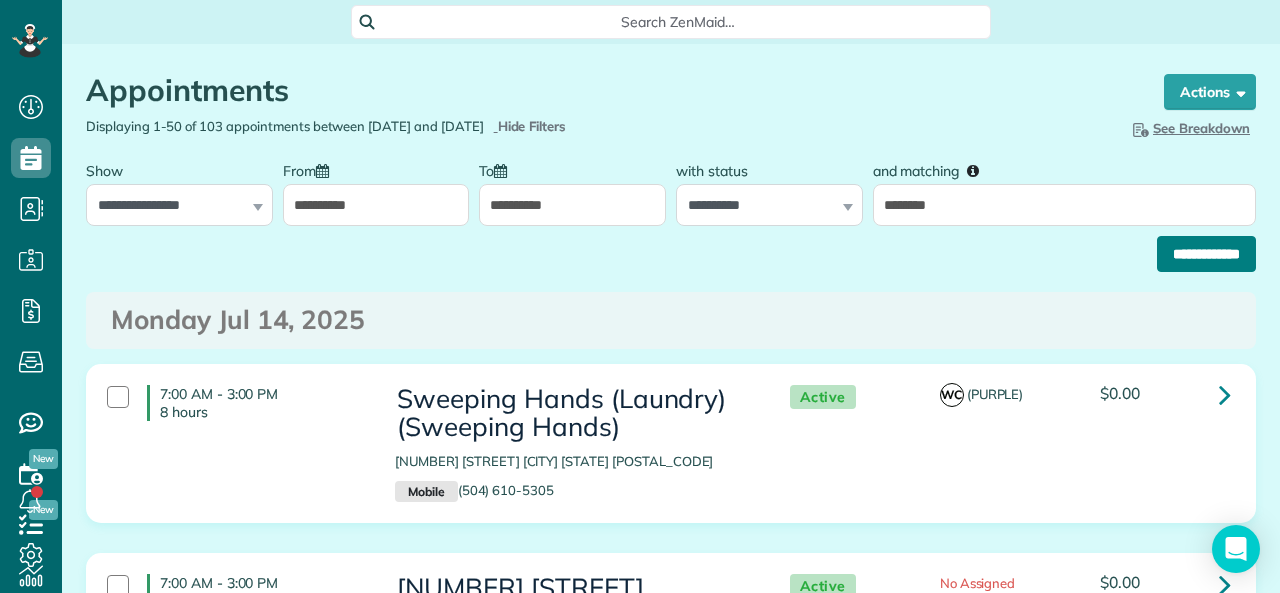 click on "**********" at bounding box center [1206, 254] 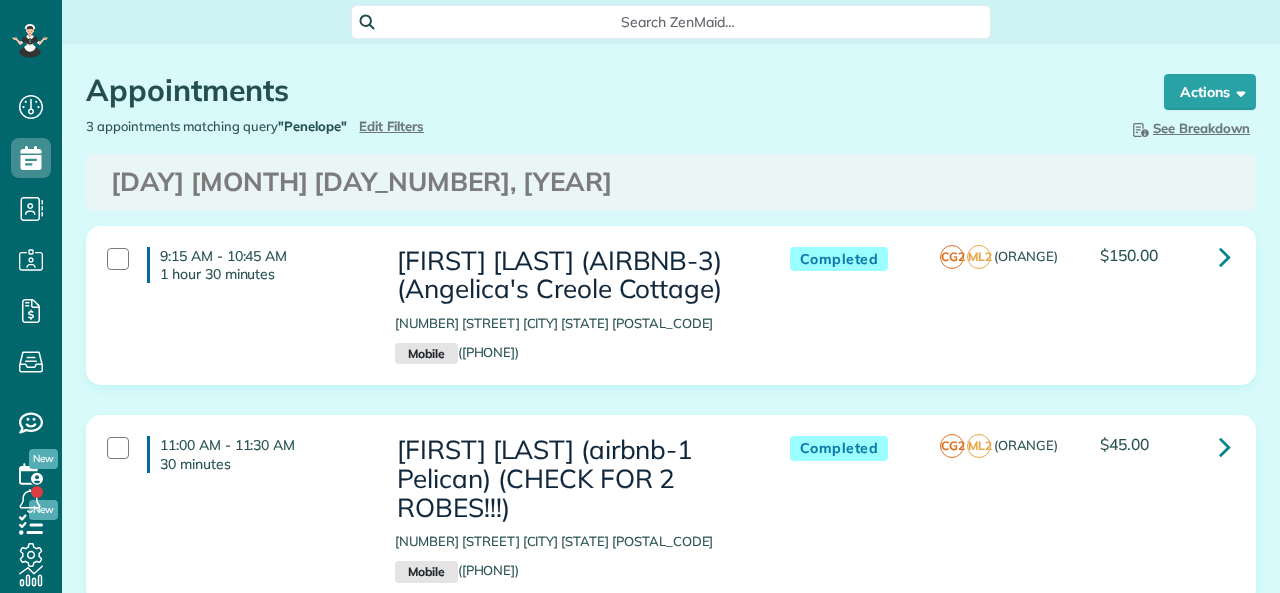 scroll, scrollTop: 0, scrollLeft: 0, axis: both 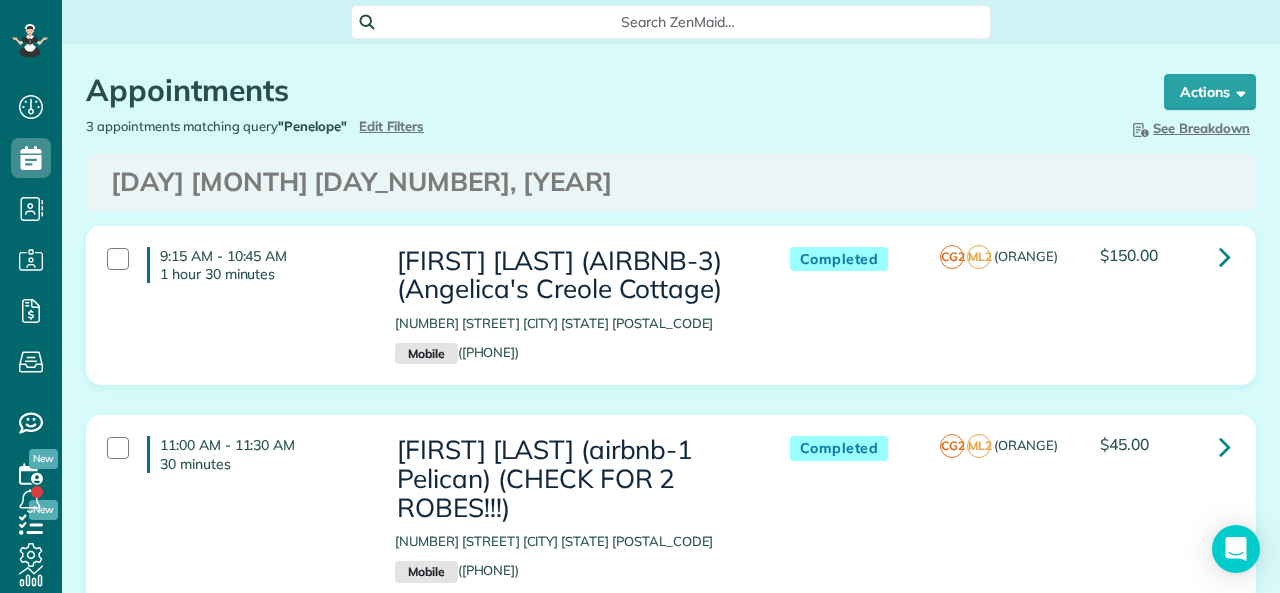 click on "3 appointments
matching query  "Penelope"
Hide Filters
Edit Filters" at bounding box center [371, 126] 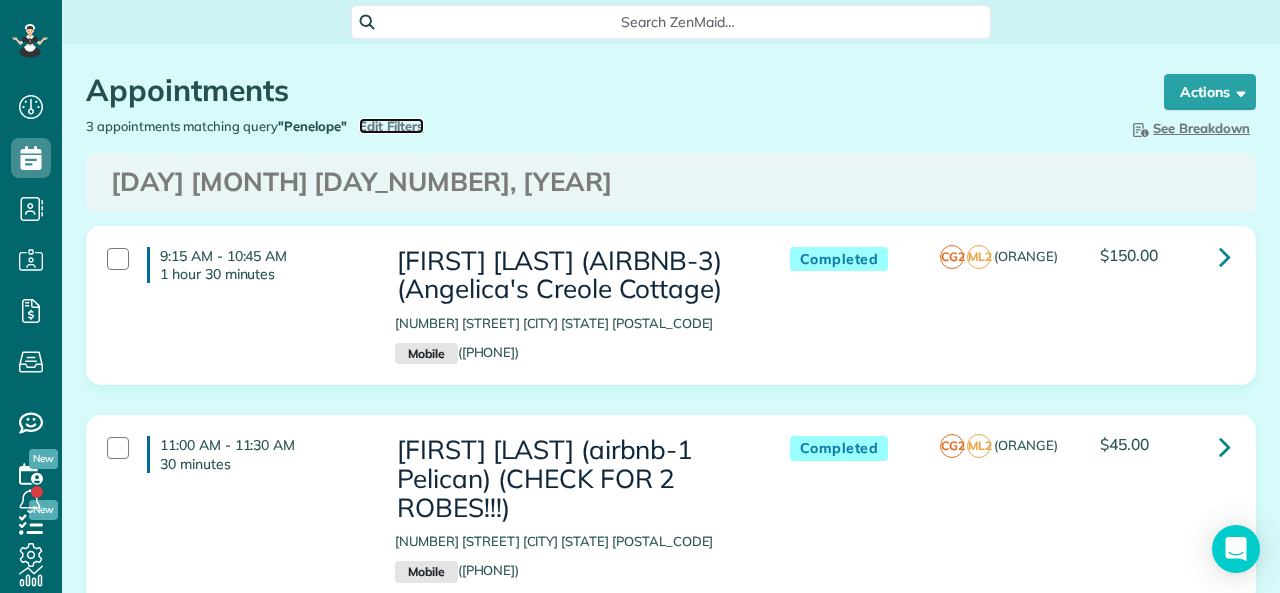 click on "Edit Filters" at bounding box center [391, 126] 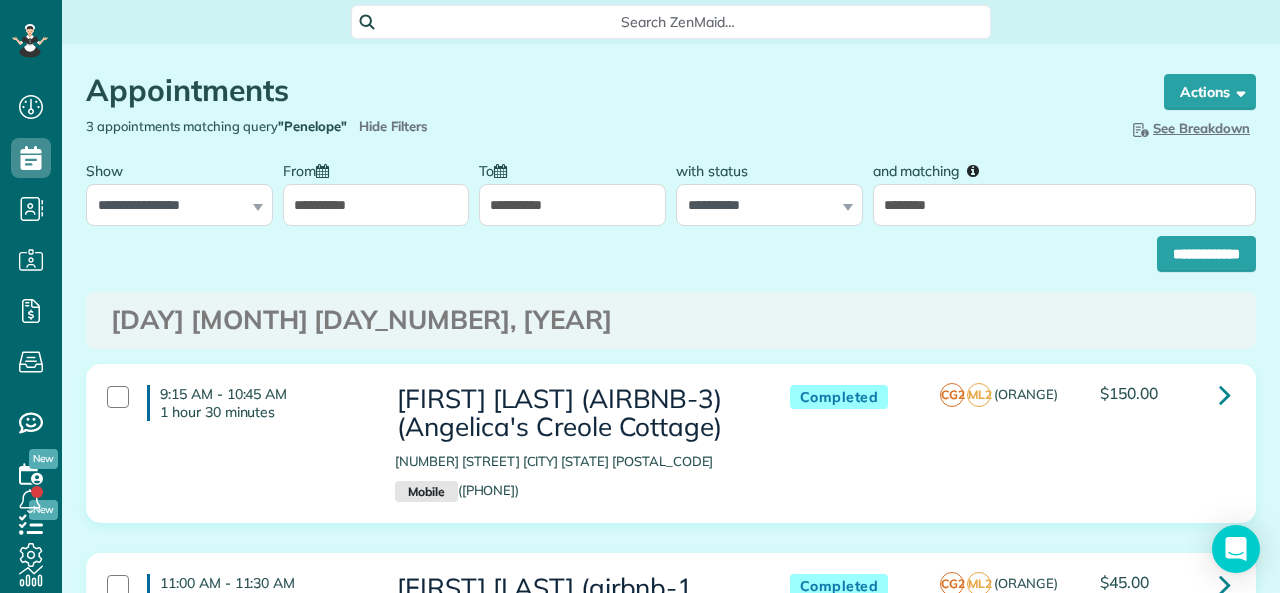 click on "**********" at bounding box center [671, 249] 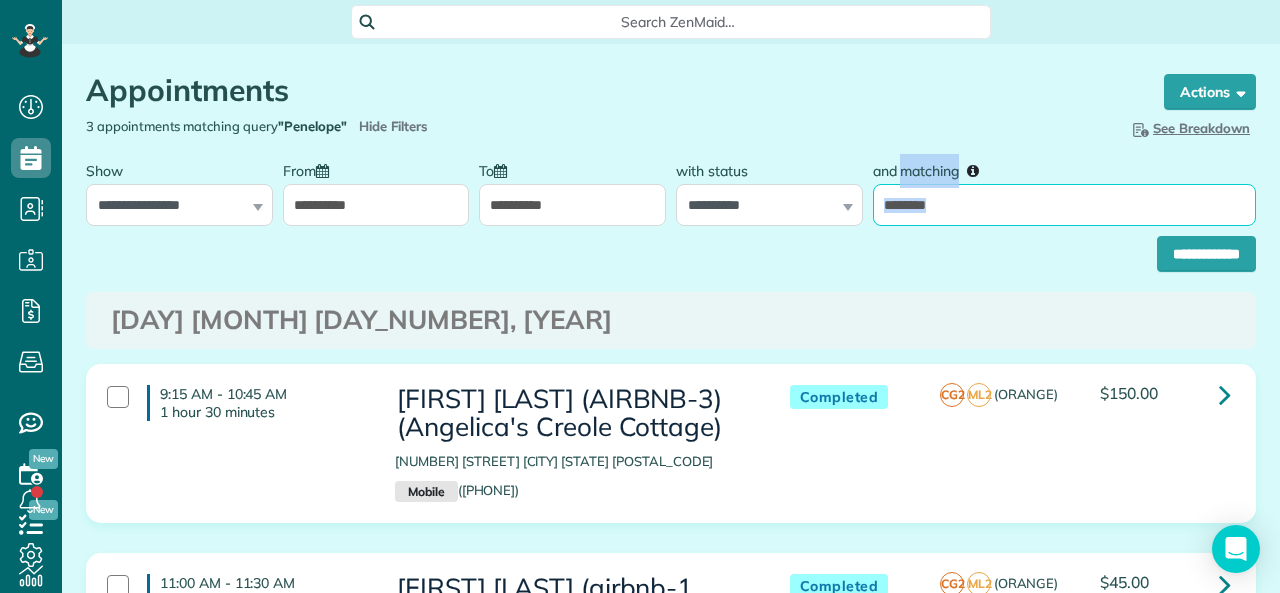 click on "********" at bounding box center (1064, 205) 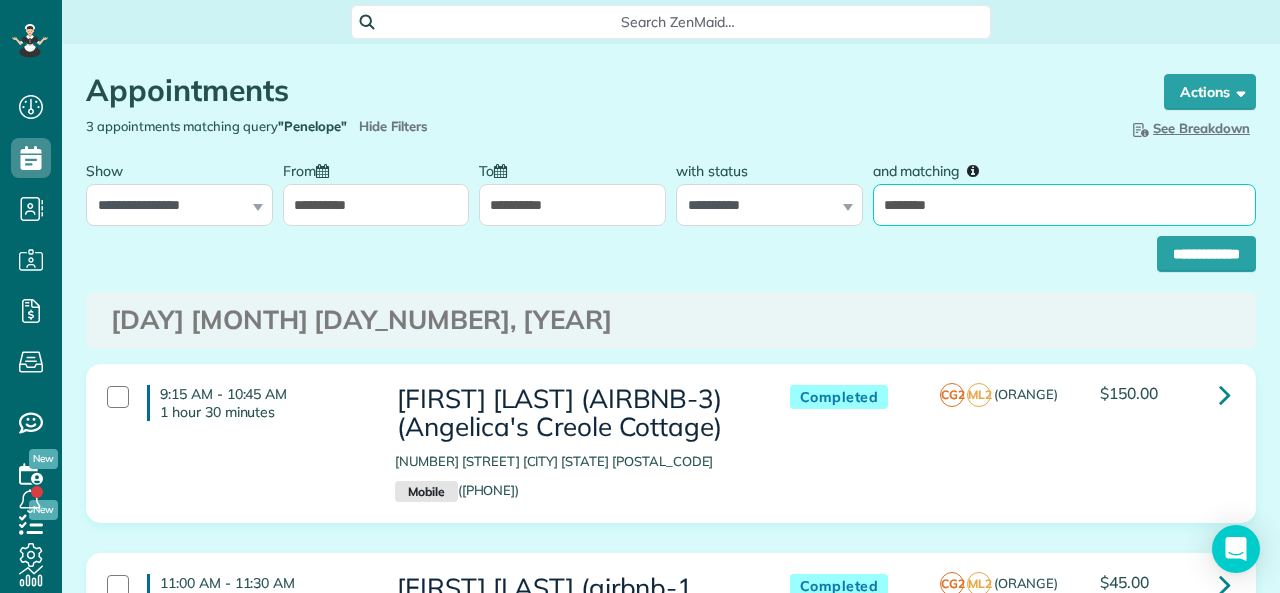 click on "********" at bounding box center (1064, 205) 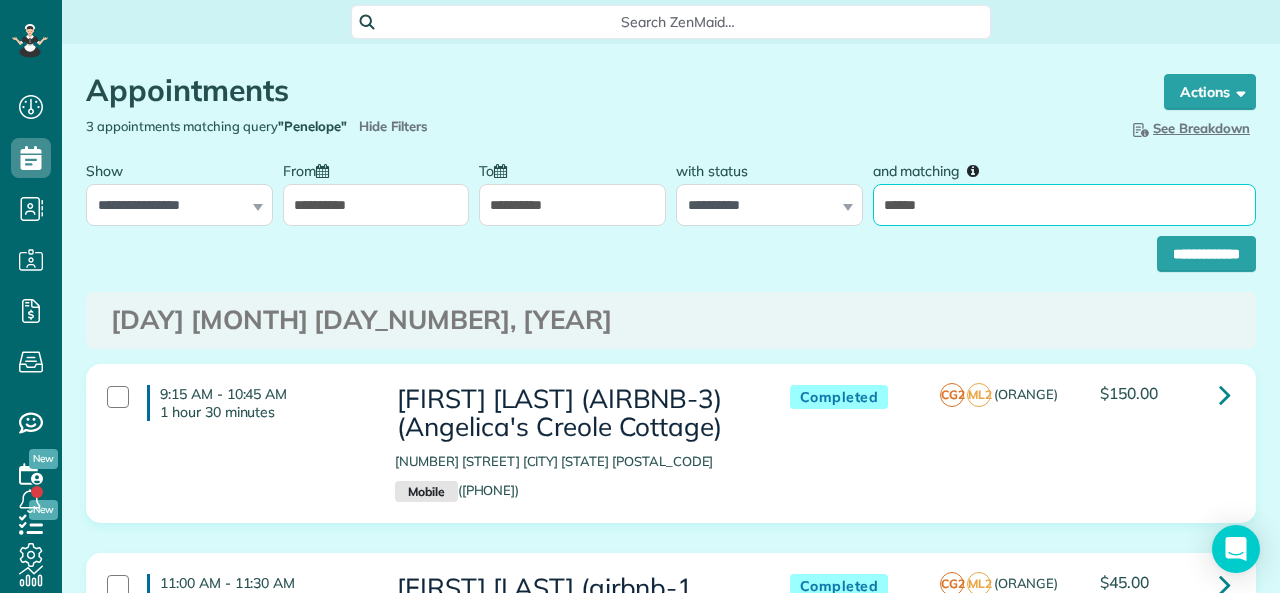 type on "******" 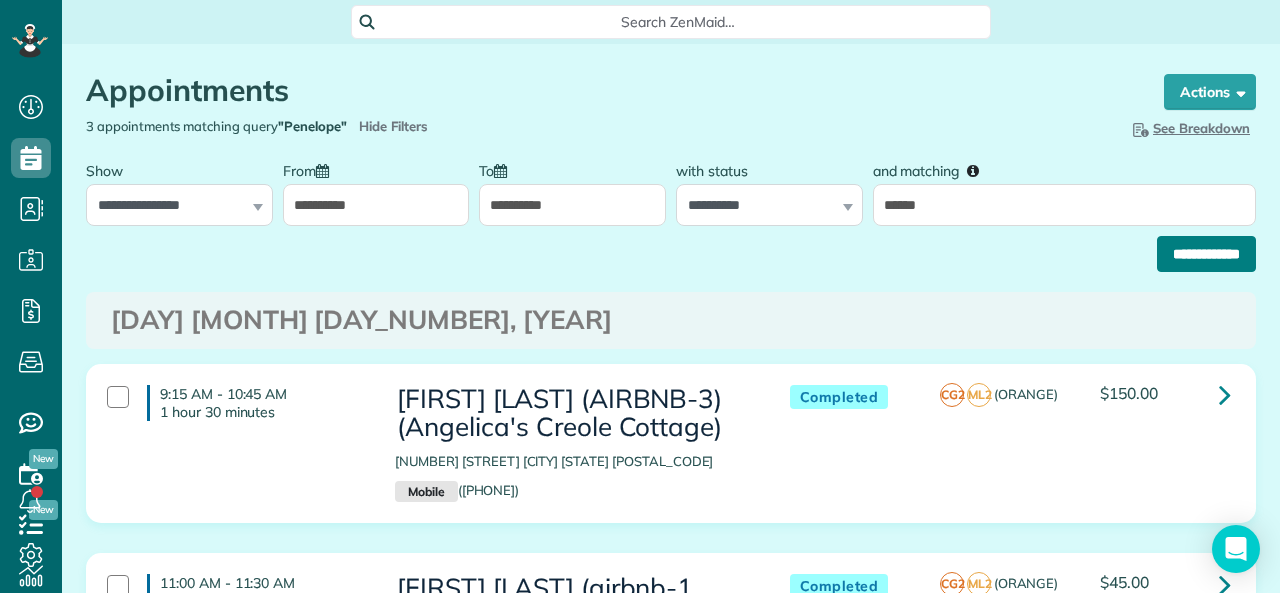 click on "**********" at bounding box center [1206, 254] 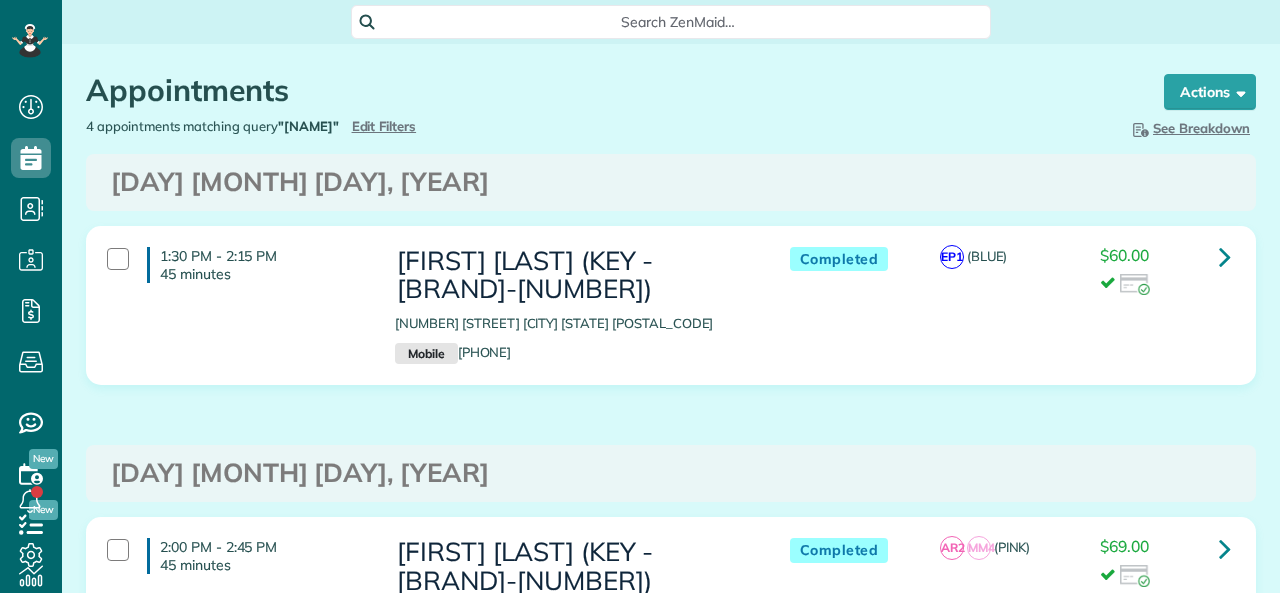 scroll, scrollTop: 0, scrollLeft: 0, axis: both 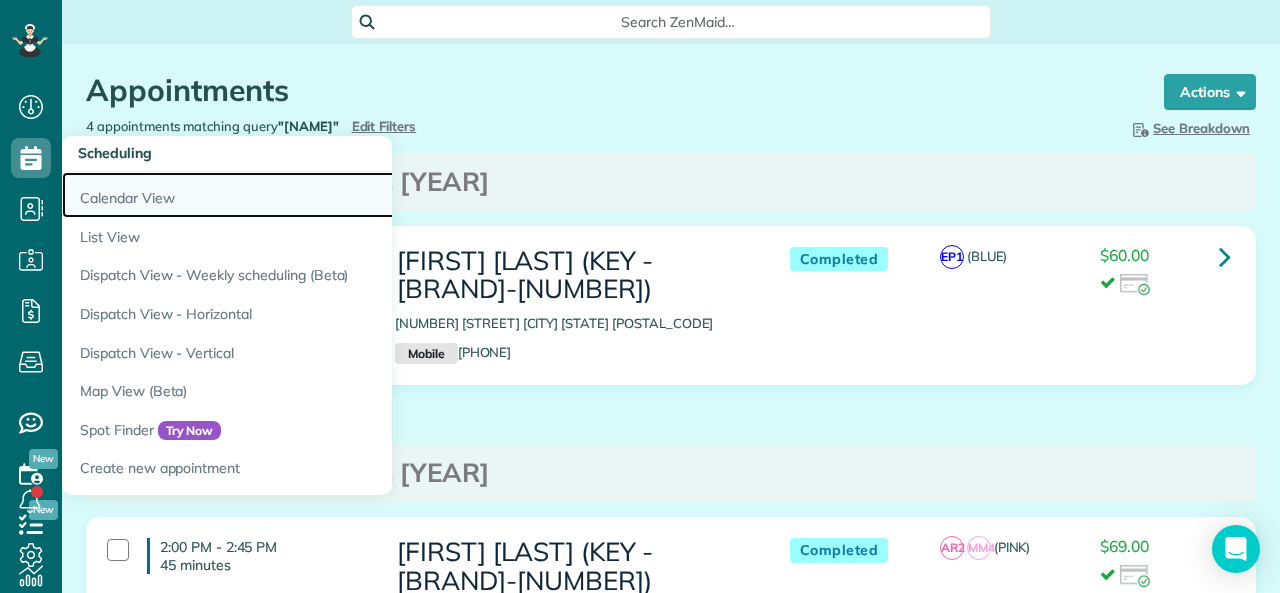 click on "Calendar View" at bounding box center (312, 195) 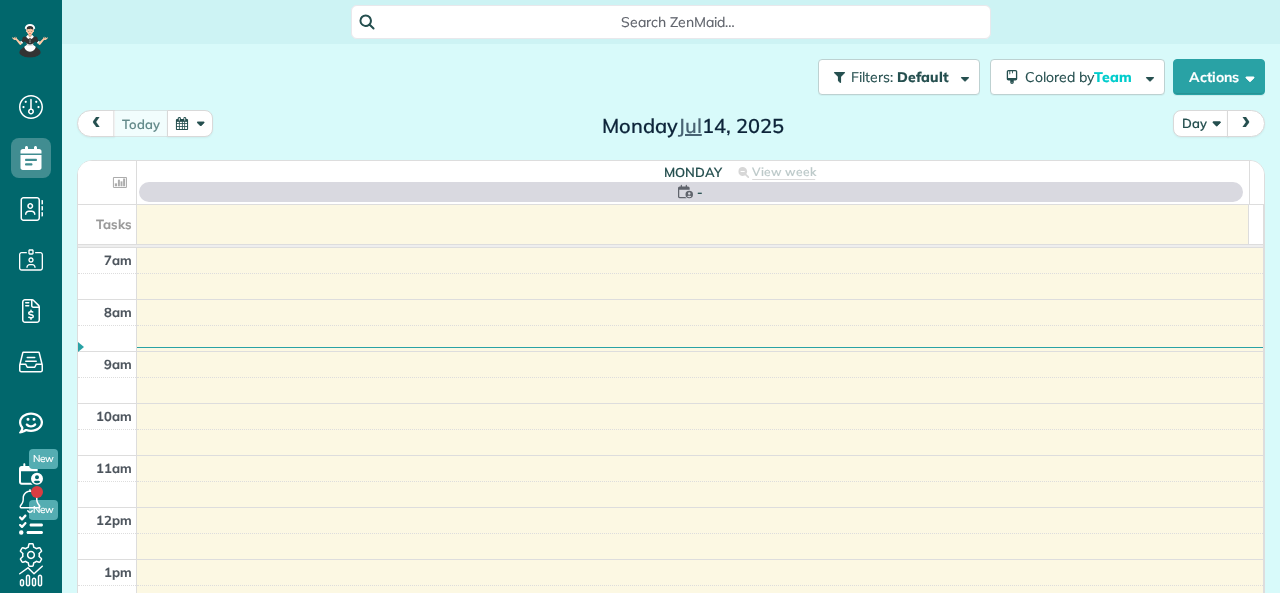 scroll, scrollTop: 0, scrollLeft: 0, axis: both 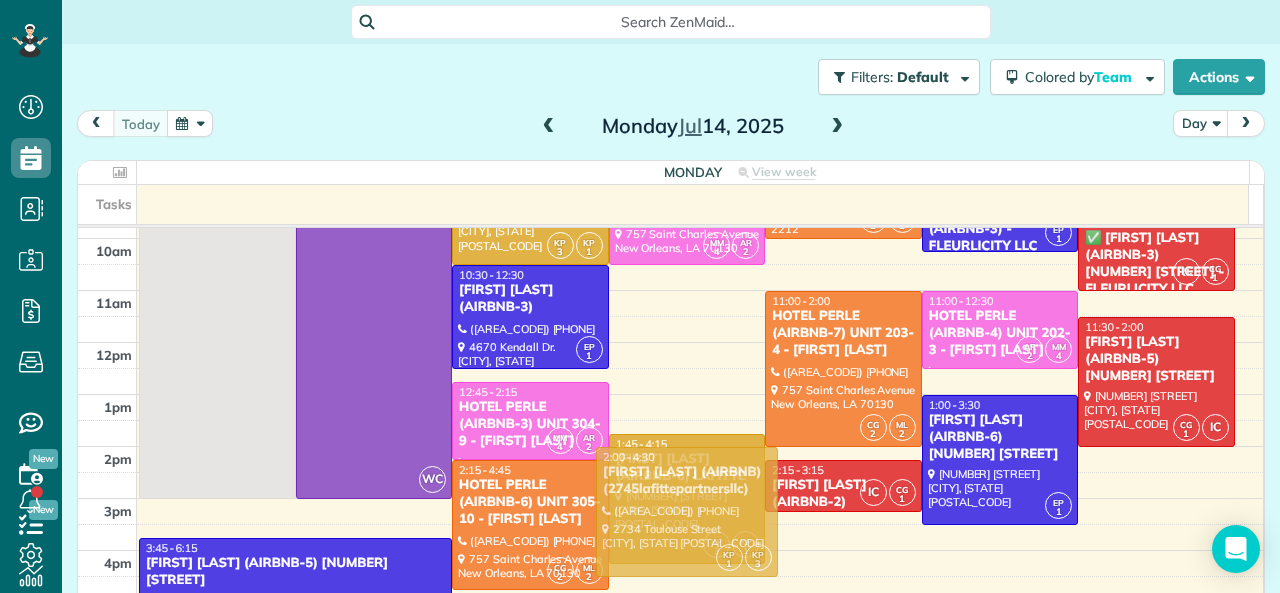 drag, startPoint x: 675, startPoint y: 322, endPoint x: 662, endPoint y: 490, distance: 168.50223 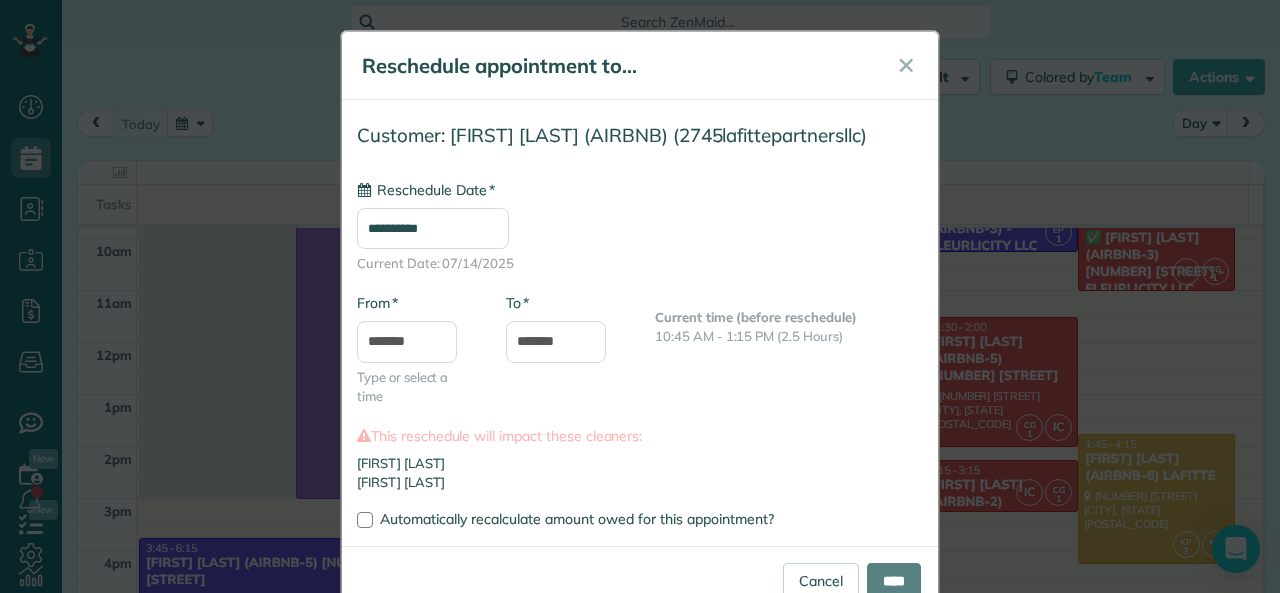 type on "**********" 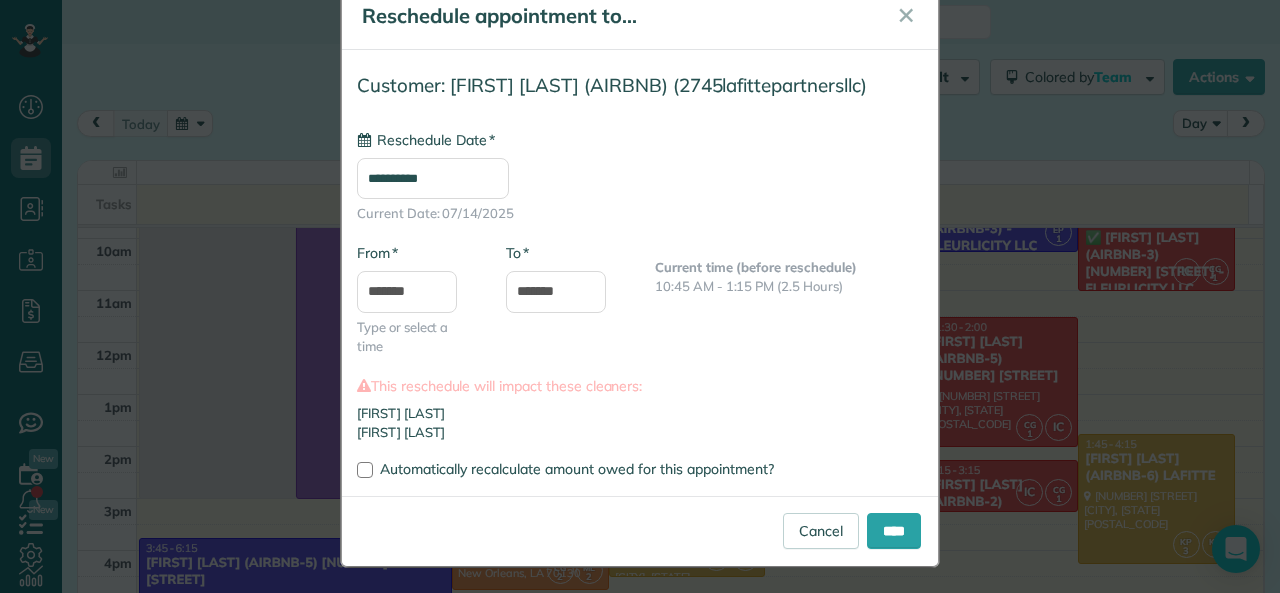 scroll, scrollTop: 76, scrollLeft: 0, axis: vertical 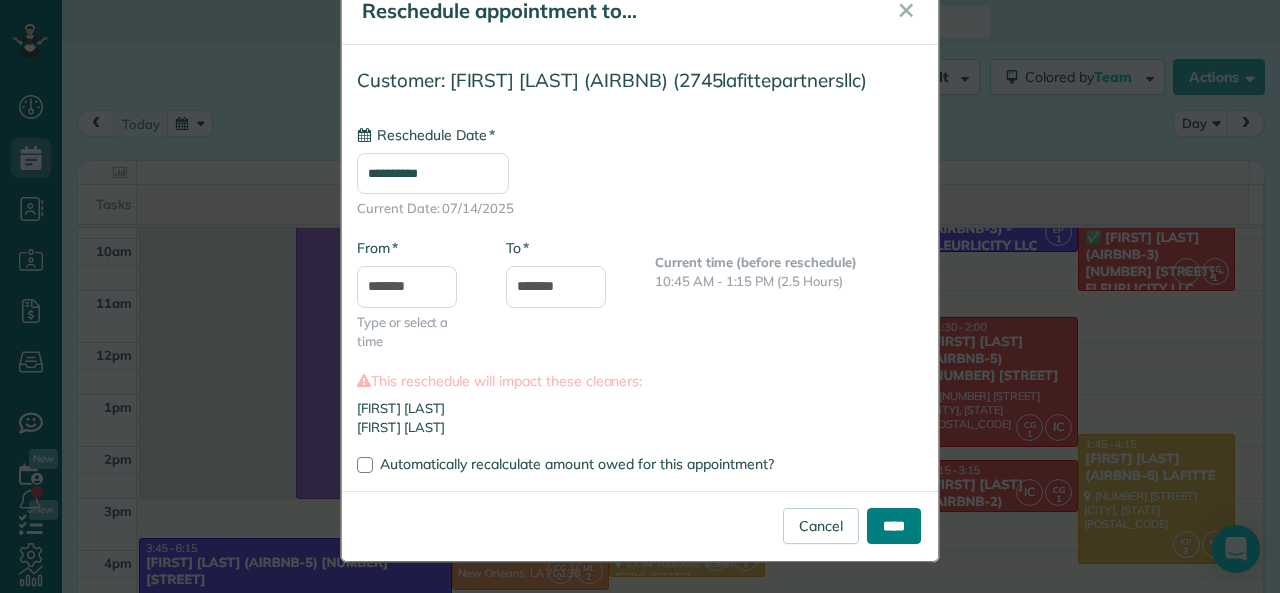 click on "****" at bounding box center (894, 526) 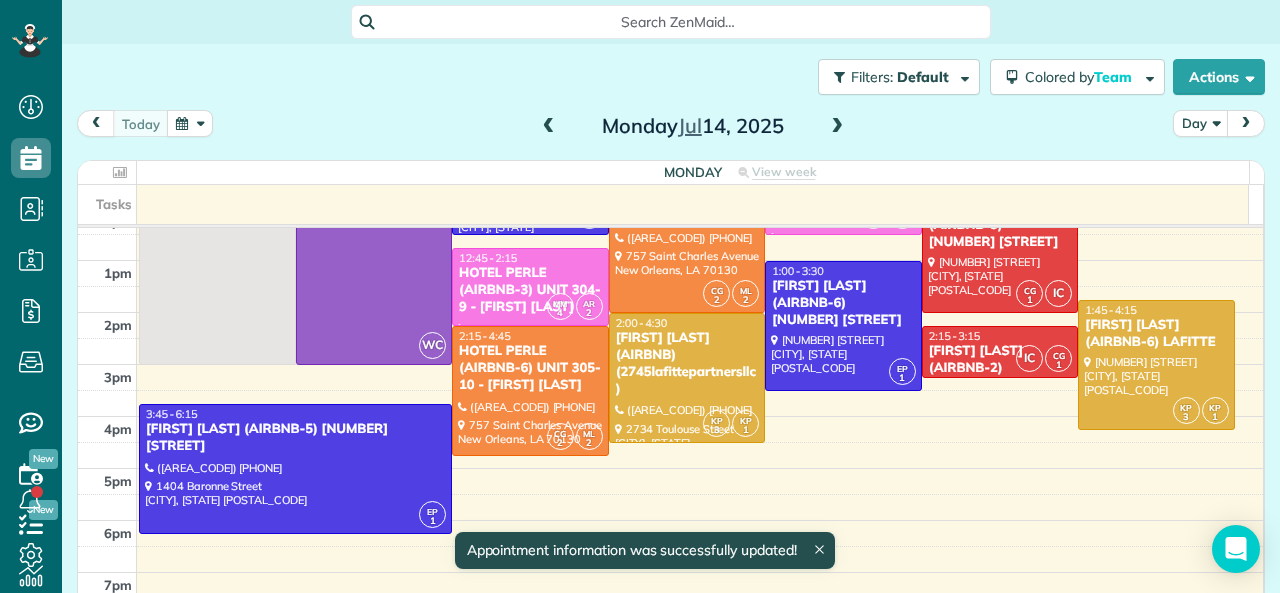 scroll, scrollTop: 145, scrollLeft: 0, axis: vertical 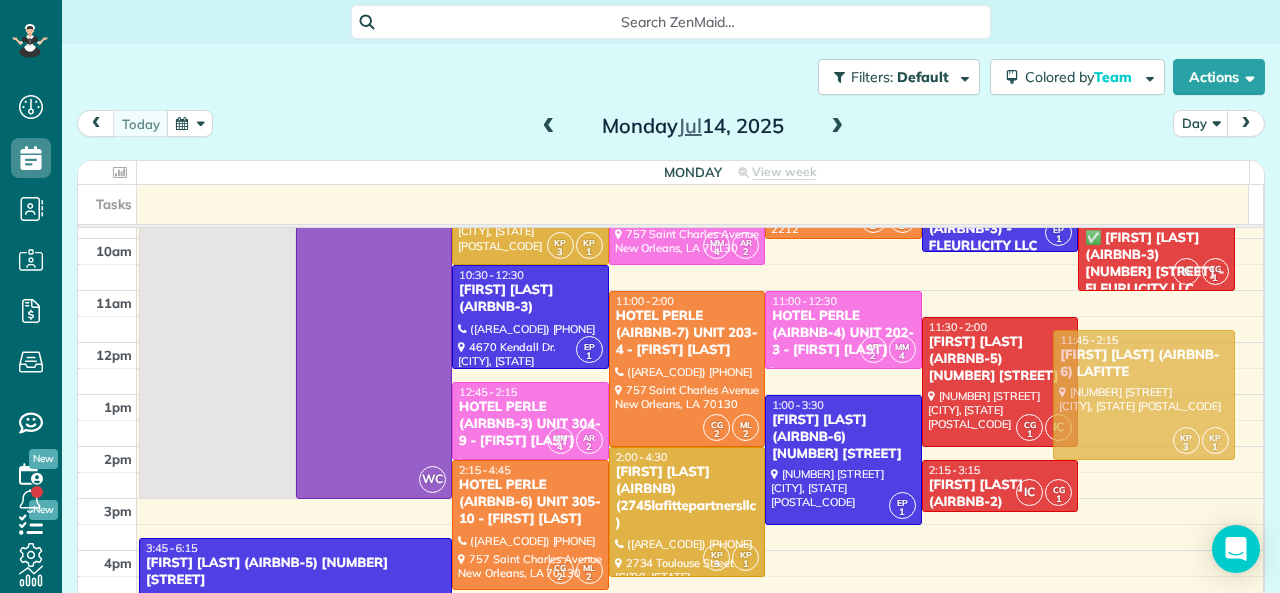 drag, startPoint x: 1120, startPoint y: 496, endPoint x: 1126, endPoint y: 395, distance: 101.17806 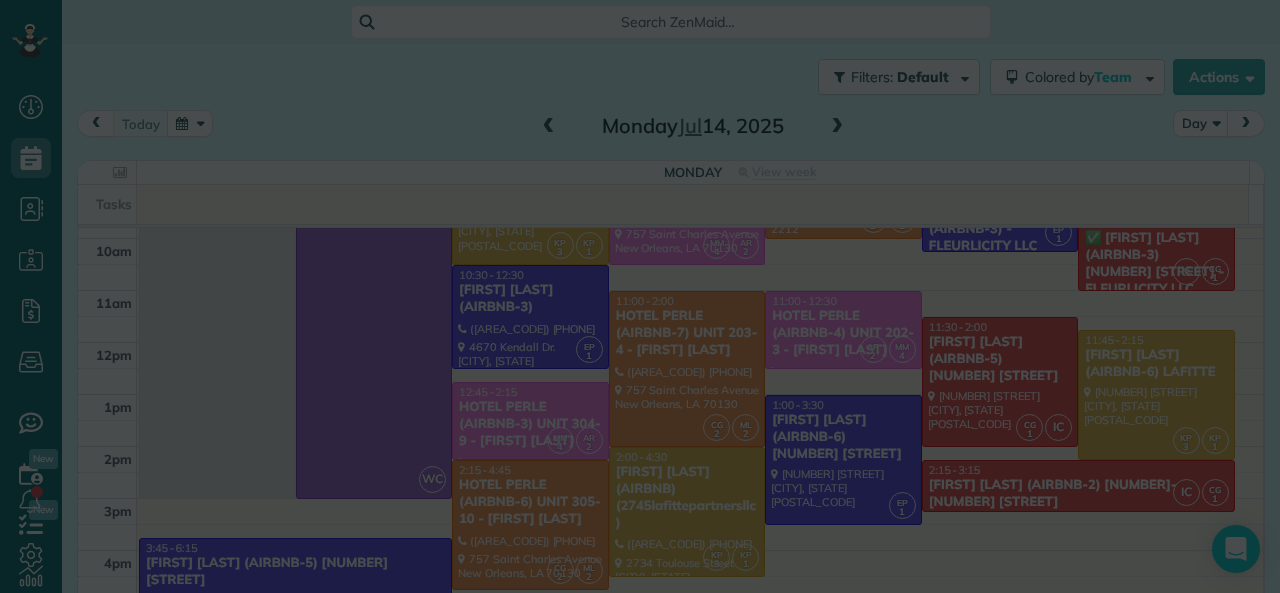 scroll, scrollTop: 0, scrollLeft: 0, axis: both 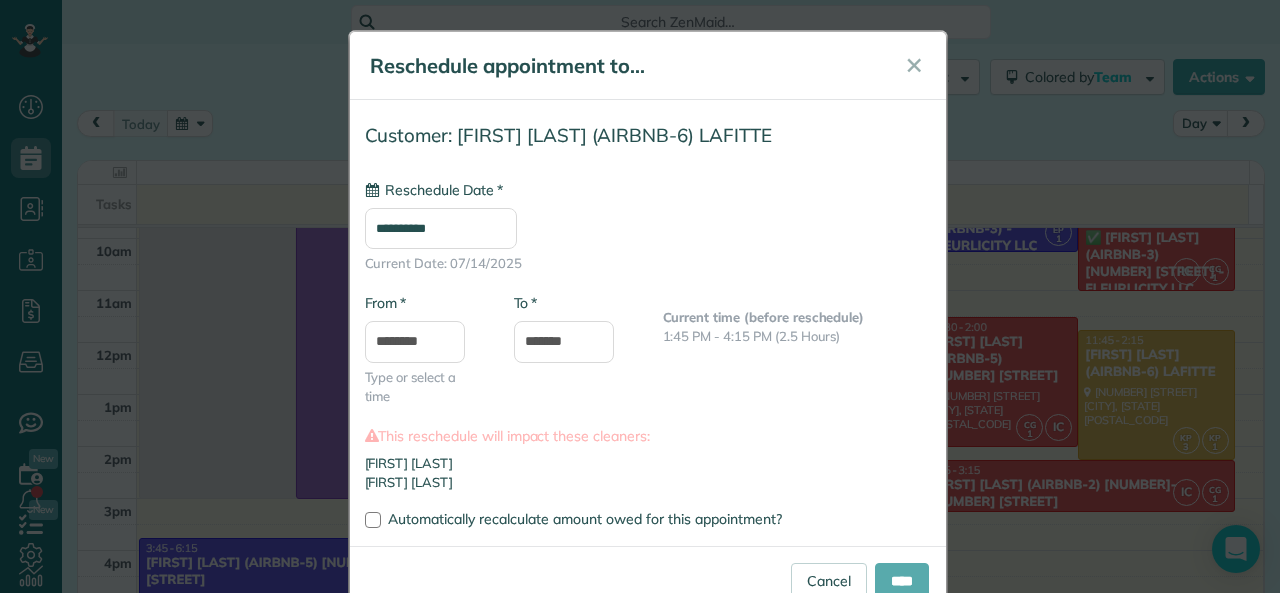 type on "**********" 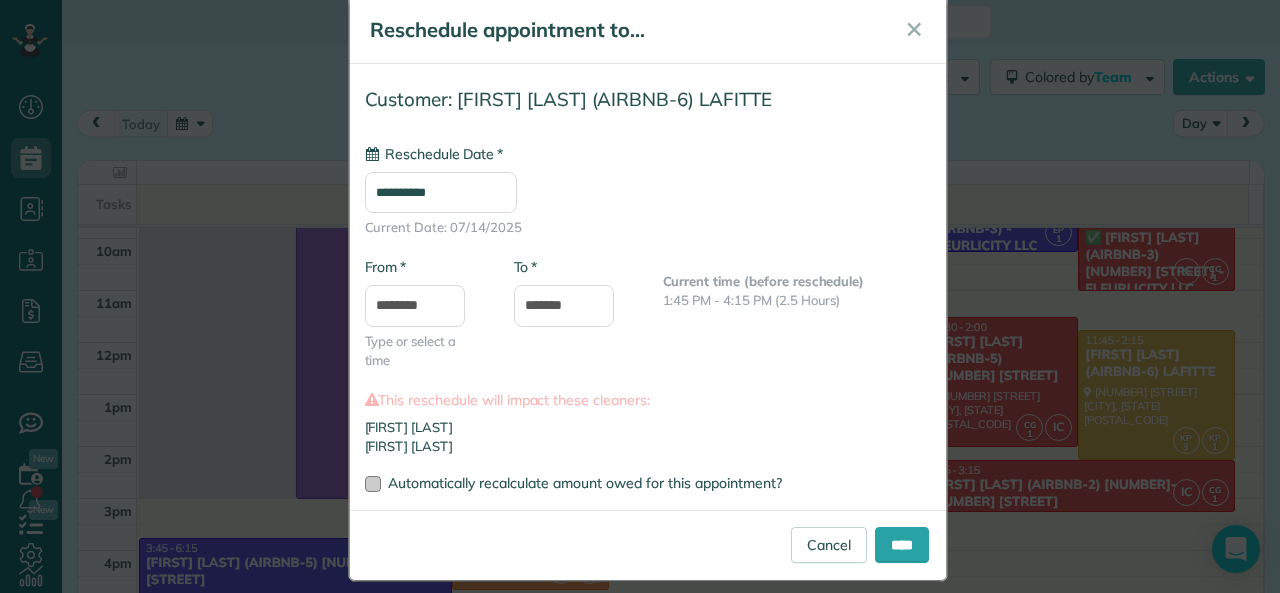 scroll, scrollTop: 55, scrollLeft: 0, axis: vertical 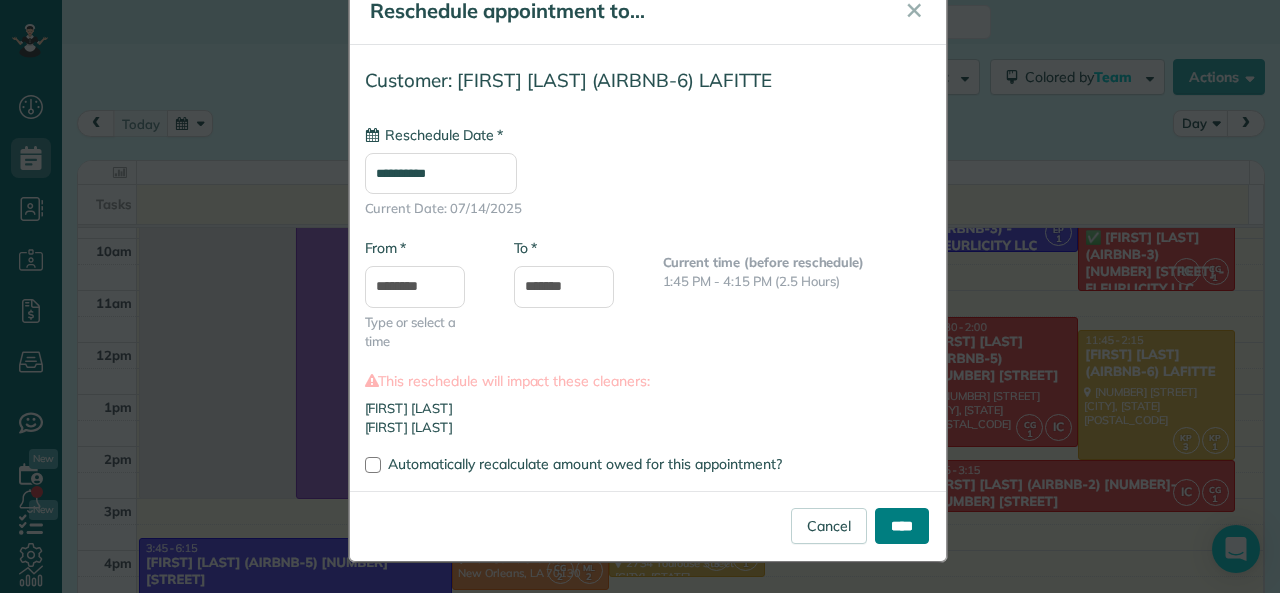 click on "****" at bounding box center [902, 526] 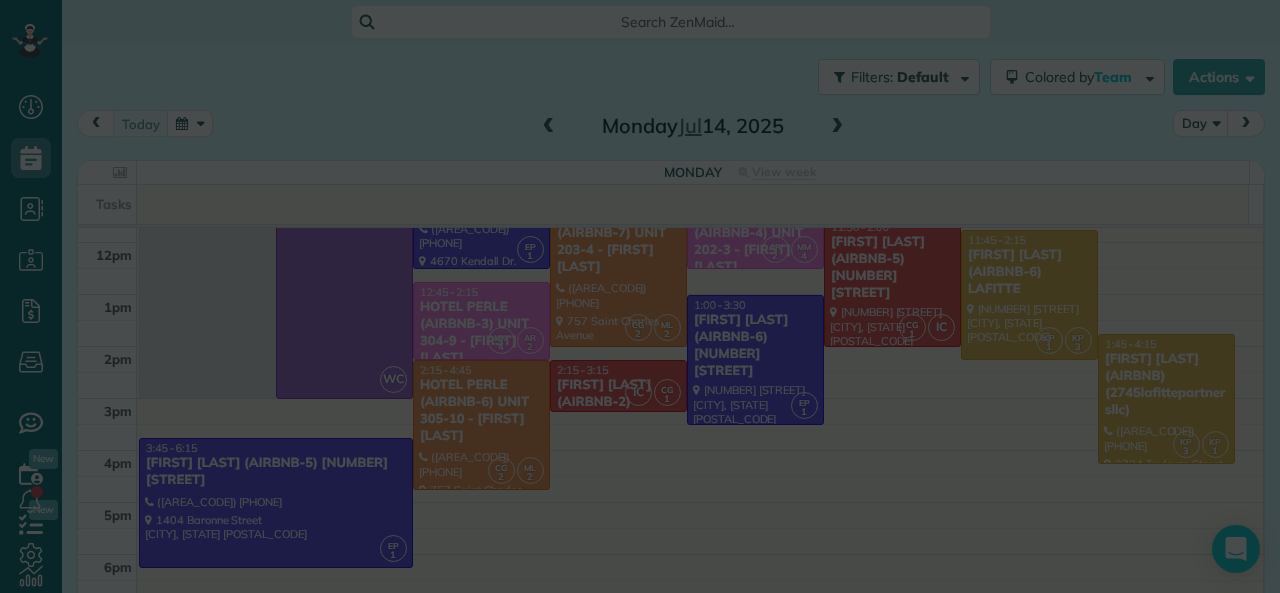 scroll, scrollTop: 0, scrollLeft: 0, axis: both 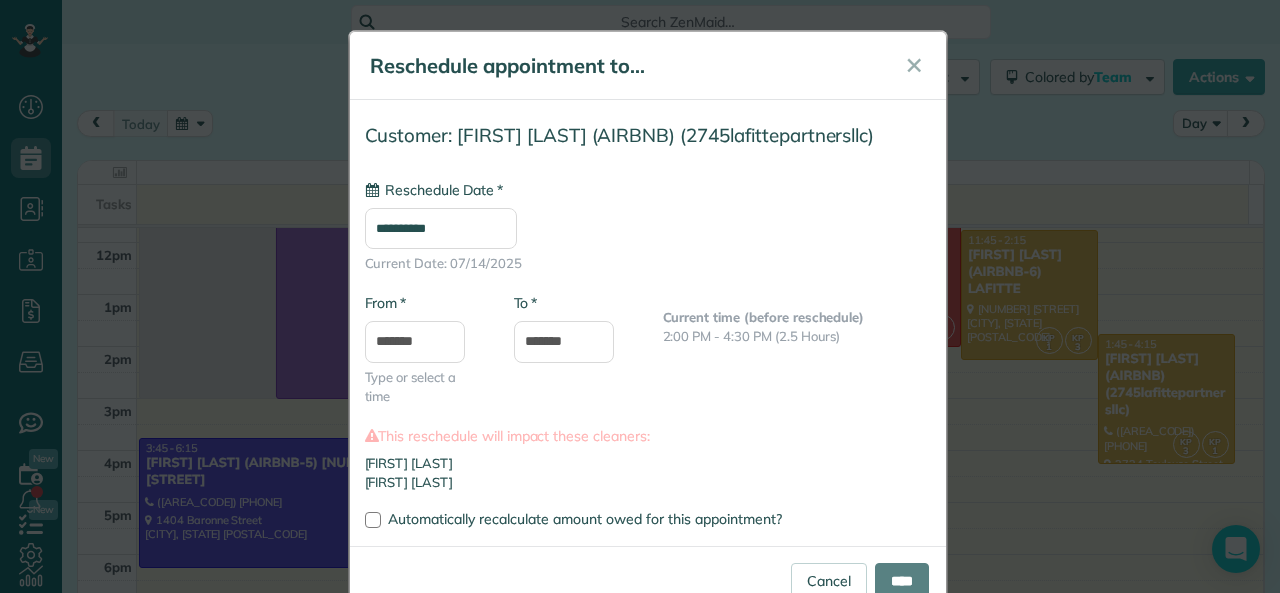 type on "**********" 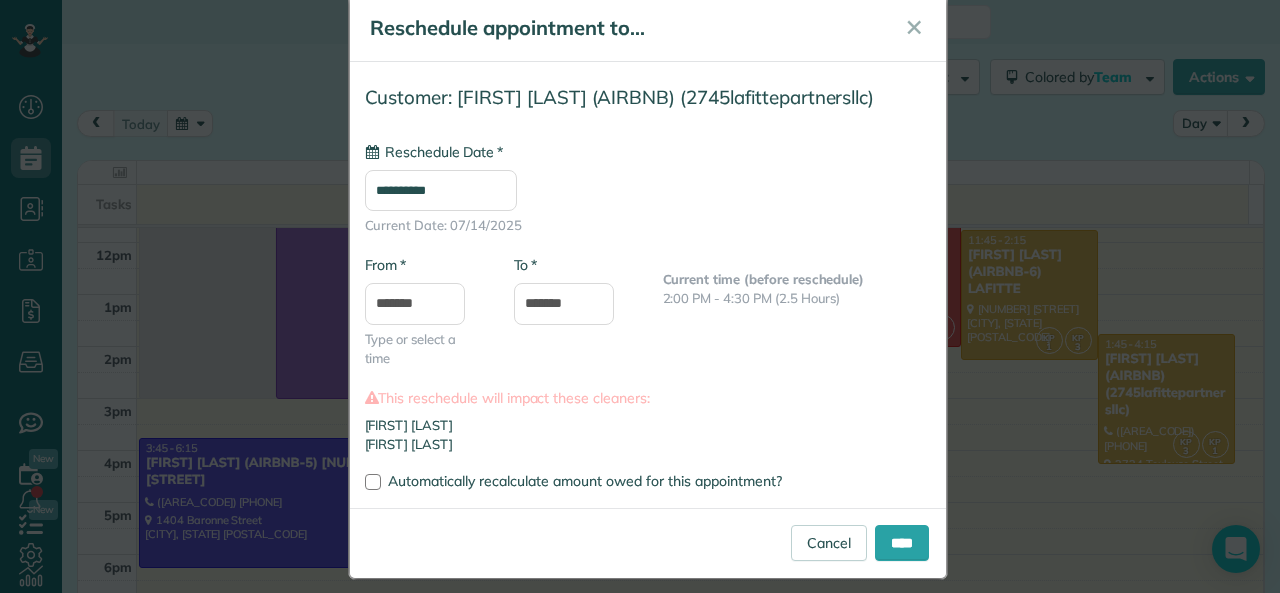 scroll, scrollTop: 76, scrollLeft: 0, axis: vertical 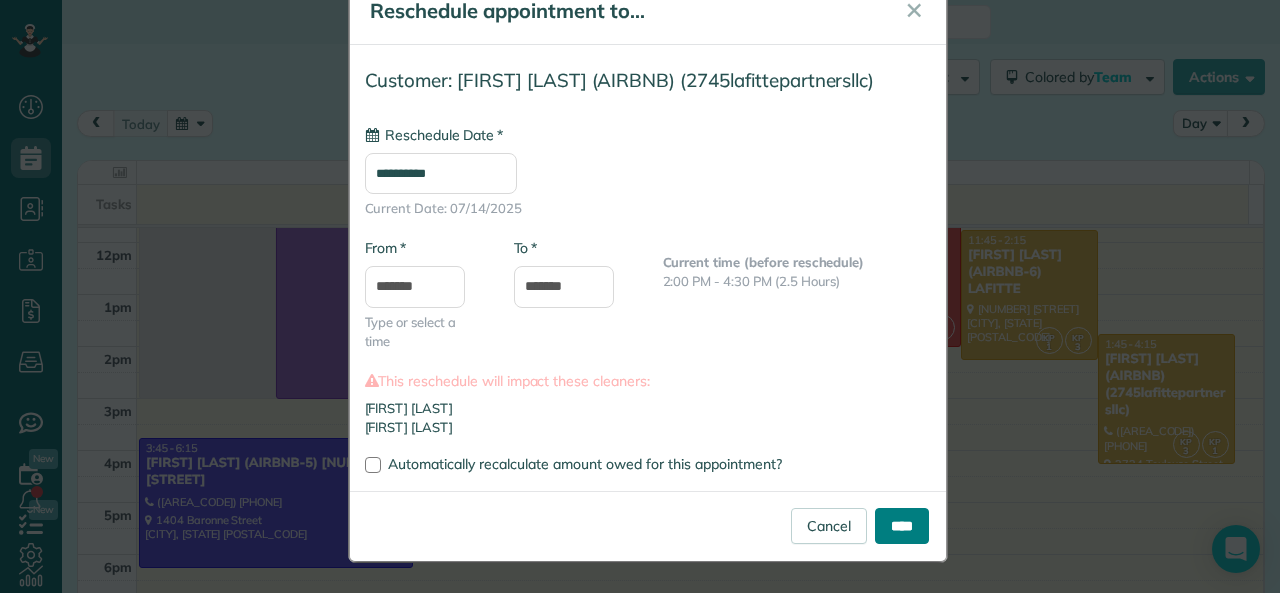 click on "****" at bounding box center (902, 526) 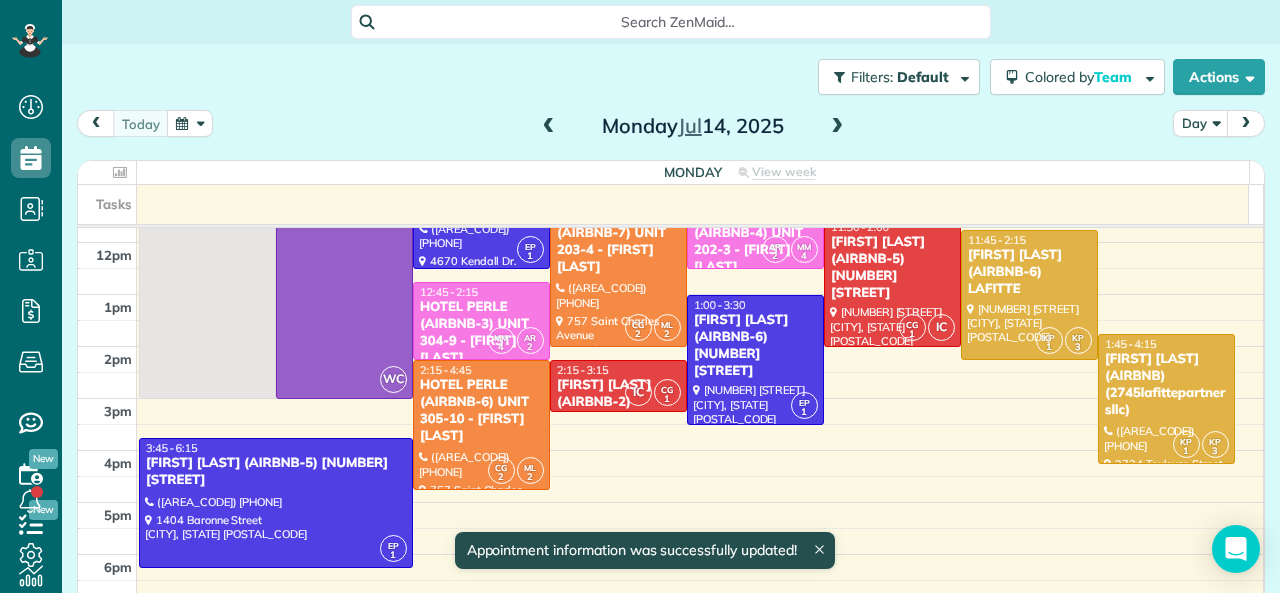 scroll, scrollTop: 145, scrollLeft: 0, axis: vertical 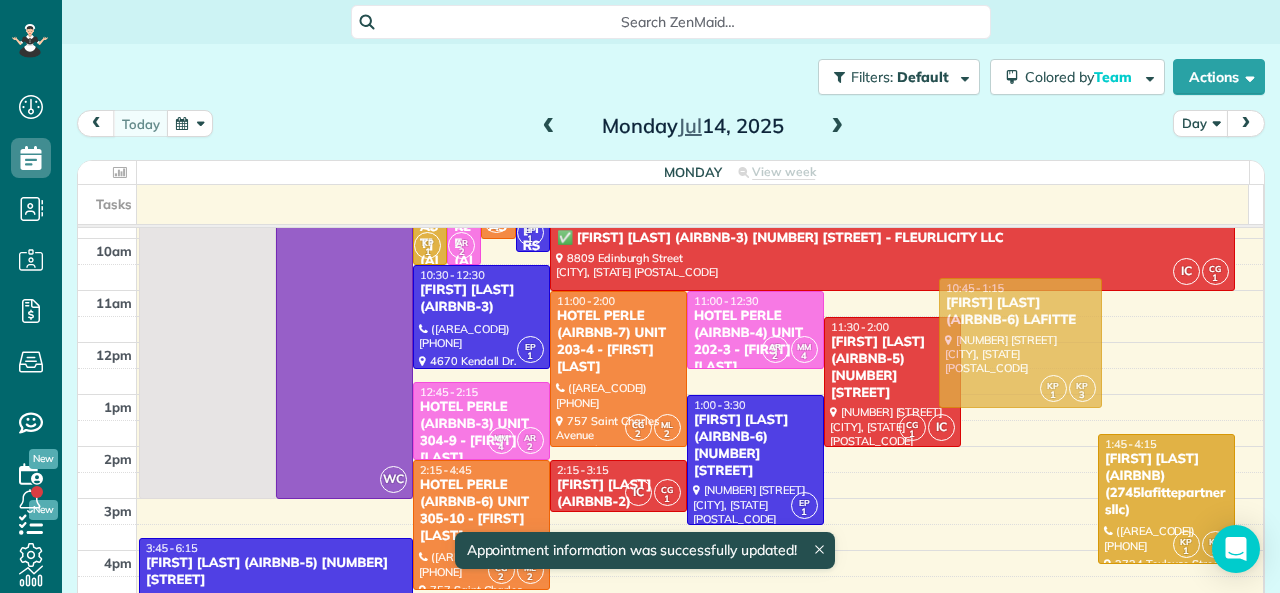 drag, startPoint x: 990, startPoint y: 390, endPoint x: 997, endPoint y: 343, distance: 47.518417 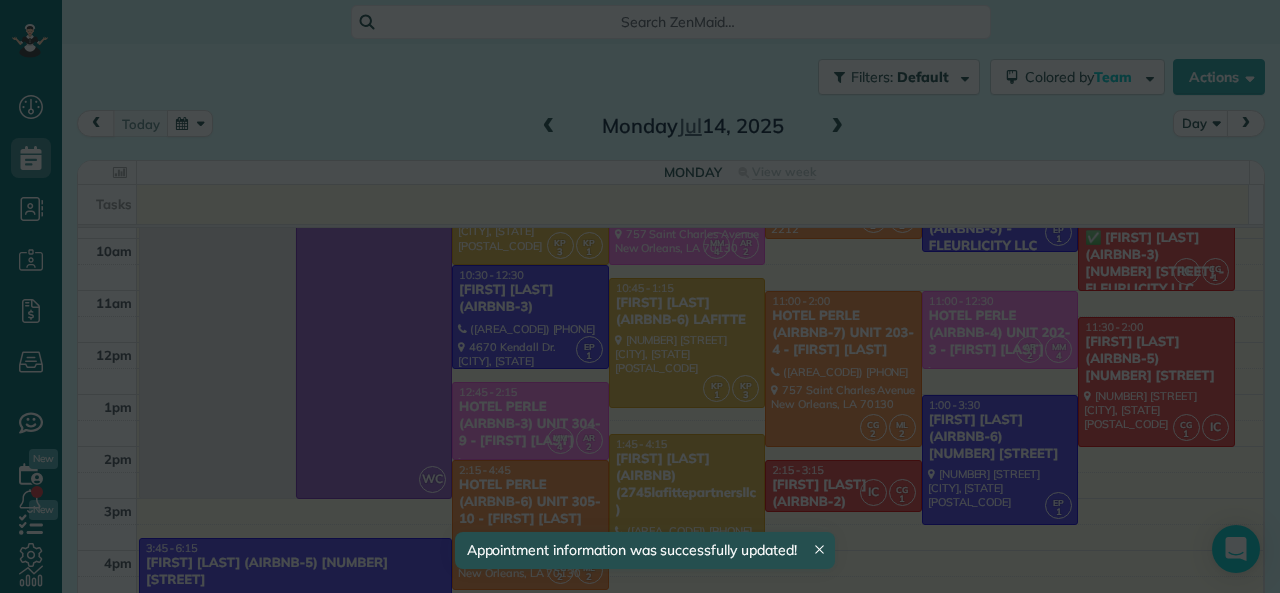 scroll, scrollTop: 0, scrollLeft: 0, axis: both 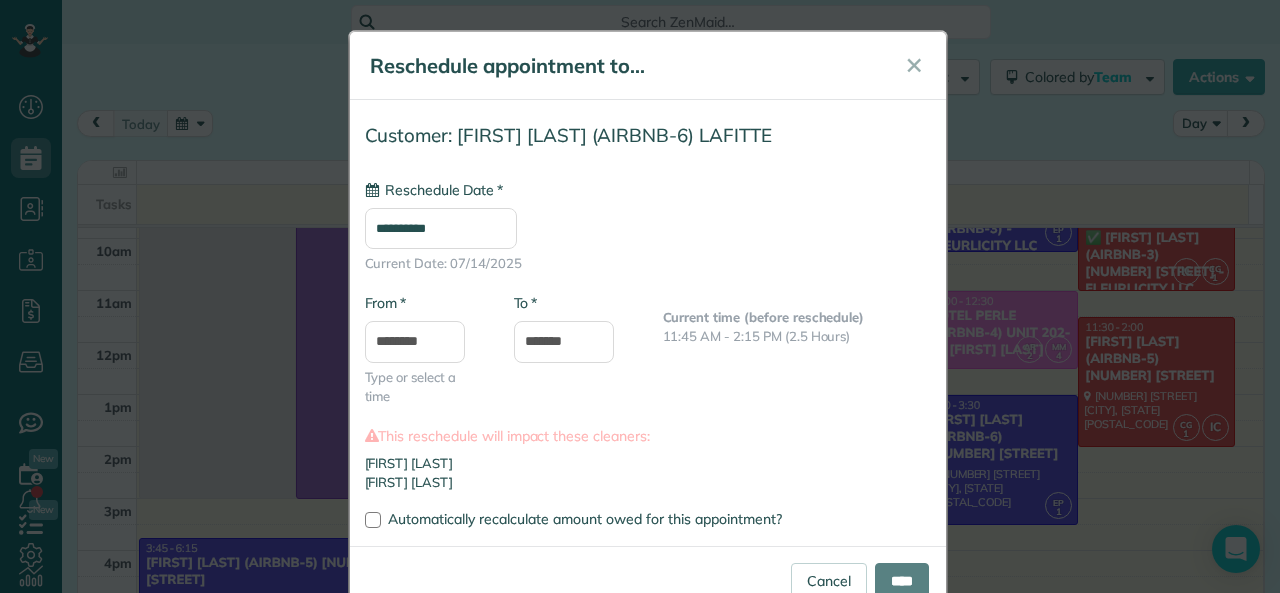 type on "**********" 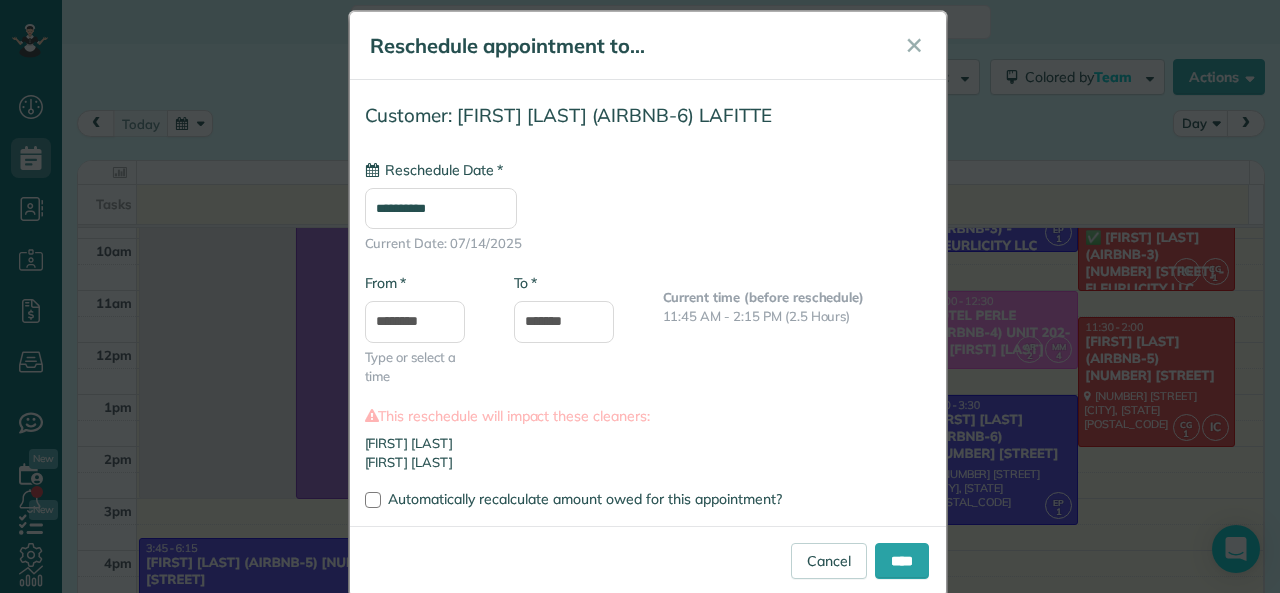 scroll, scrollTop: 55, scrollLeft: 0, axis: vertical 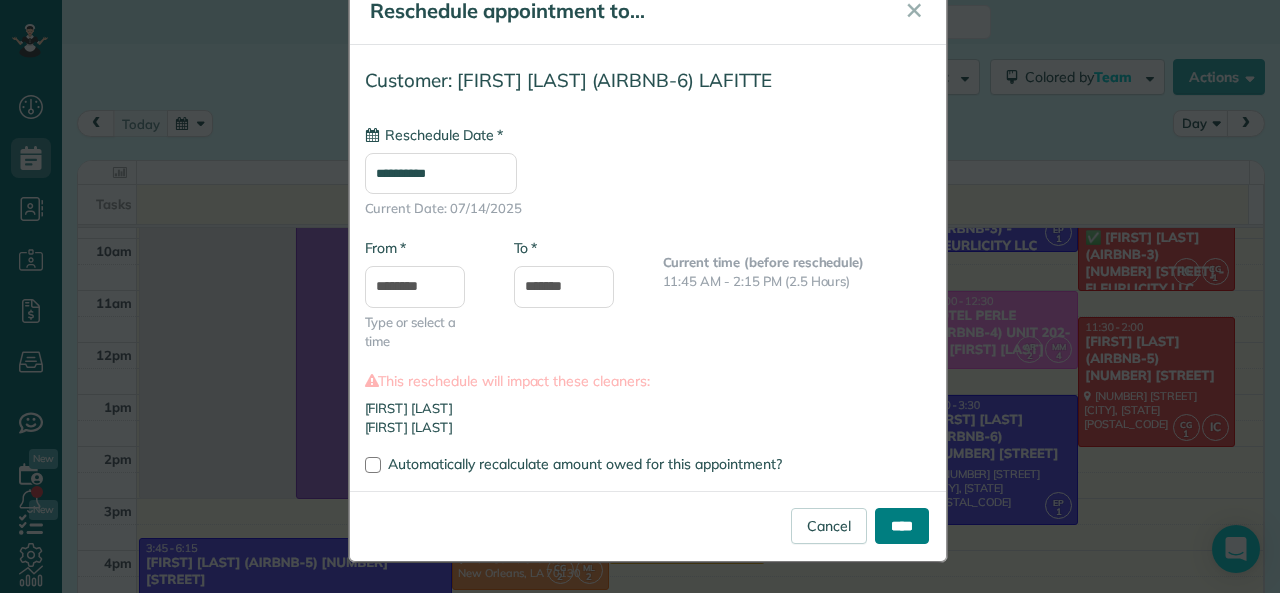 click on "****" at bounding box center [902, 526] 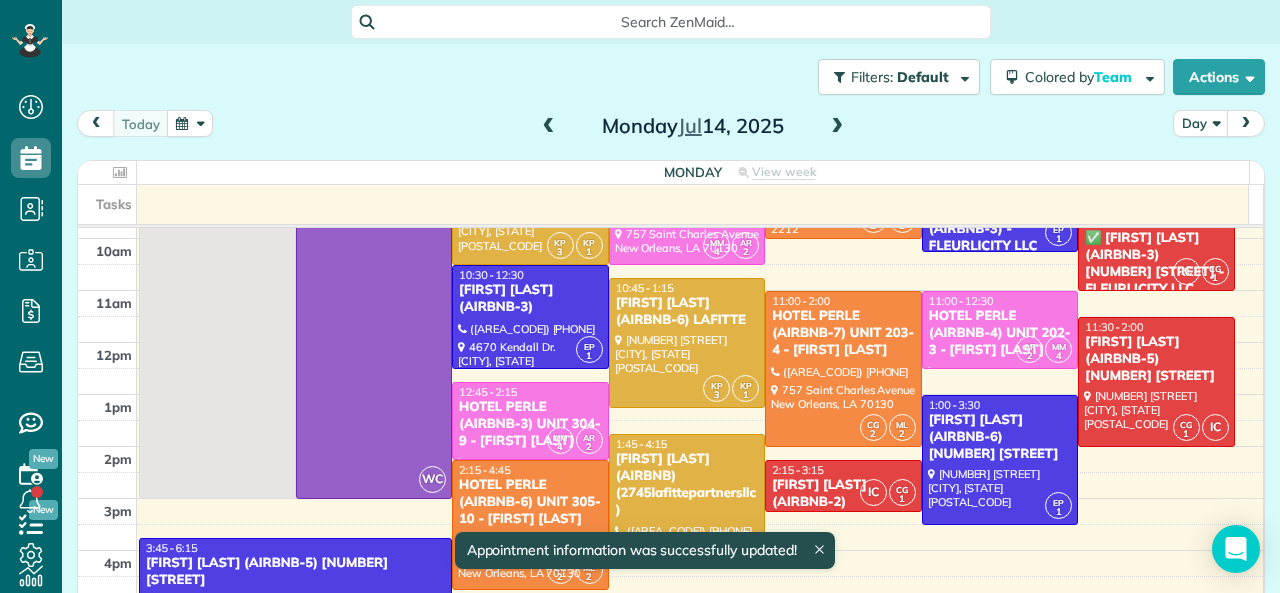click 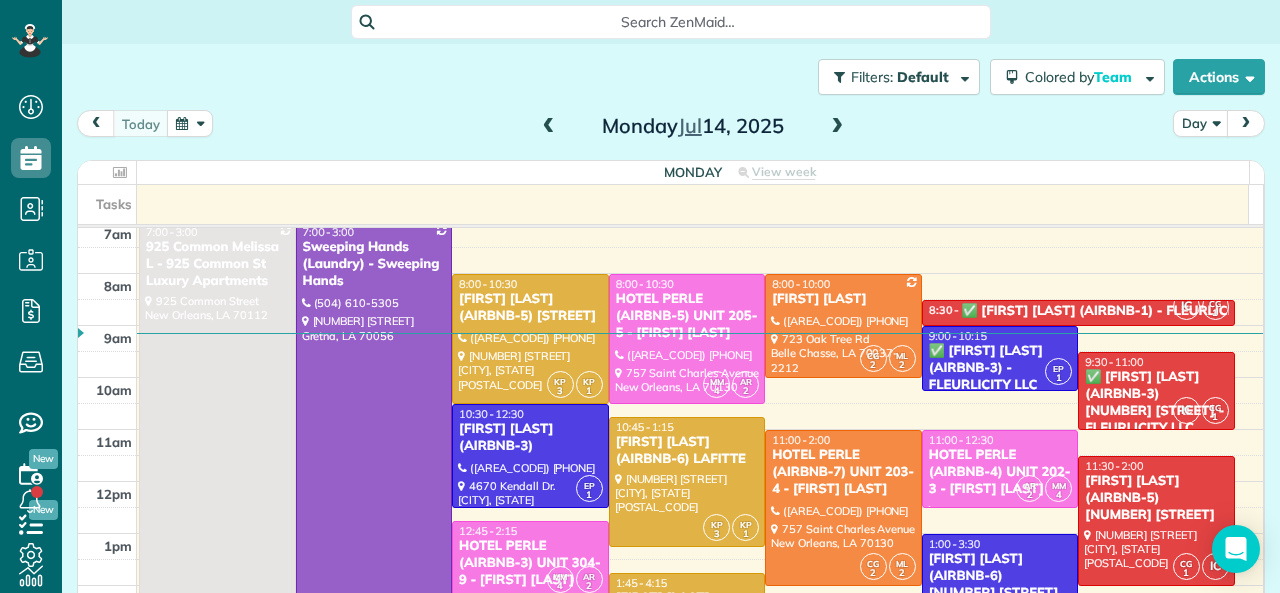 scroll, scrollTop: 0, scrollLeft: 0, axis: both 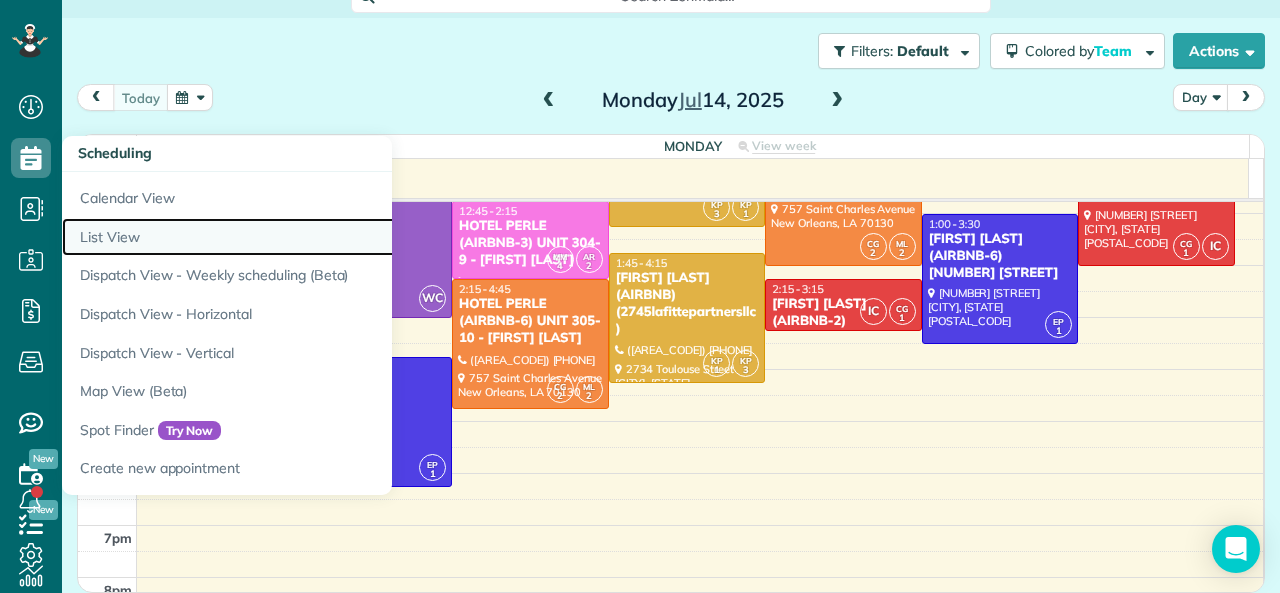 click on "List View" at bounding box center [312, 237] 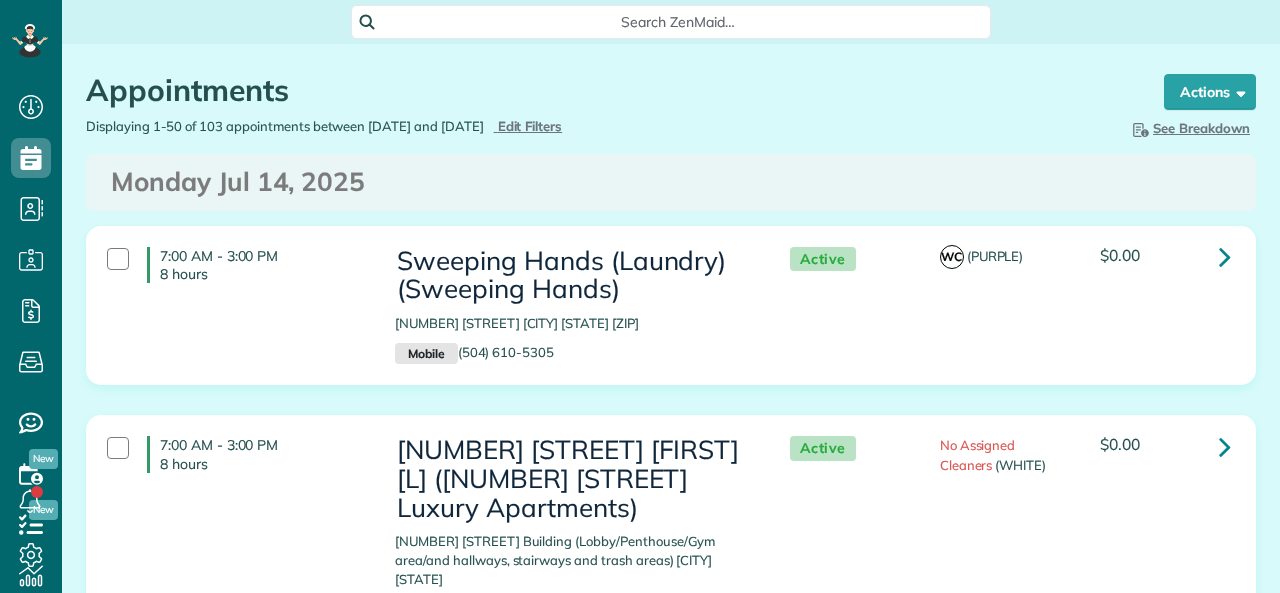 scroll, scrollTop: 0, scrollLeft: 0, axis: both 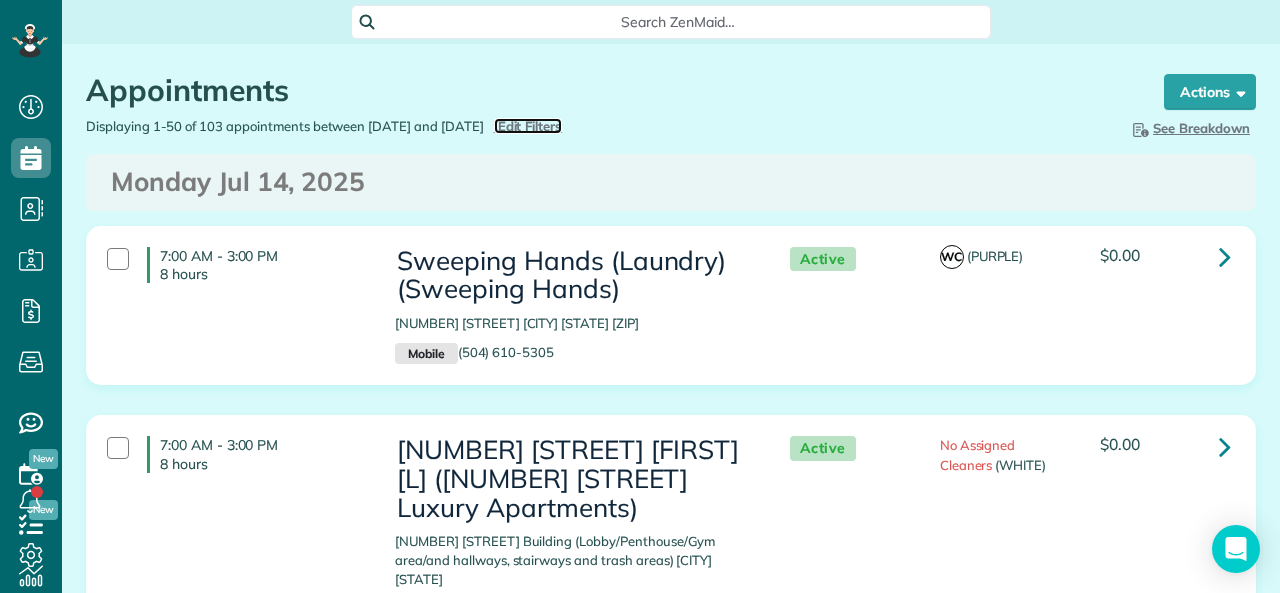 click on "Edit Filters" at bounding box center [530, 126] 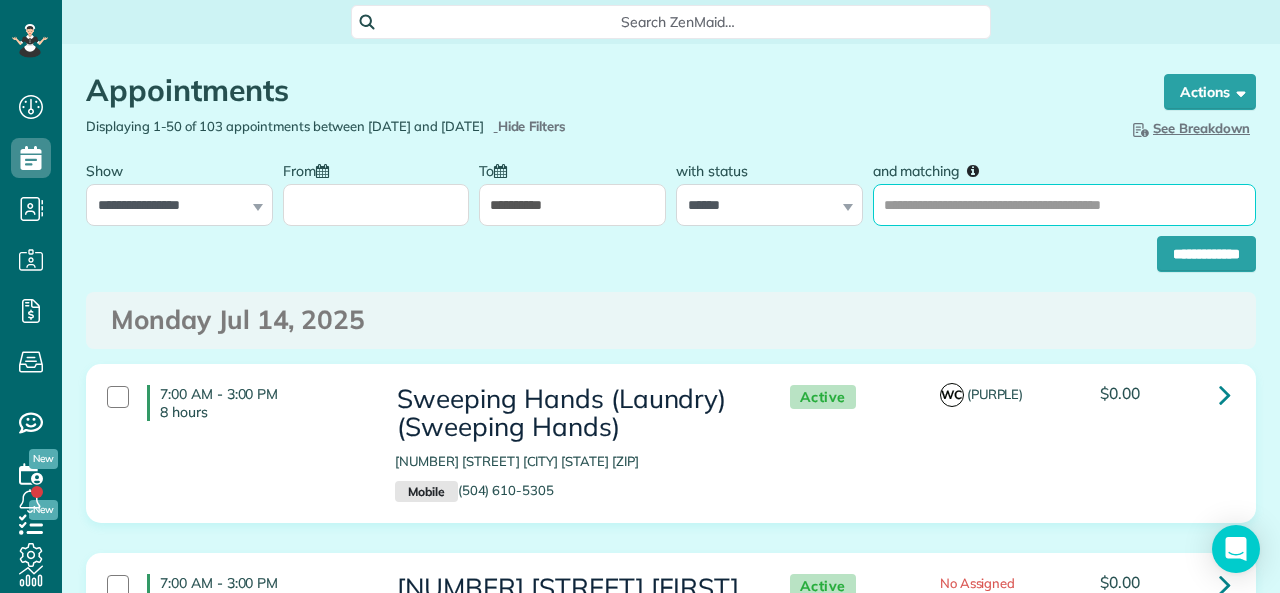 click on "and matching" at bounding box center (1064, 205) 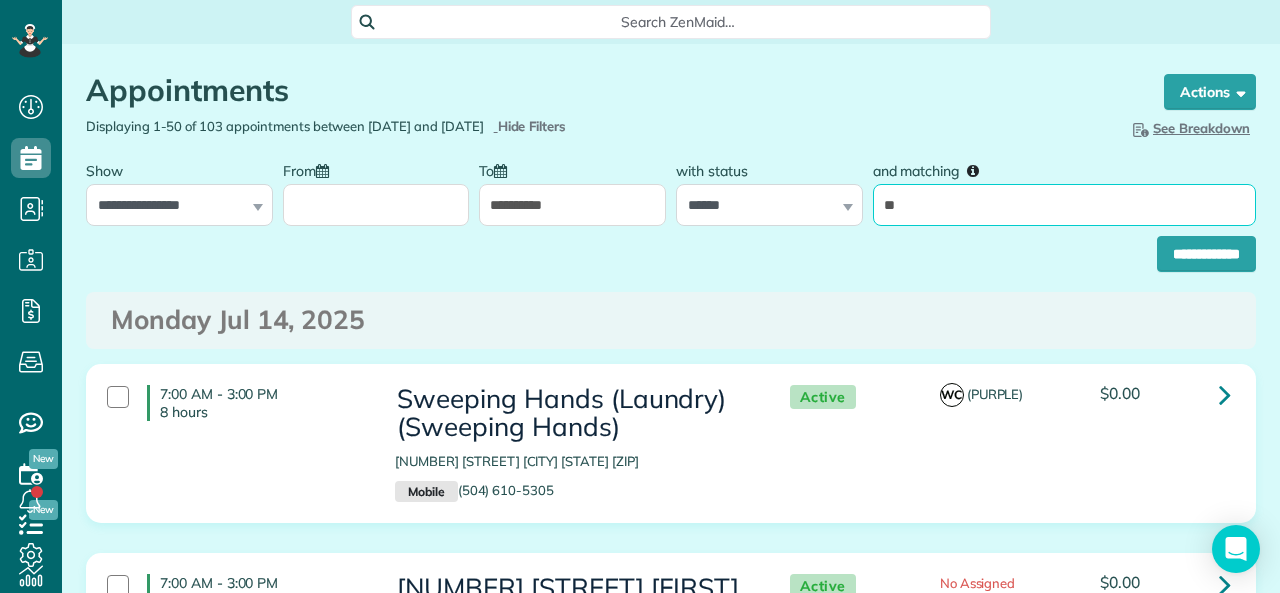 type on "**********" 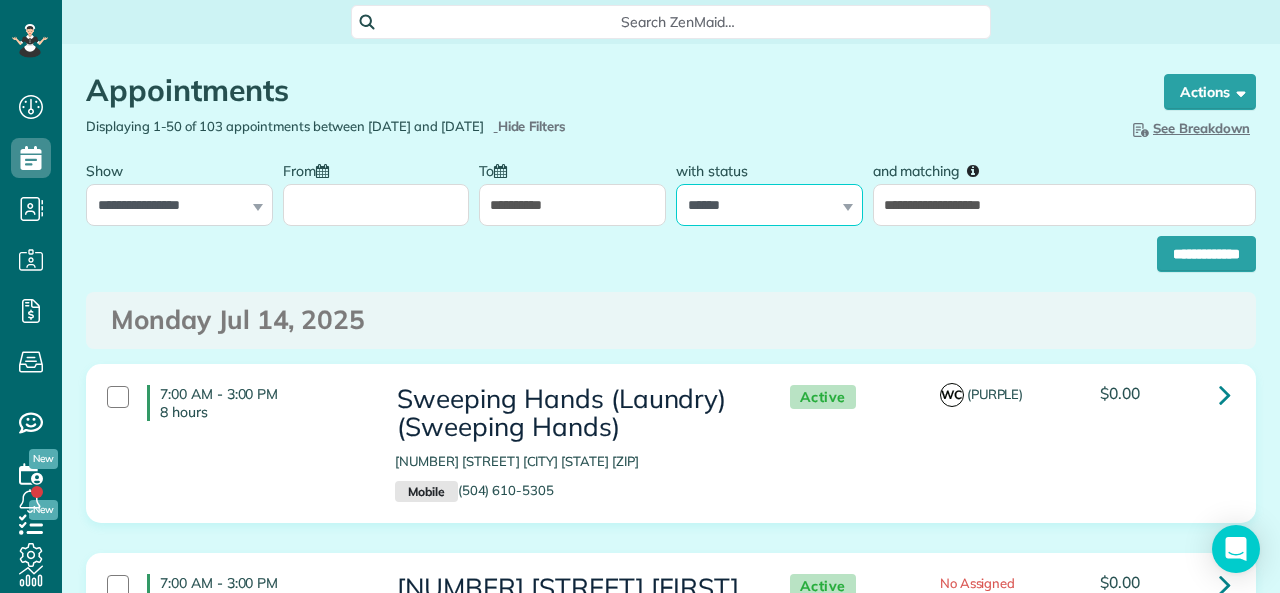 drag, startPoint x: 706, startPoint y: 204, endPoint x: 704, endPoint y: 223, distance: 19.104973 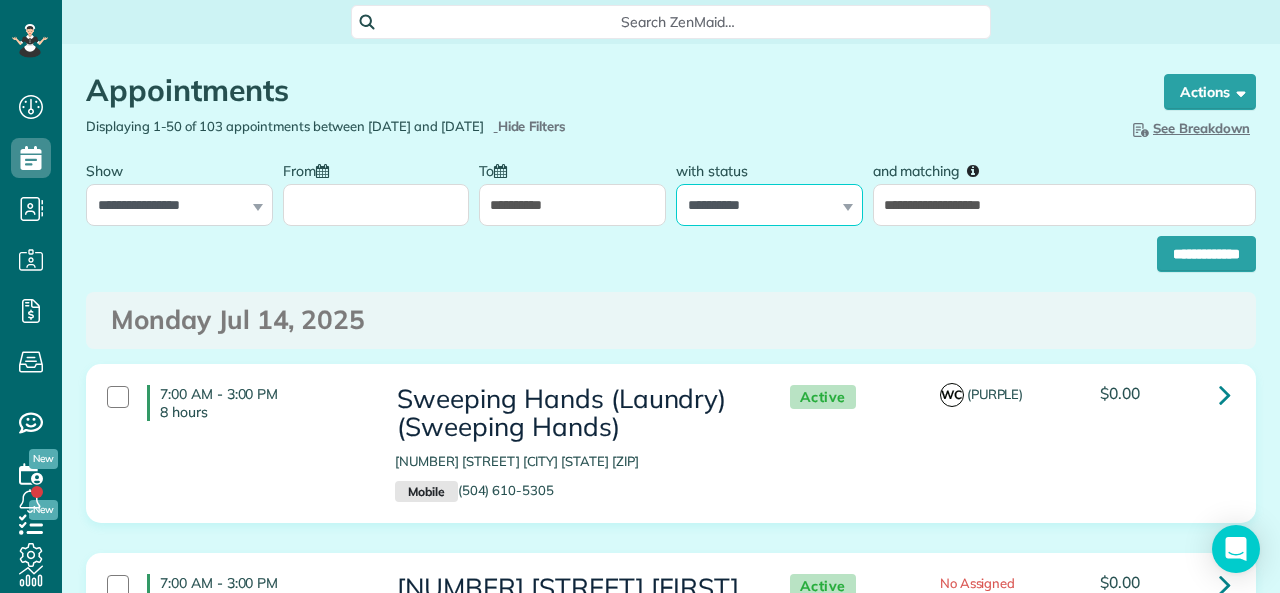 click on "**********" at bounding box center [769, 205] 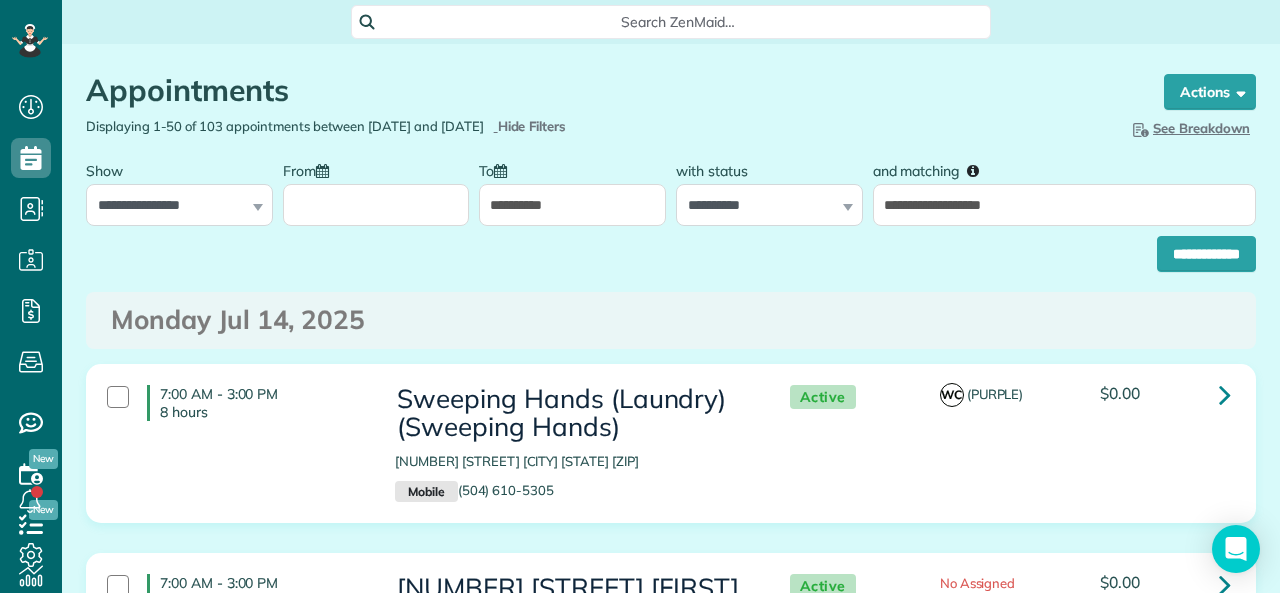 click on "**********" at bounding box center [572, 205] 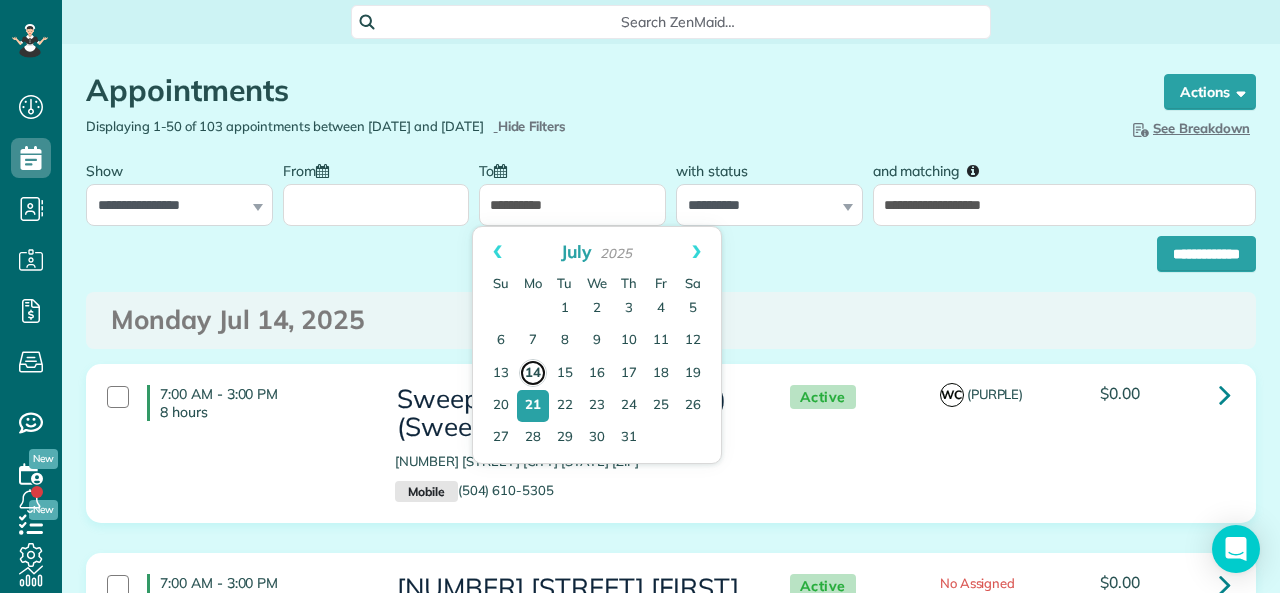 click on "14" at bounding box center (533, 373) 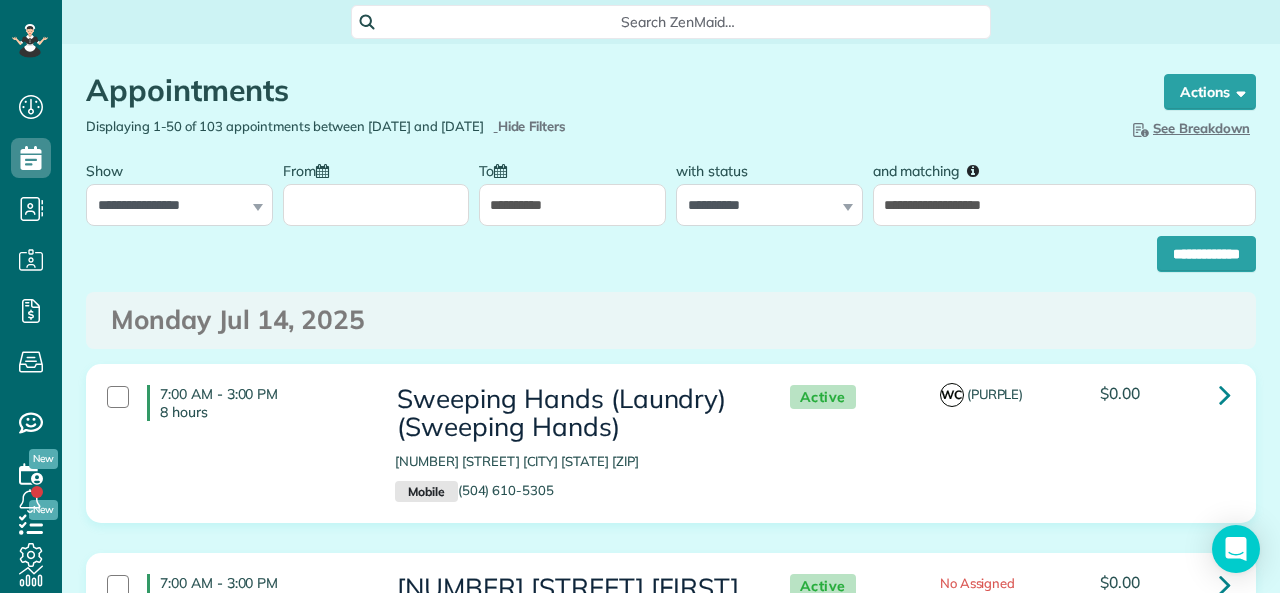 click on "From" at bounding box center [376, 205] 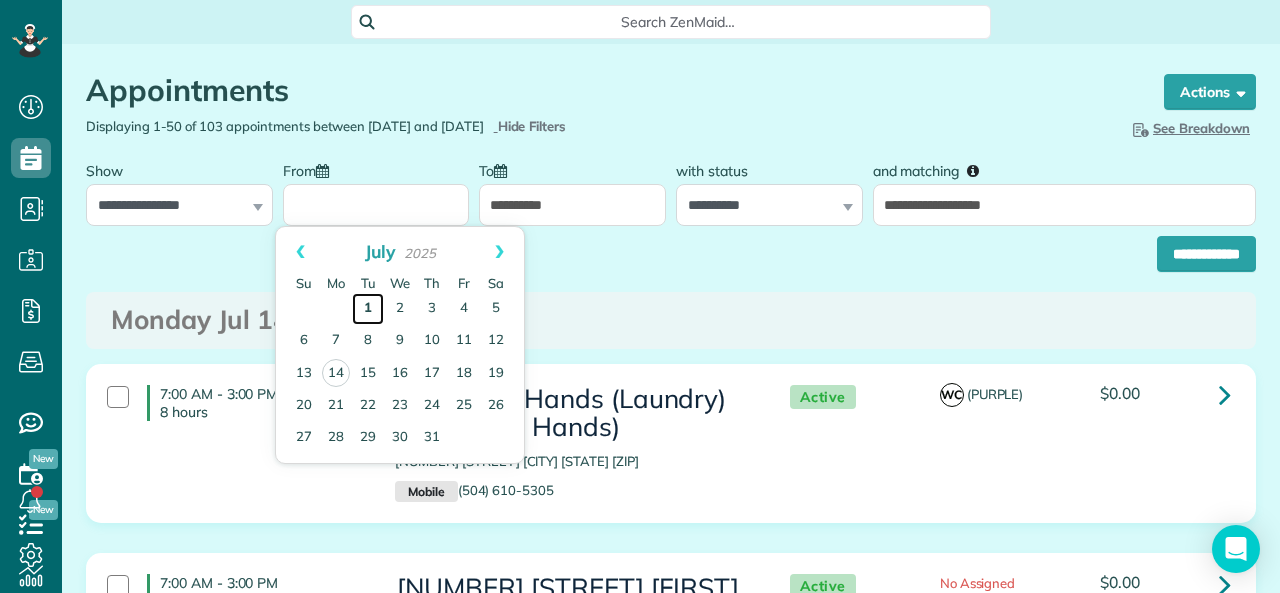 click on "1" at bounding box center [368, 309] 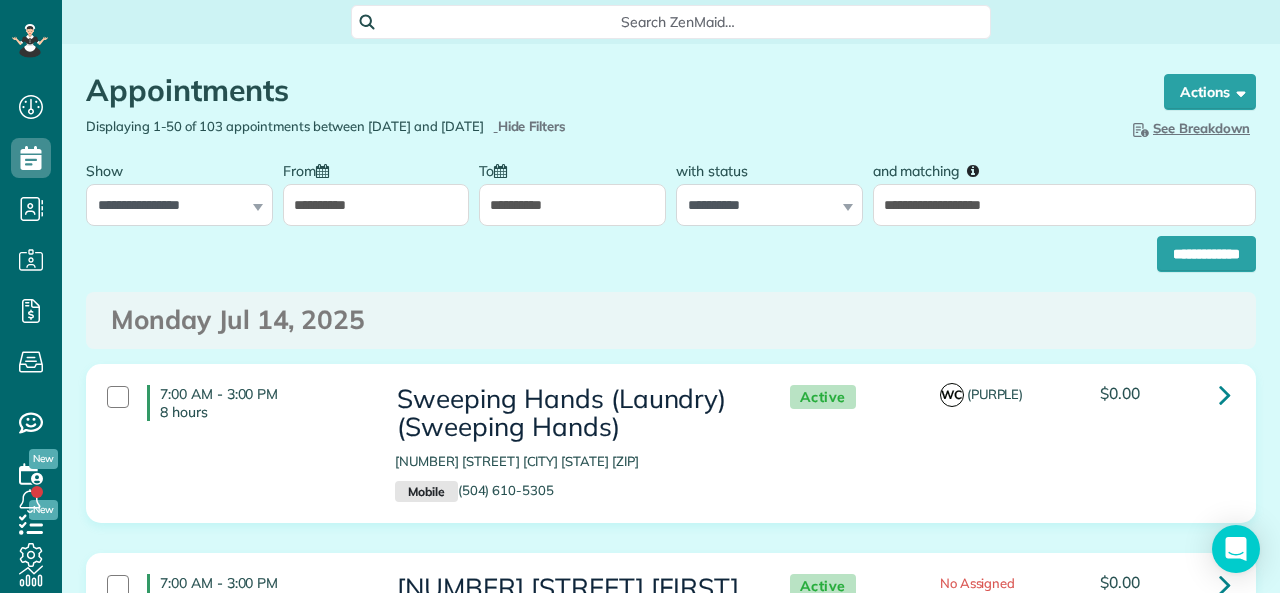 click on "Appointments
the List View [2 min]
Schedule Changes
Actions
Create Appointment
Create Task
Clock In/Out
Send Work Orders
Print Route Sheets
Today's Emails/Texts
Export data (Owner Only)..
Bulk Actions
Set status to: Active
Set status to: Stand-By" at bounding box center [671, 5476] 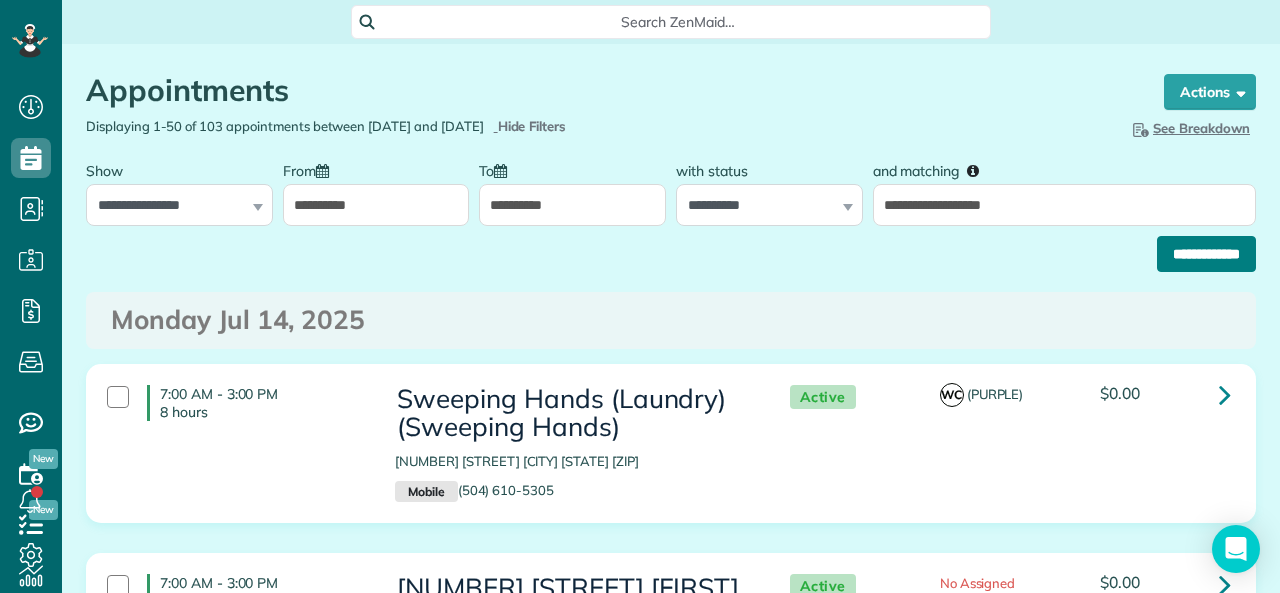 click on "**********" at bounding box center (1206, 254) 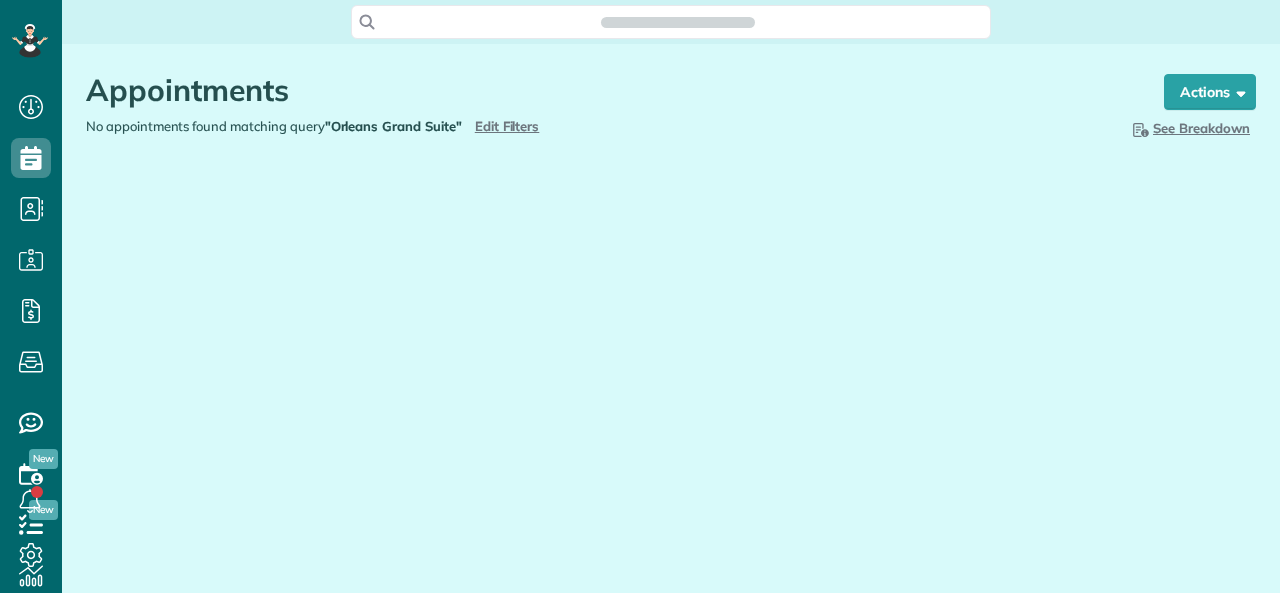 scroll, scrollTop: 0, scrollLeft: 0, axis: both 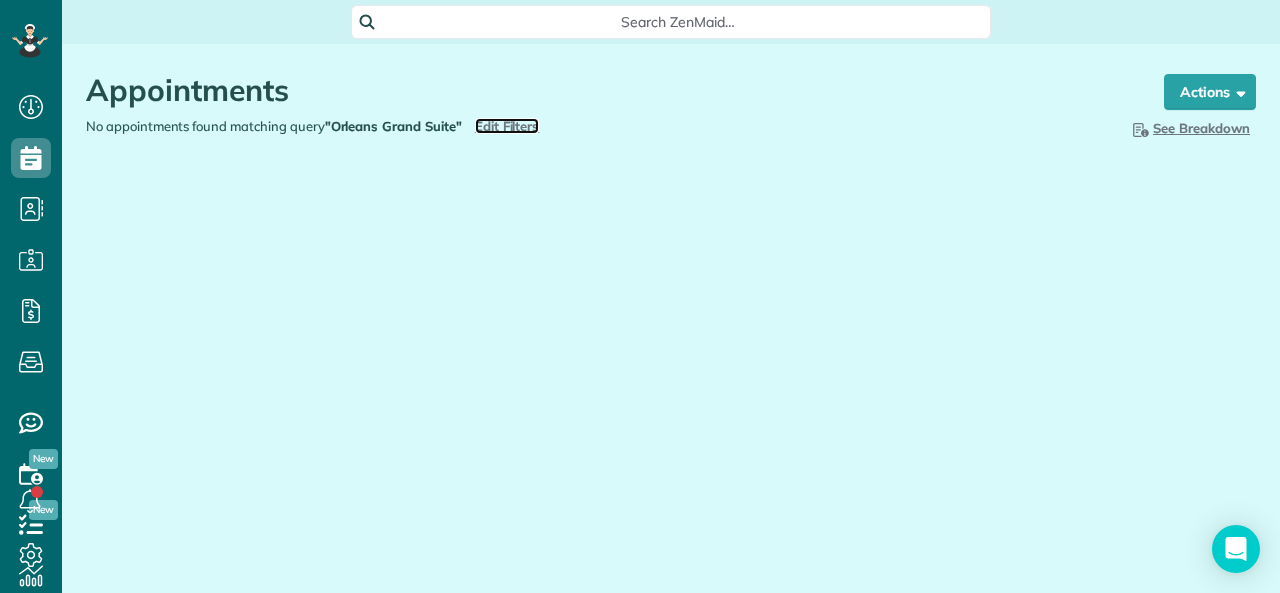 click on "Edit Filters" at bounding box center (507, 126) 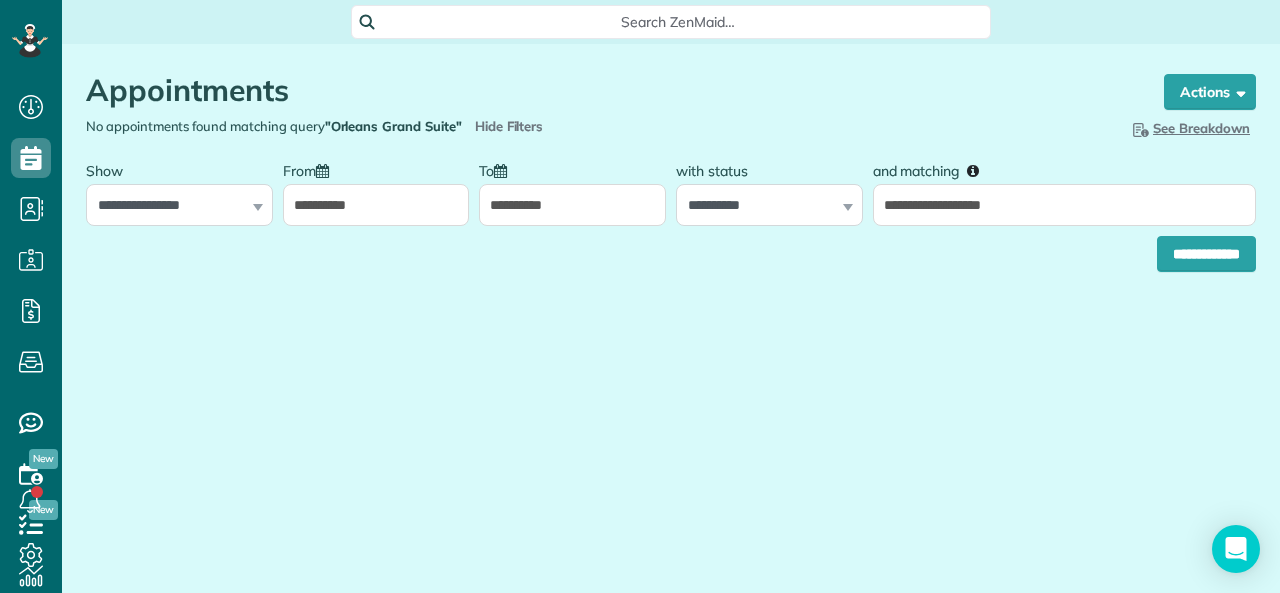 click on "From" at bounding box center [311, 169] 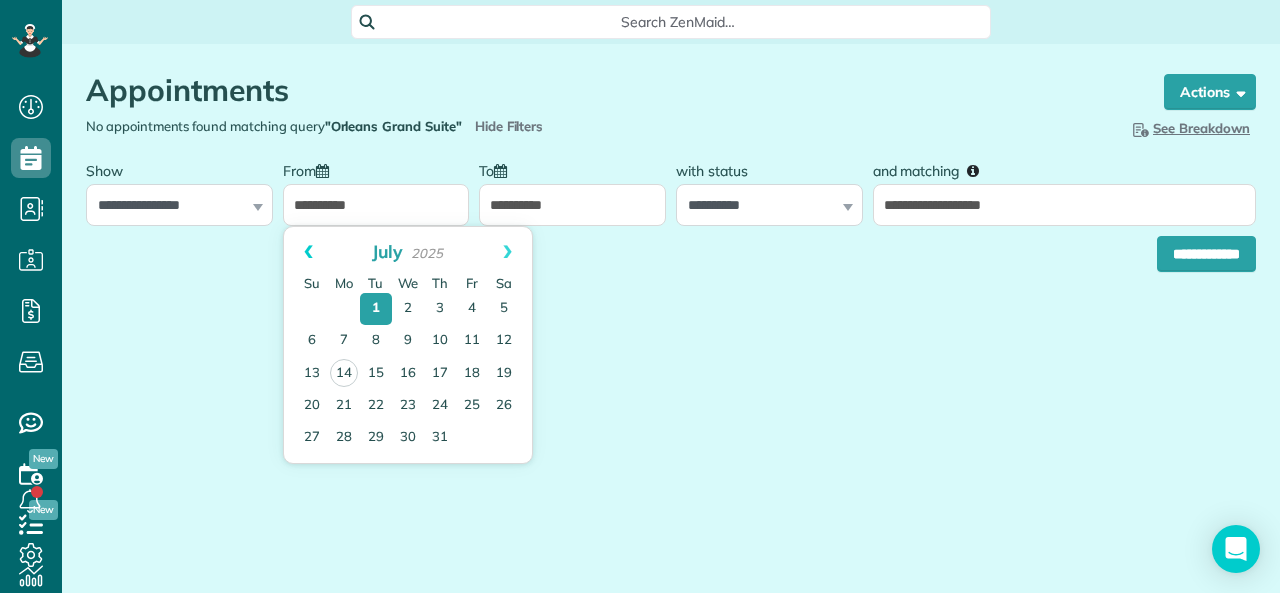 click on "Prev" at bounding box center [308, 252] 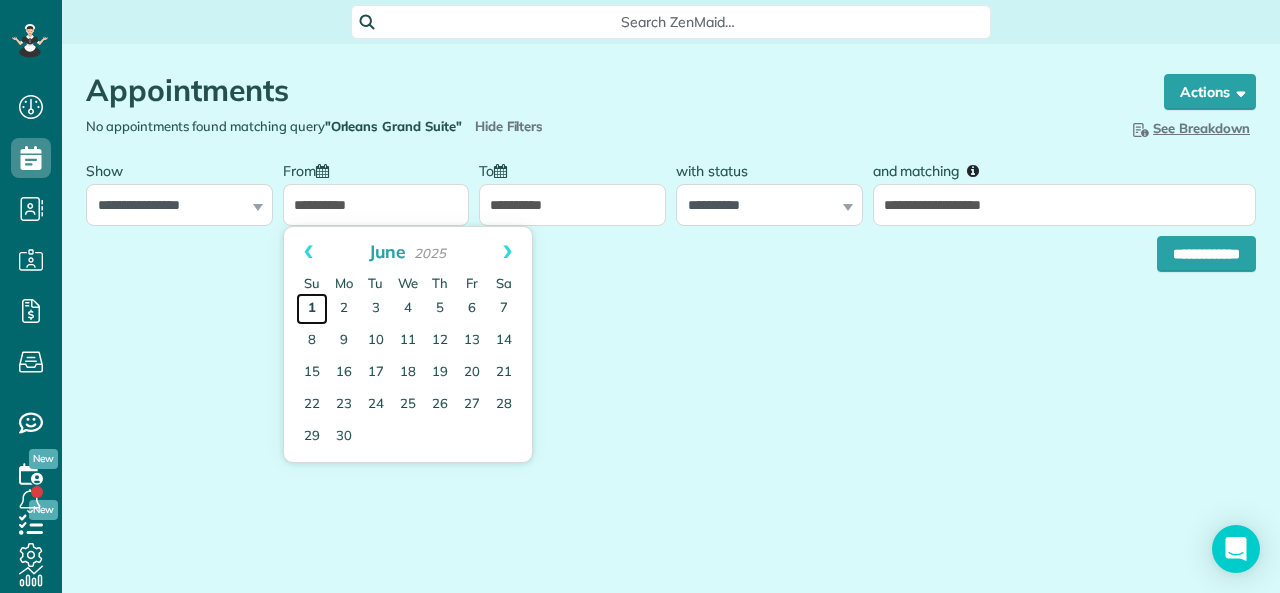 click on "1" at bounding box center (312, 309) 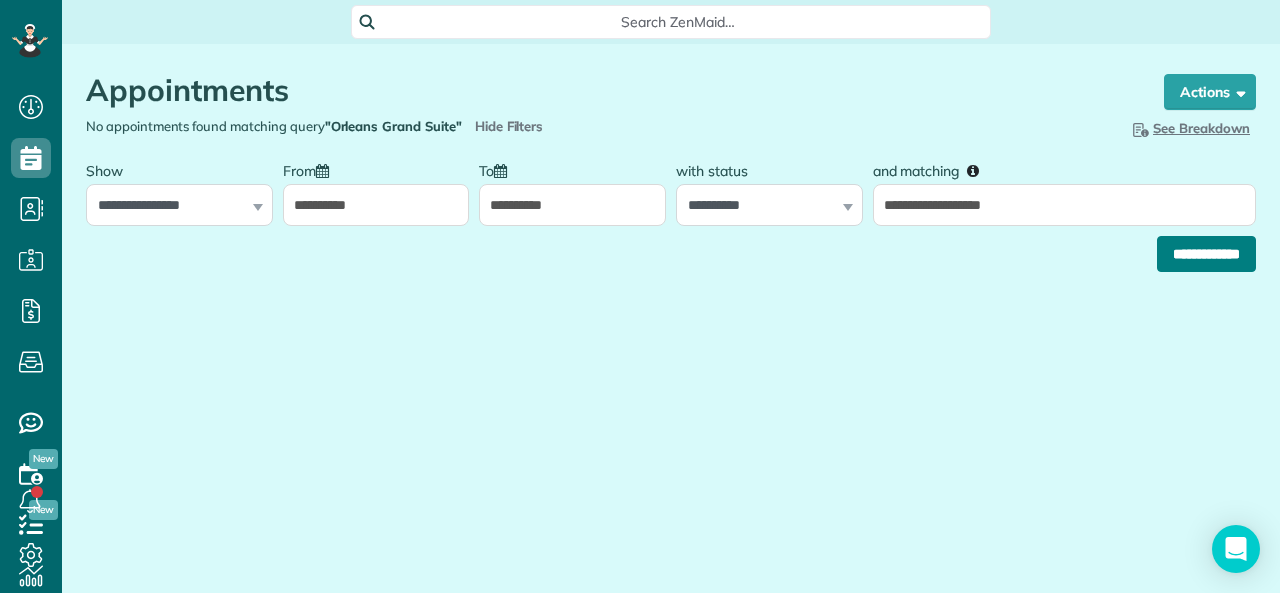 click on "**********" at bounding box center (1206, 254) 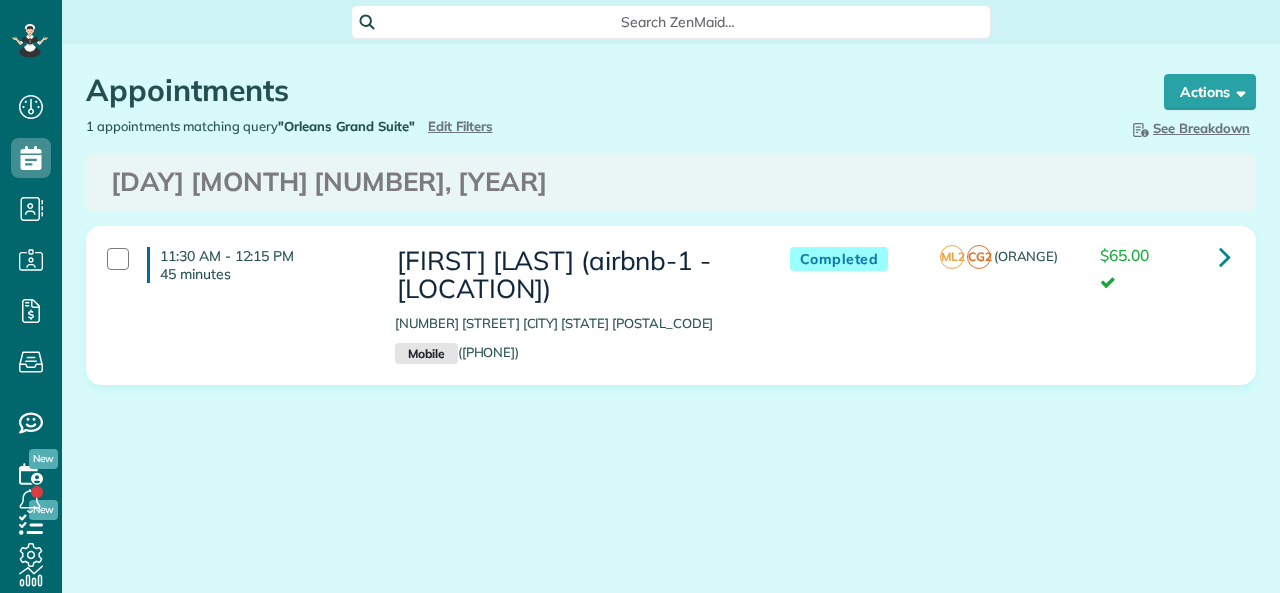 scroll, scrollTop: 0, scrollLeft: 0, axis: both 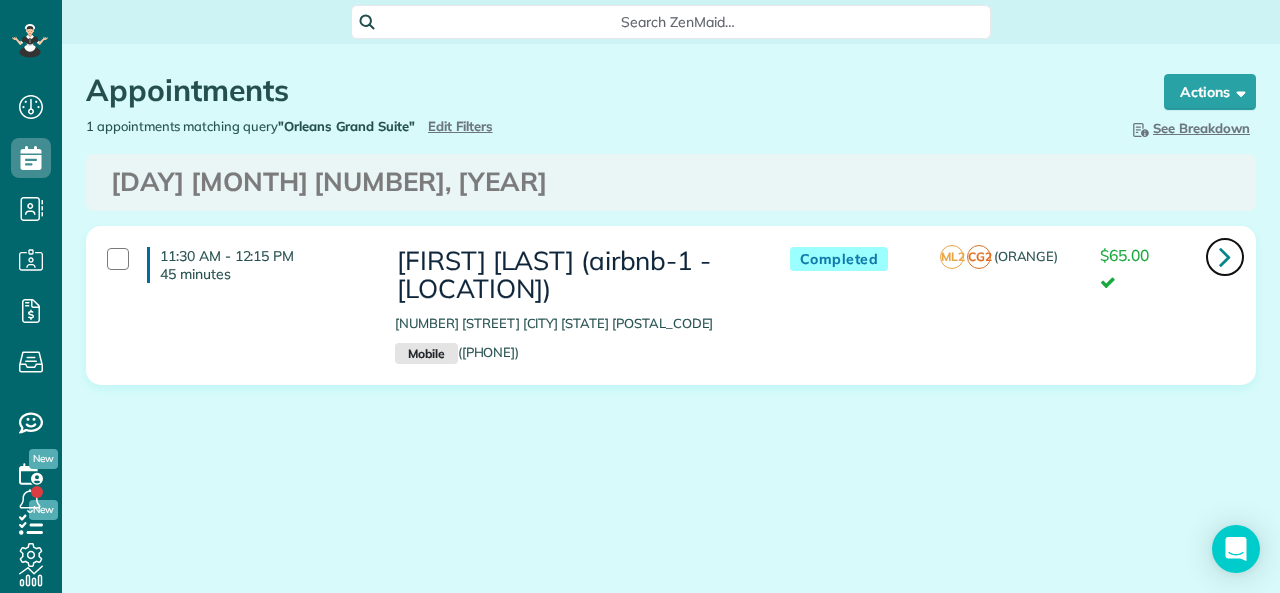 click at bounding box center (1225, 256) 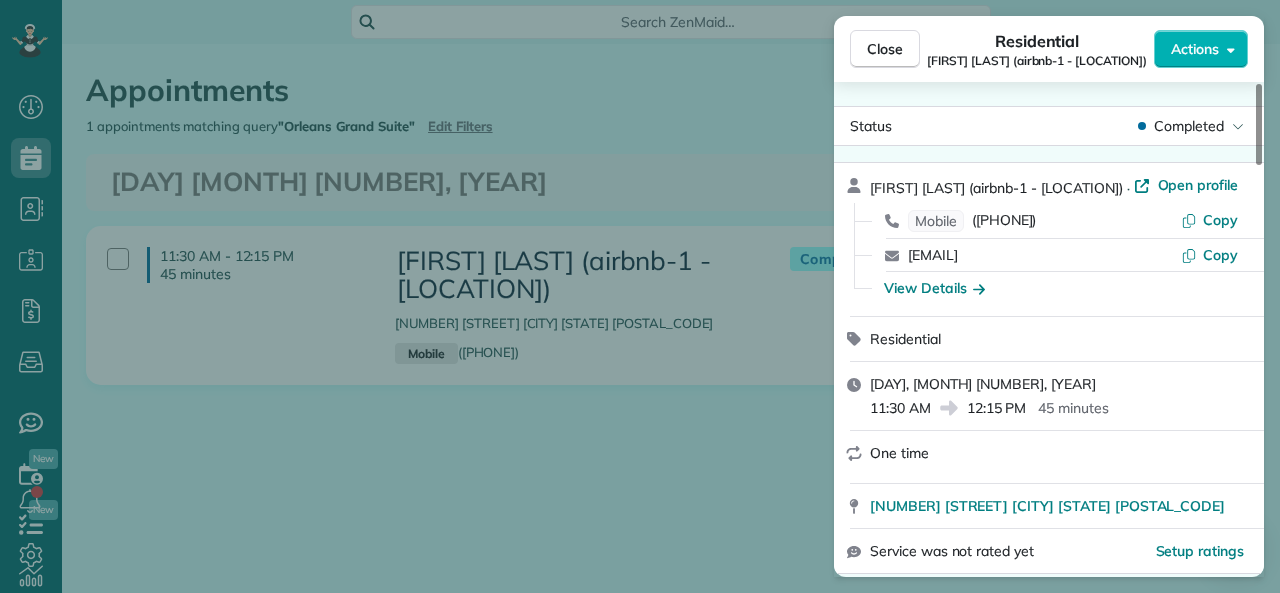 click on "Actions" at bounding box center (1195, 49) 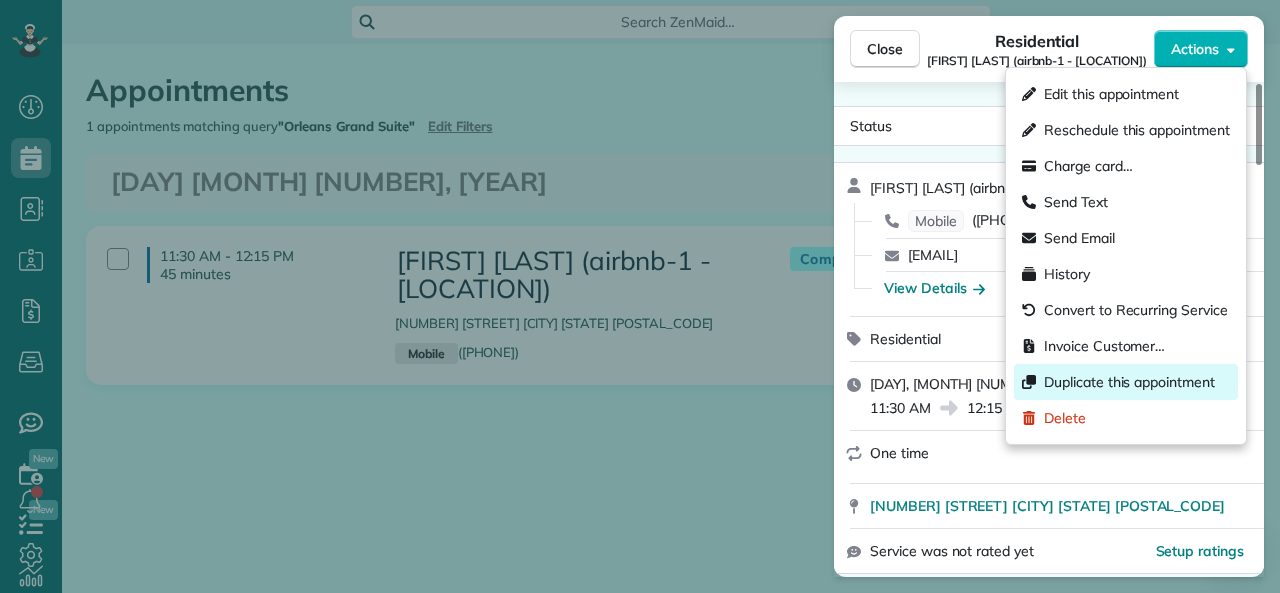click on "Duplicate this appointment" at bounding box center (1129, 382) 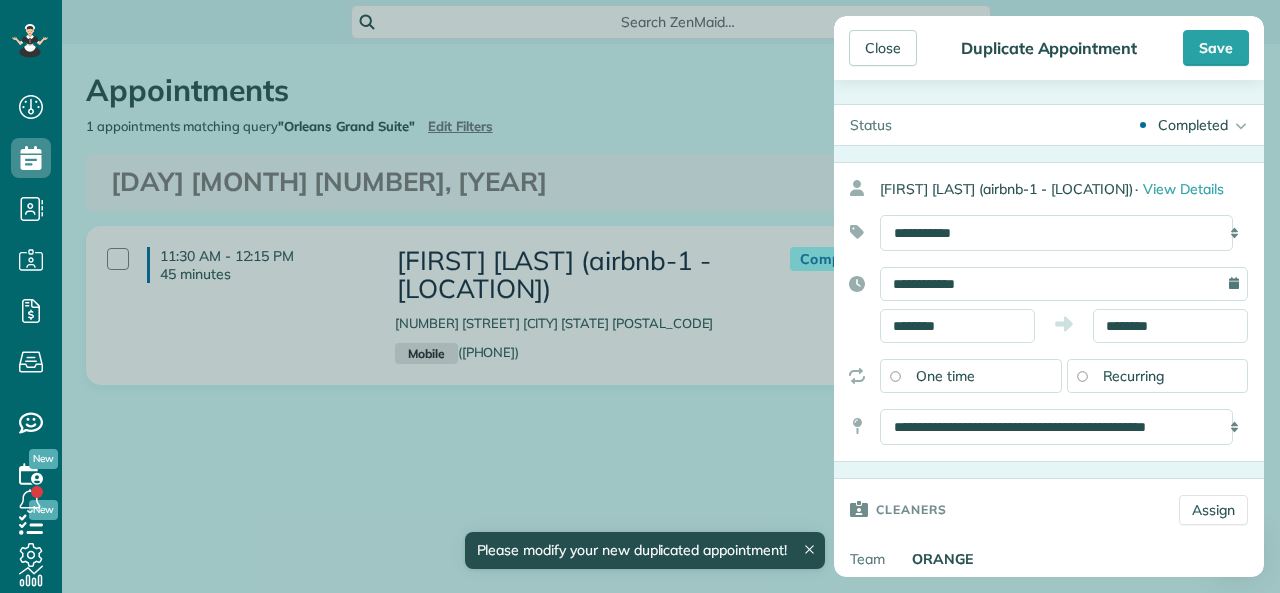 click on "Completed" at bounding box center [1193, 125] 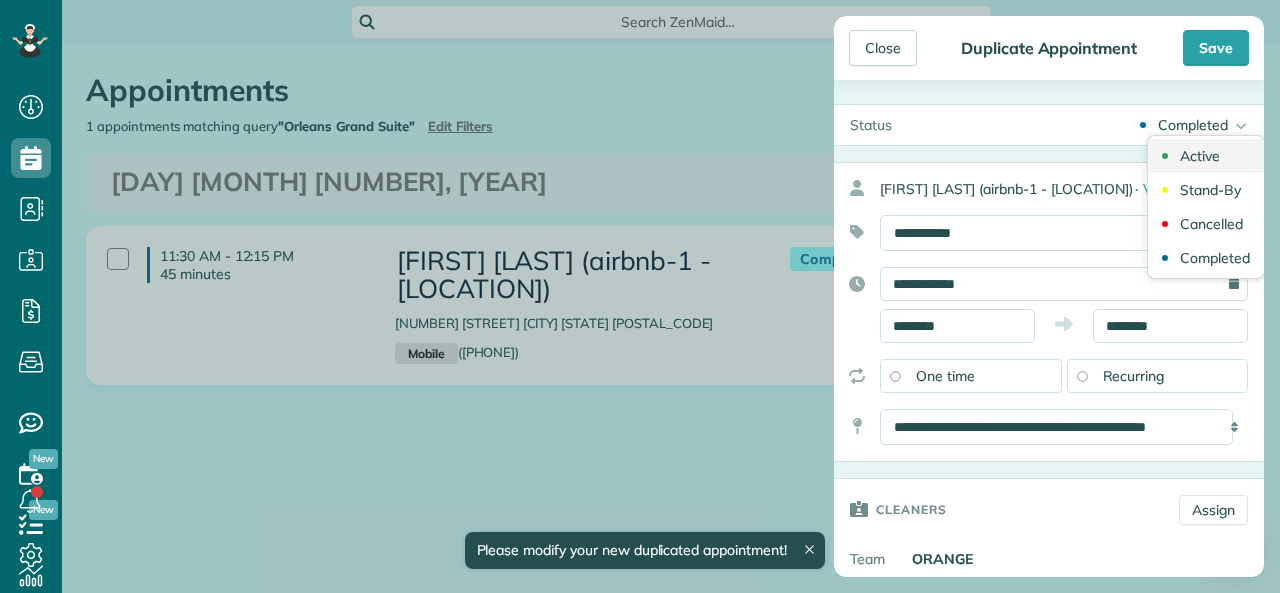 click on "Active" at bounding box center [1200, 156] 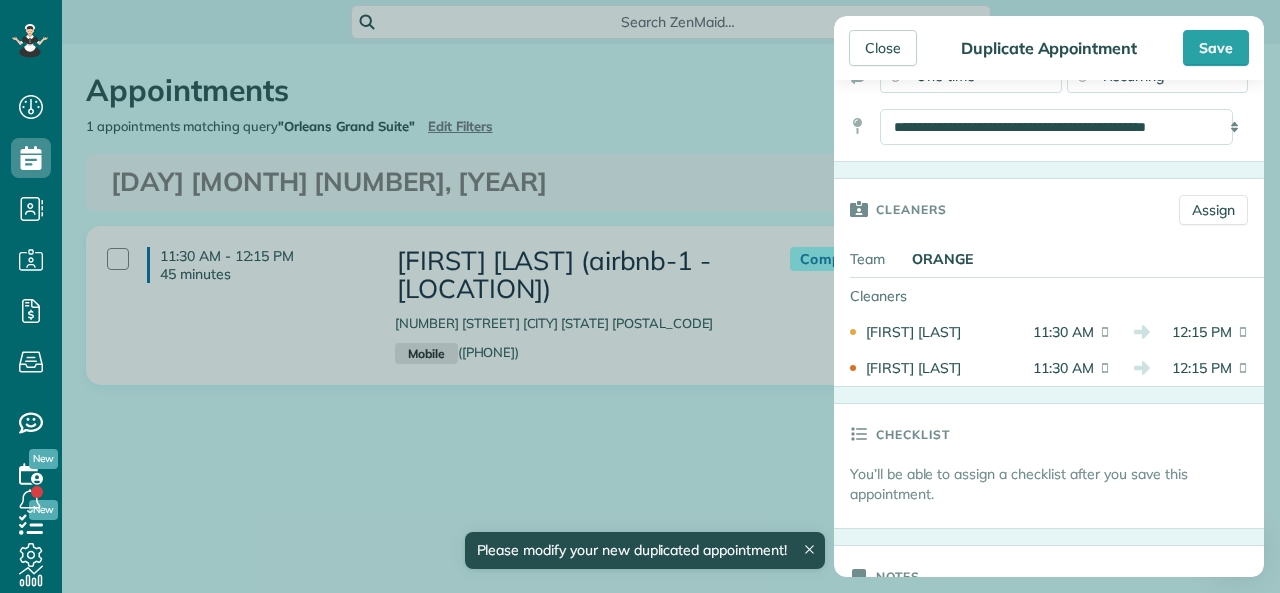 scroll, scrollTop: 400, scrollLeft: 0, axis: vertical 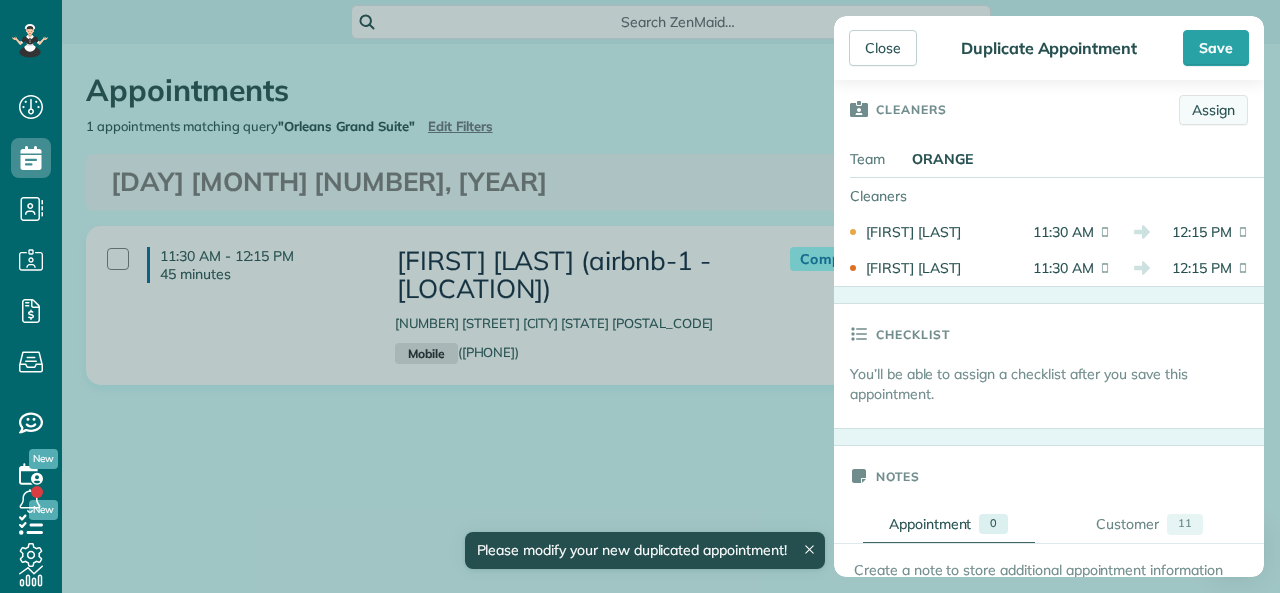 click on "Assign" at bounding box center [1213, 110] 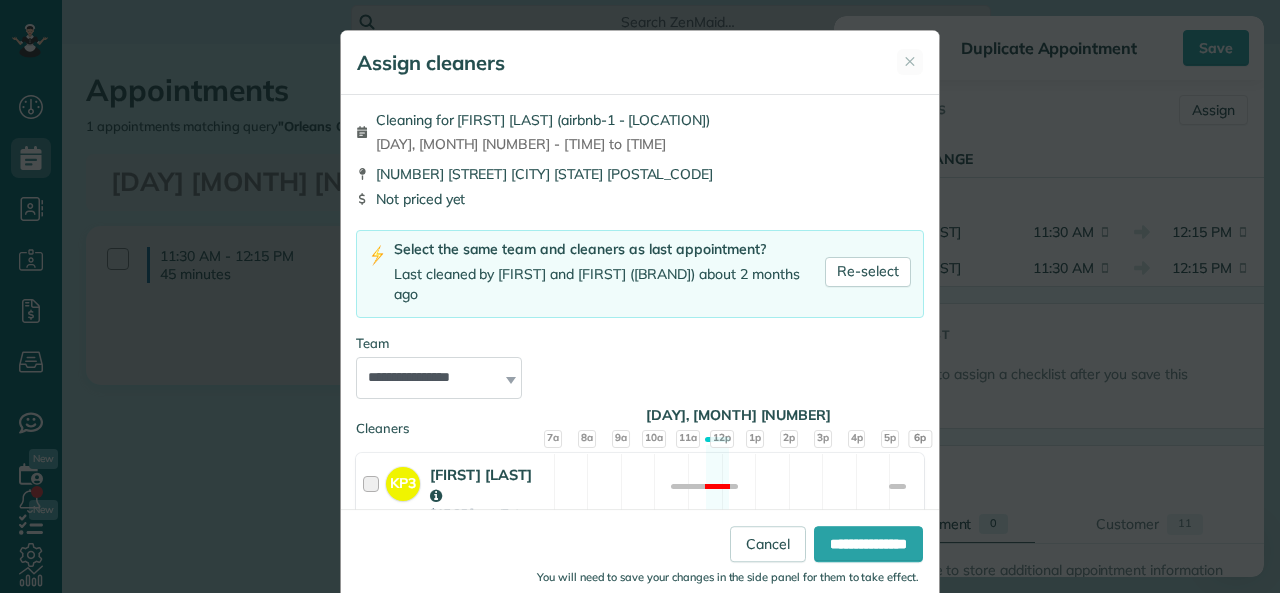 scroll, scrollTop: 200, scrollLeft: 0, axis: vertical 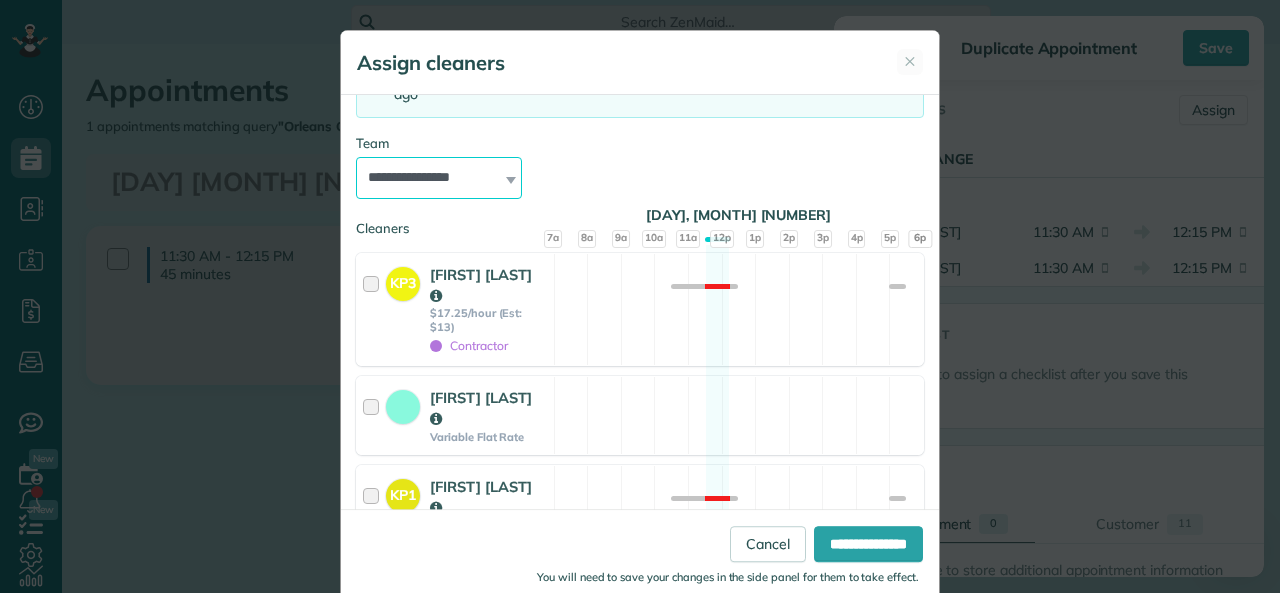 click on "**********" at bounding box center [439, 178] 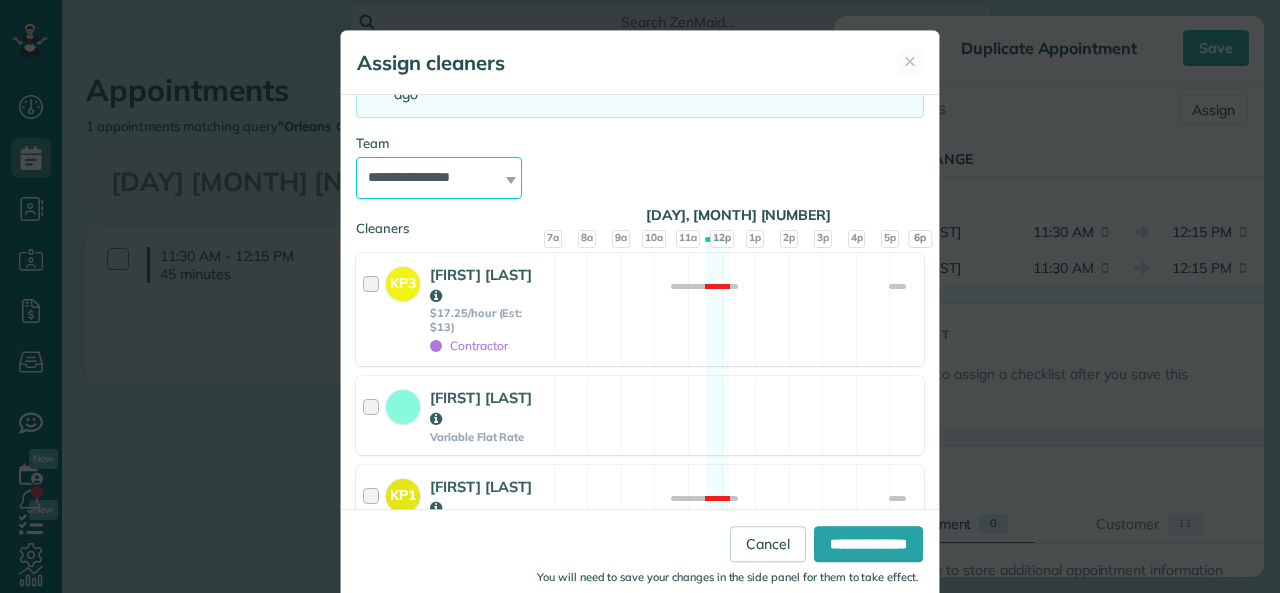 select on "*****" 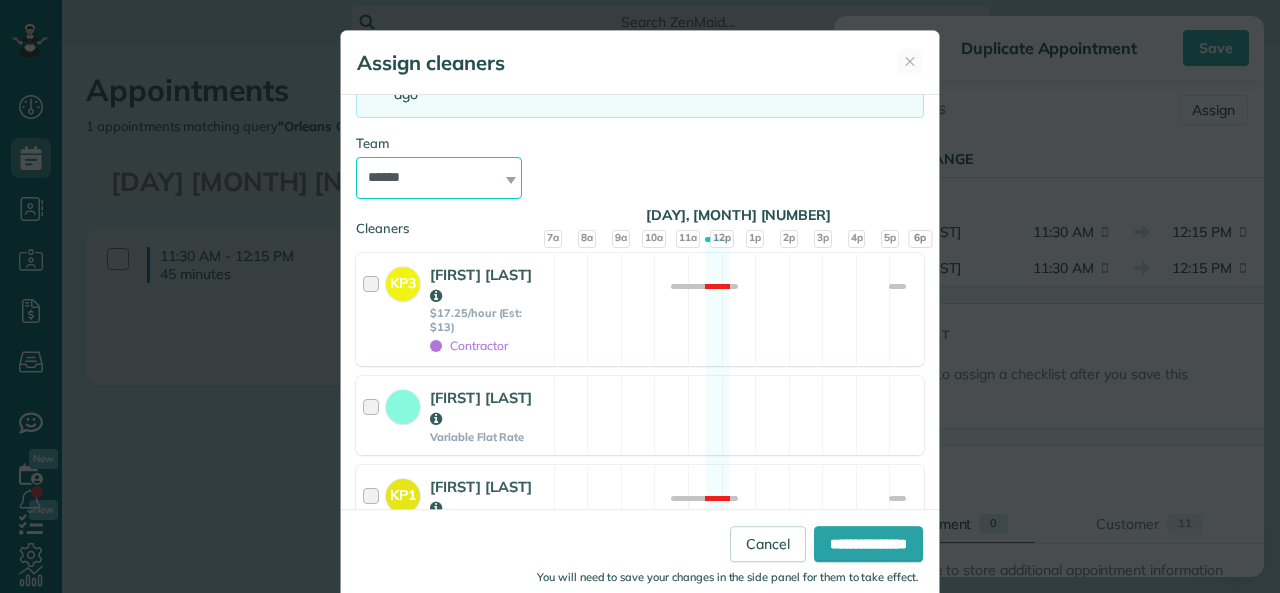 click on "**********" at bounding box center [439, 178] 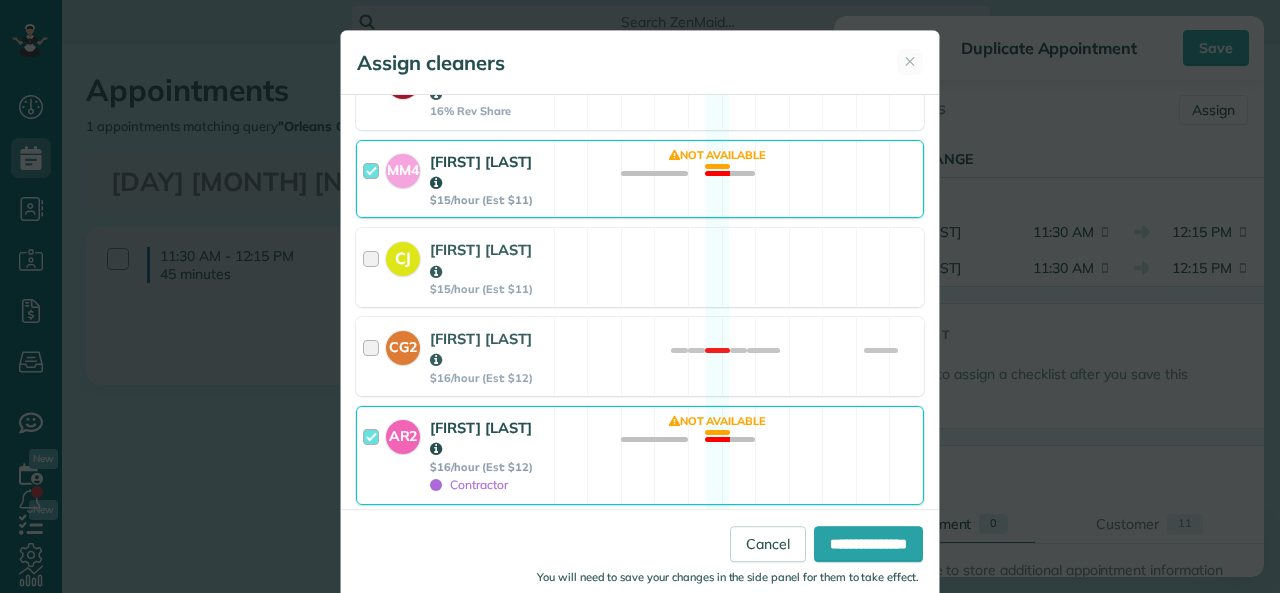 scroll, scrollTop: 700, scrollLeft: 0, axis: vertical 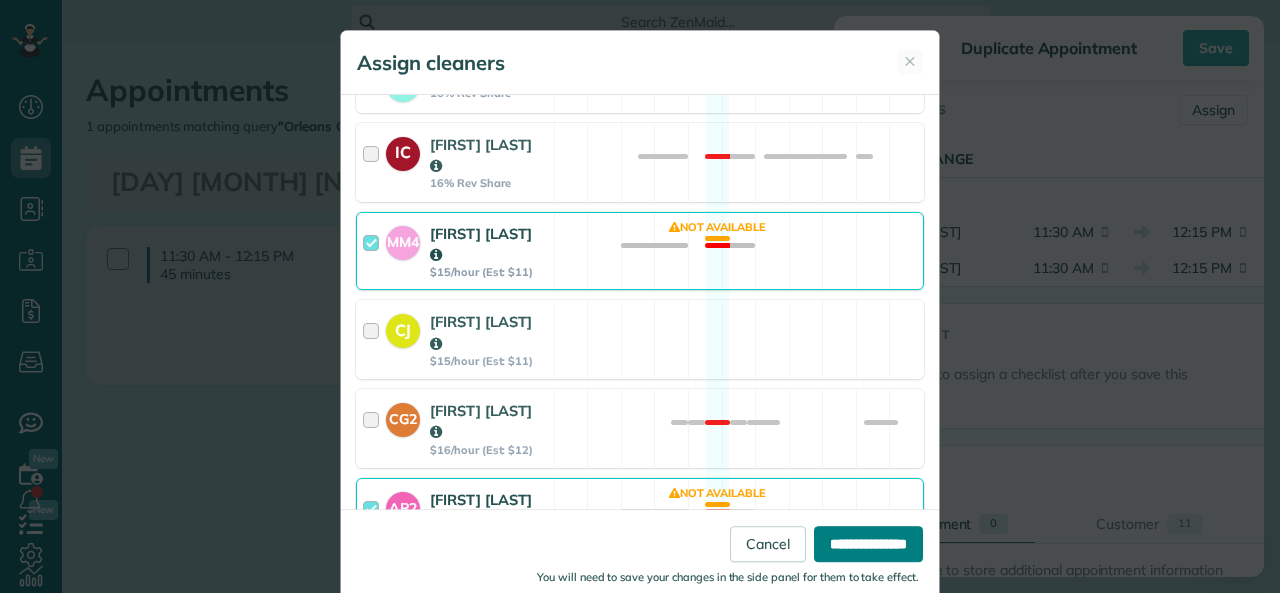 click on "**********" at bounding box center (868, 544) 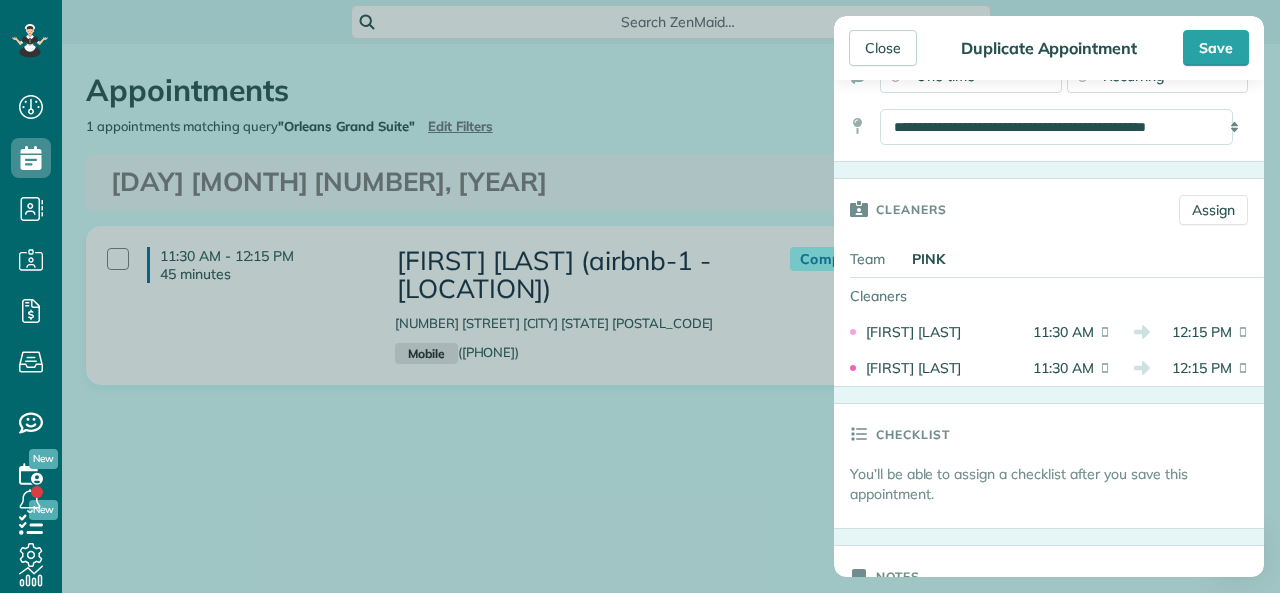 scroll, scrollTop: 0, scrollLeft: 0, axis: both 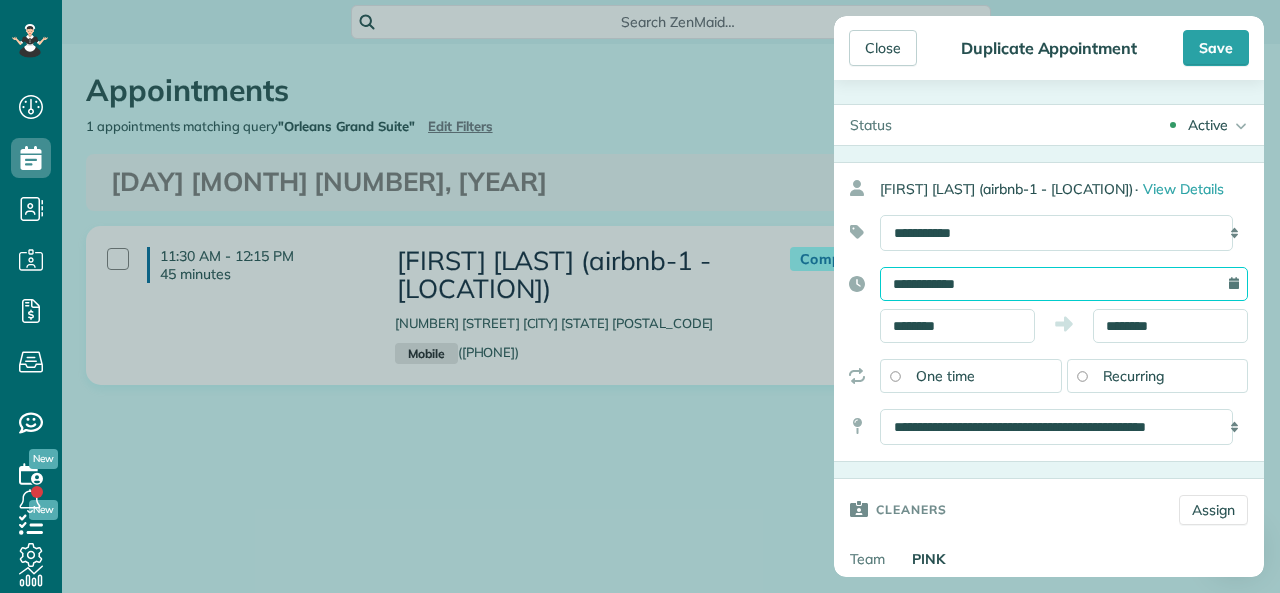 click on "**********" at bounding box center (1064, 284) 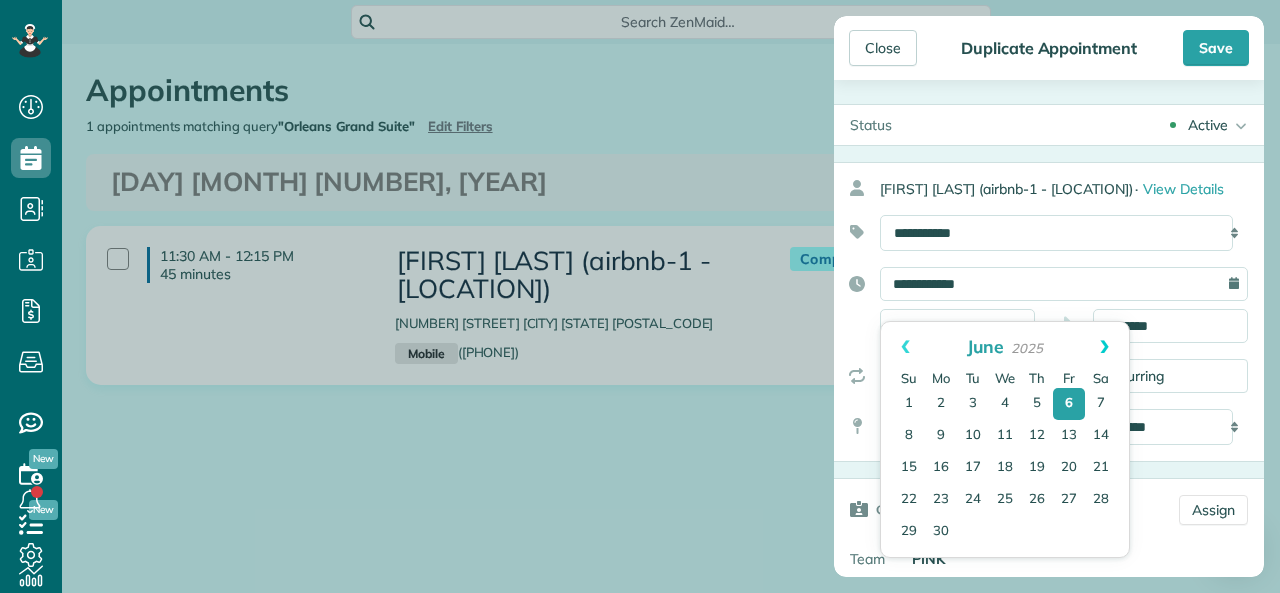 click on "Next" at bounding box center [1104, 347] 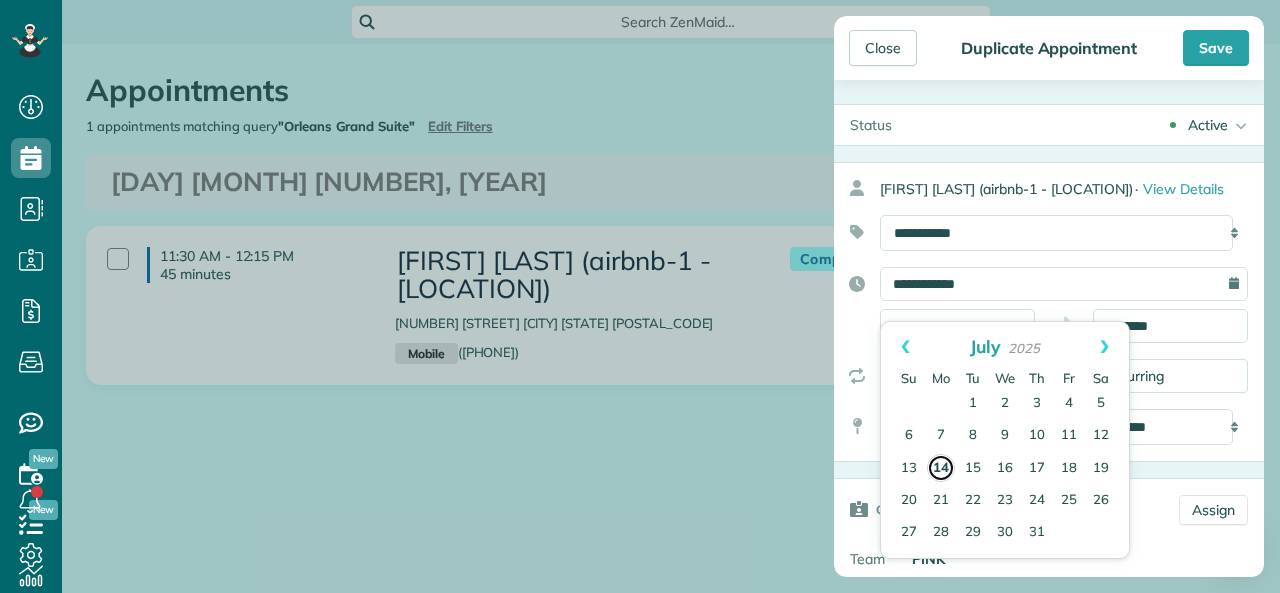 click on "14" at bounding box center (941, 468) 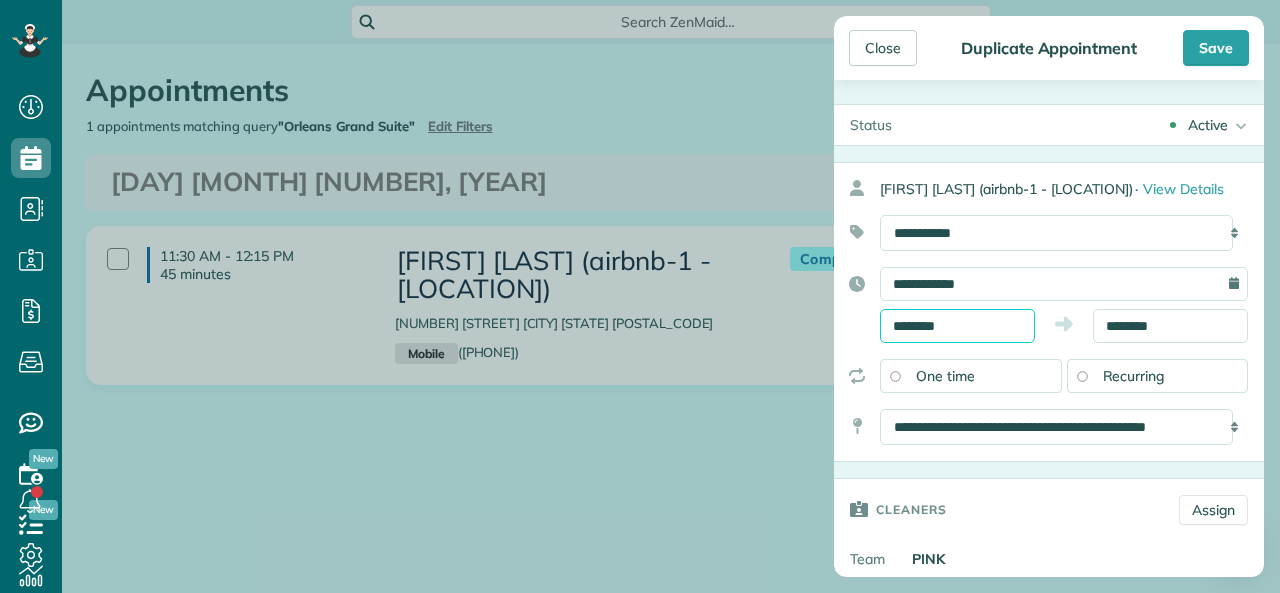 click on "********" at bounding box center [957, 326] 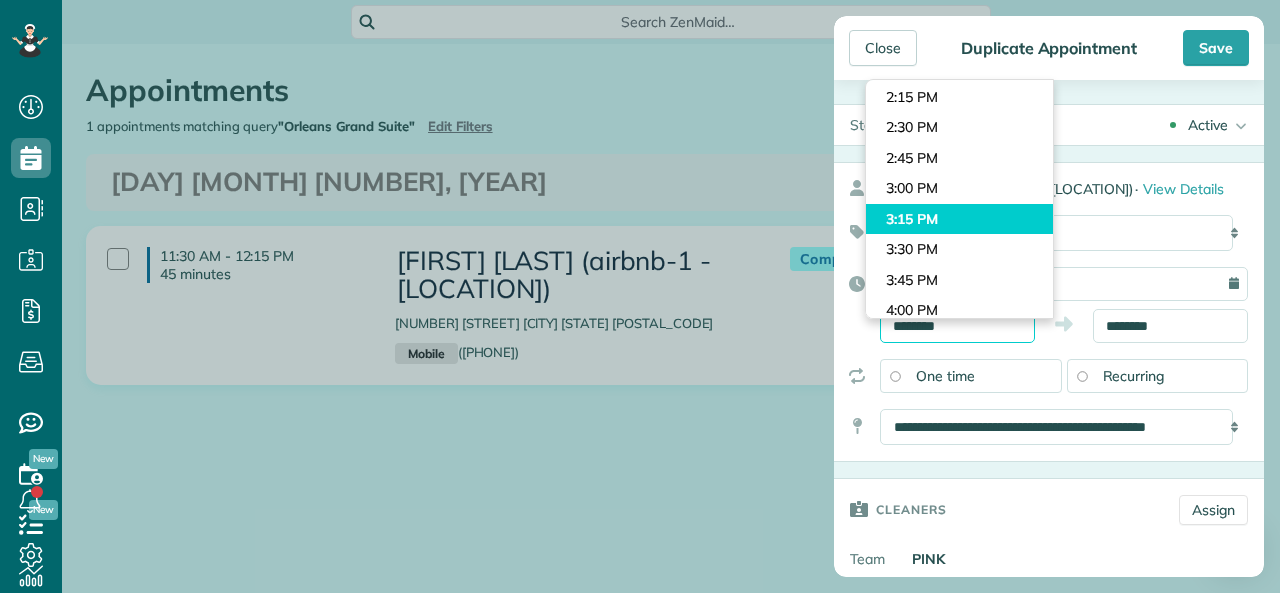 scroll, scrollTop: 1743, scrollLeft: 0, axis: vertical 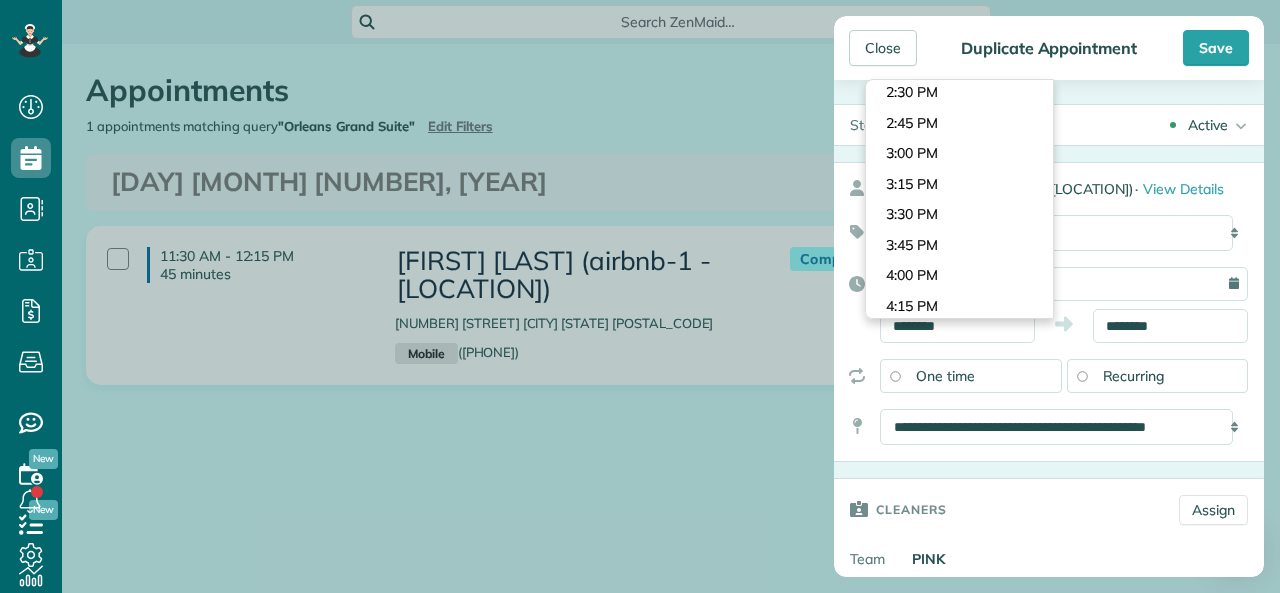 click on "**********" at bounding box center [1049, 305] 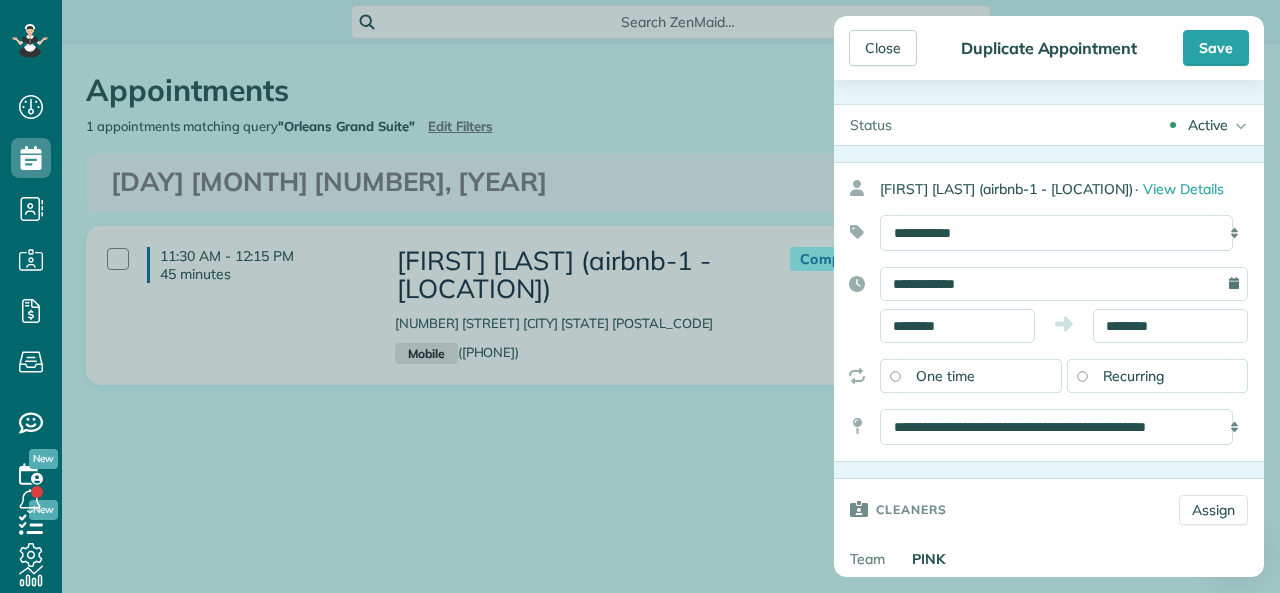 click on "**********" at bounding box center [1049, 305] 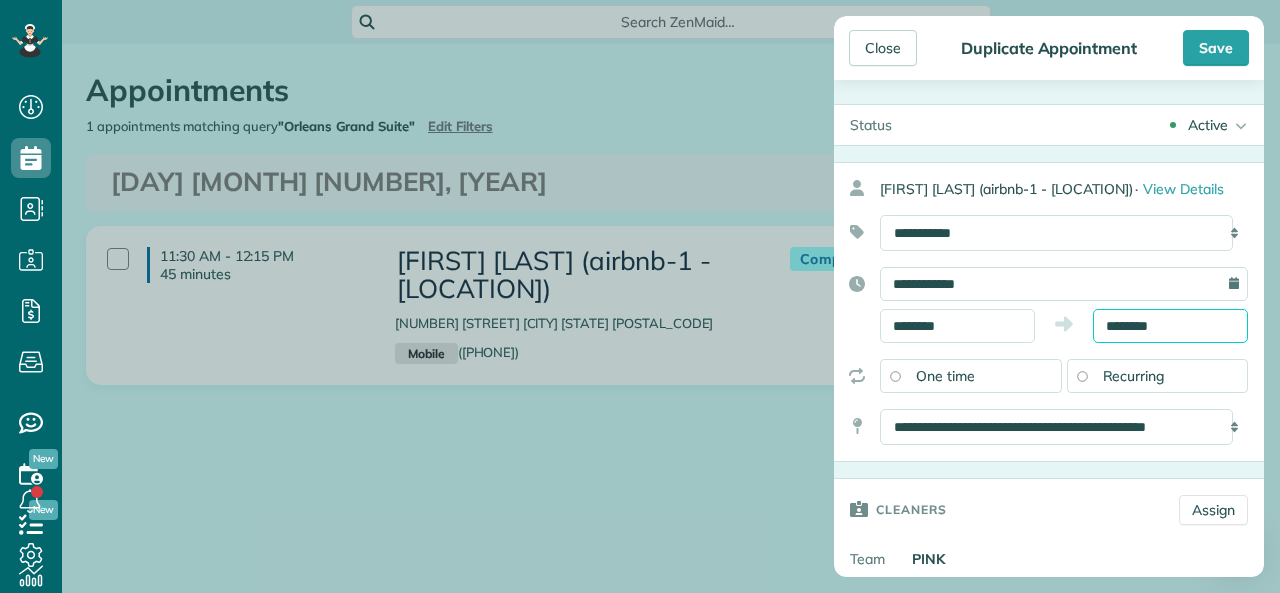 click on "********" at bounding box center [1170, 326] 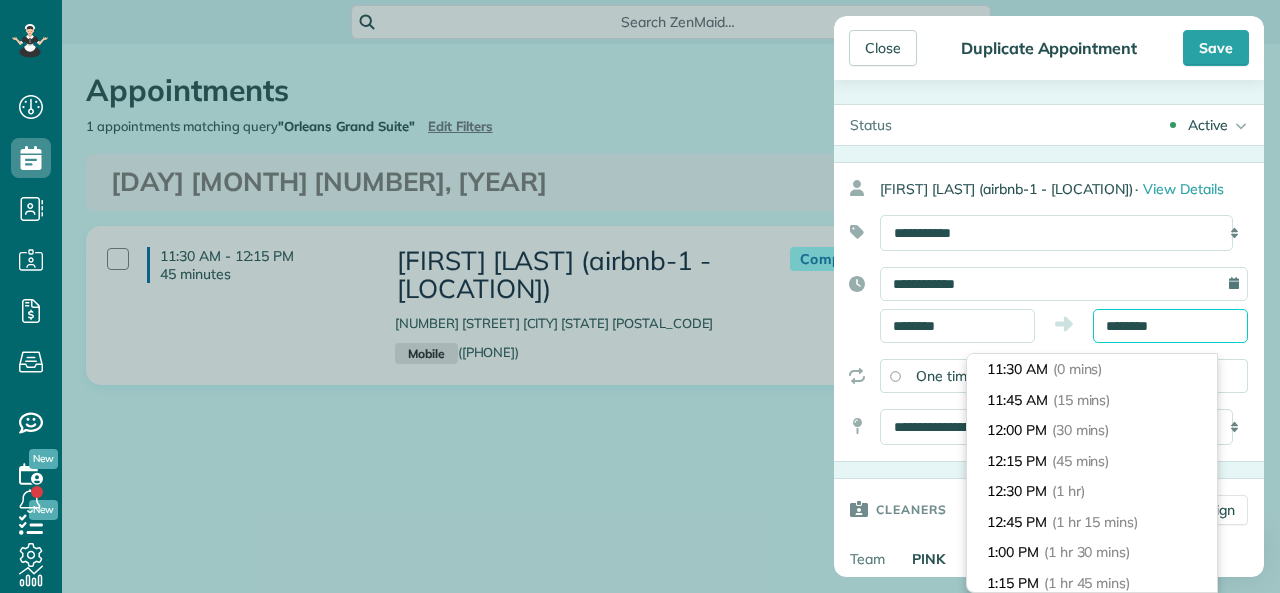 scroll, scrollTop: 61, scrollLeft: 0, axis: vertical 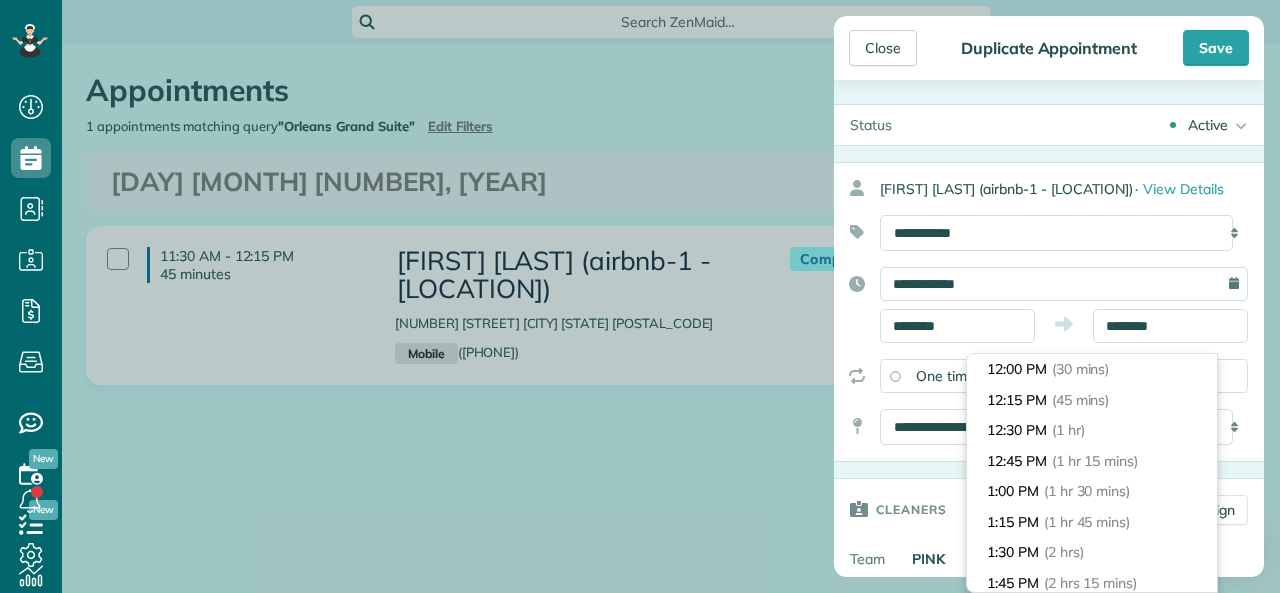 click on "**********" at bounding box center [1049, 305] 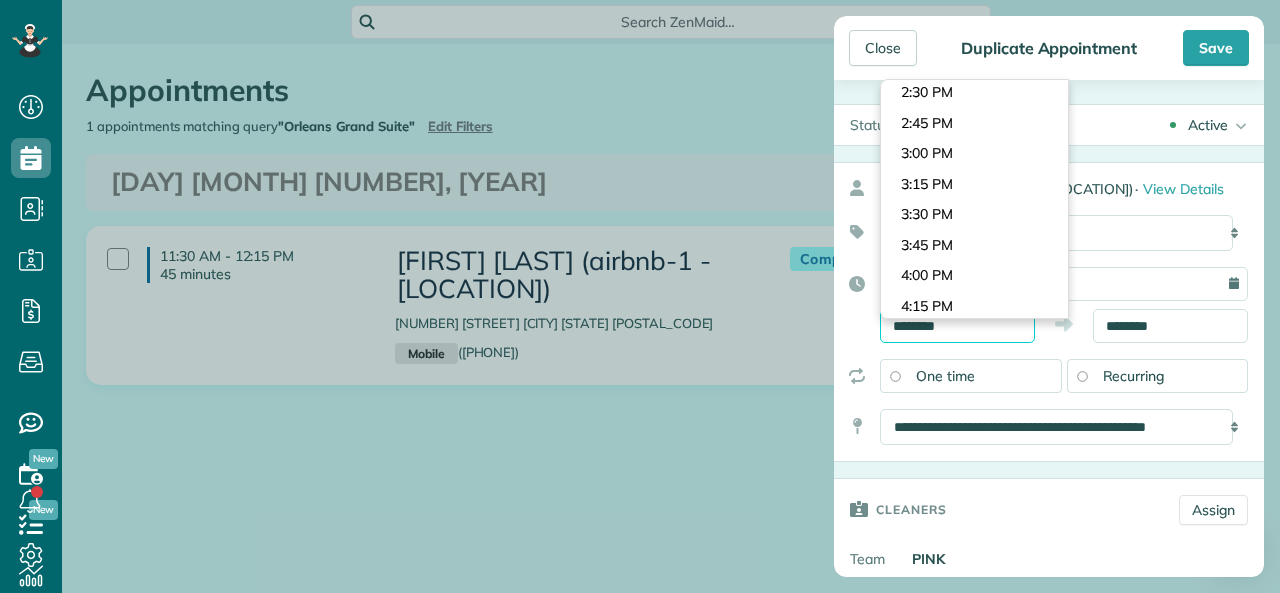 click on "********" at bounding box center [957, 326] 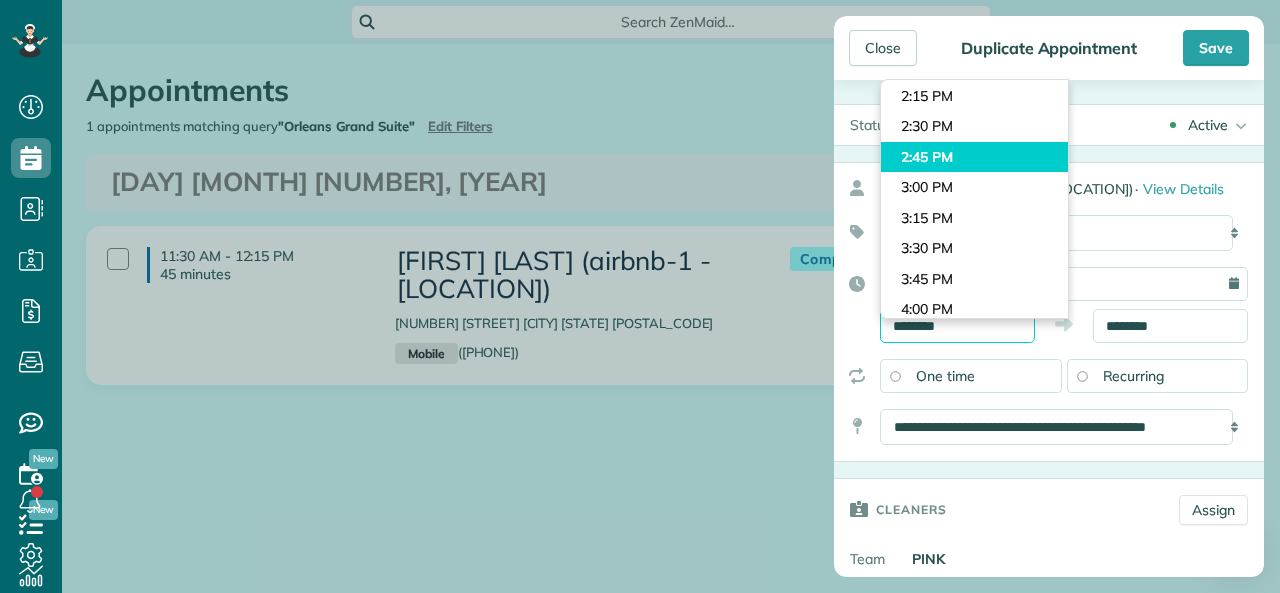scroll, scrollTop: 1743, scrollLeft: 0, axis: vertical 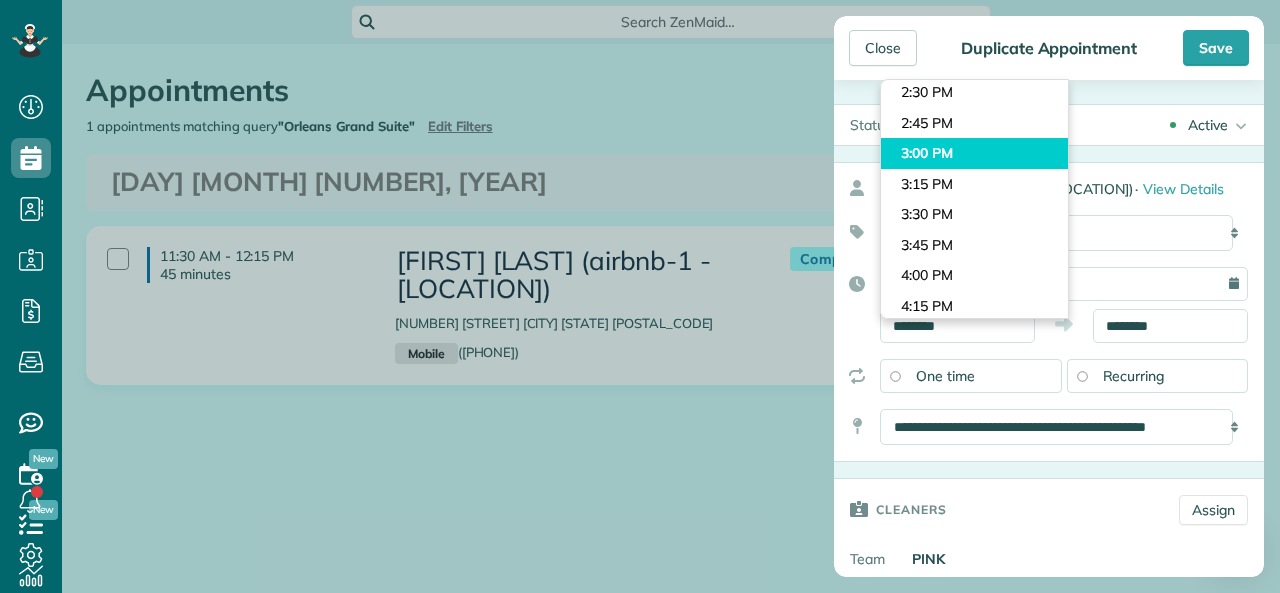 click on "Dashboard
Scheduling
Calendar View
List View
Dispatch View - Weekly scheduling (Beta)" at bounding box center (640, 296) 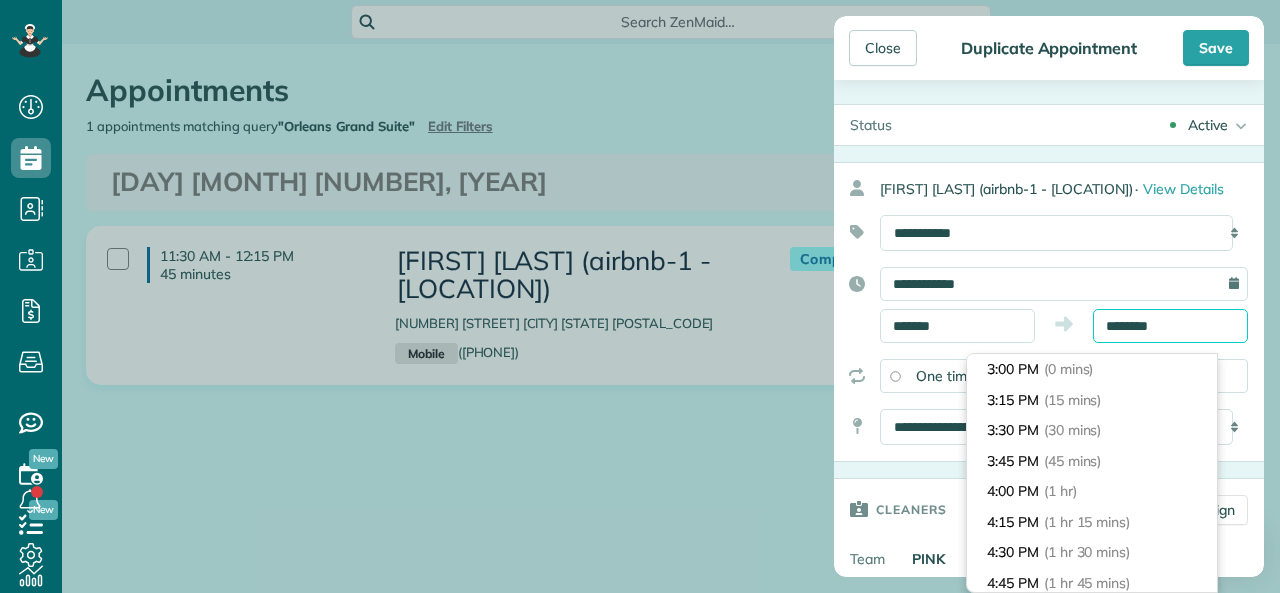 click on "********" at bounding box center (1170, 326) 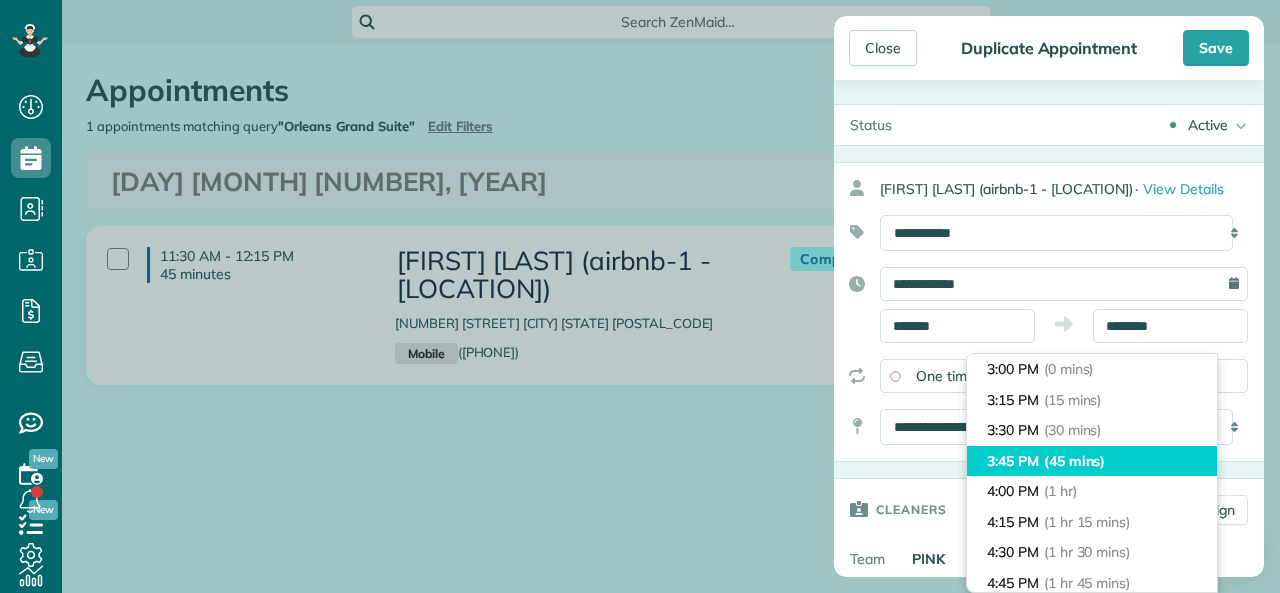 type on "*******" 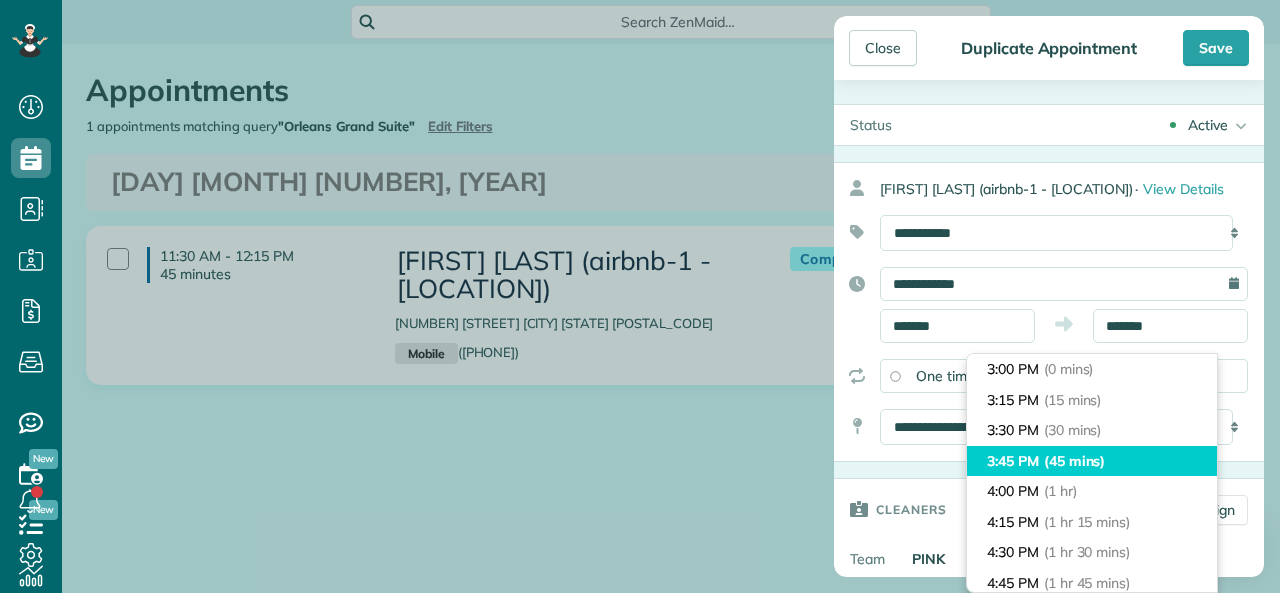 click on "(45 mins)" at bounding box center [1075, 461] 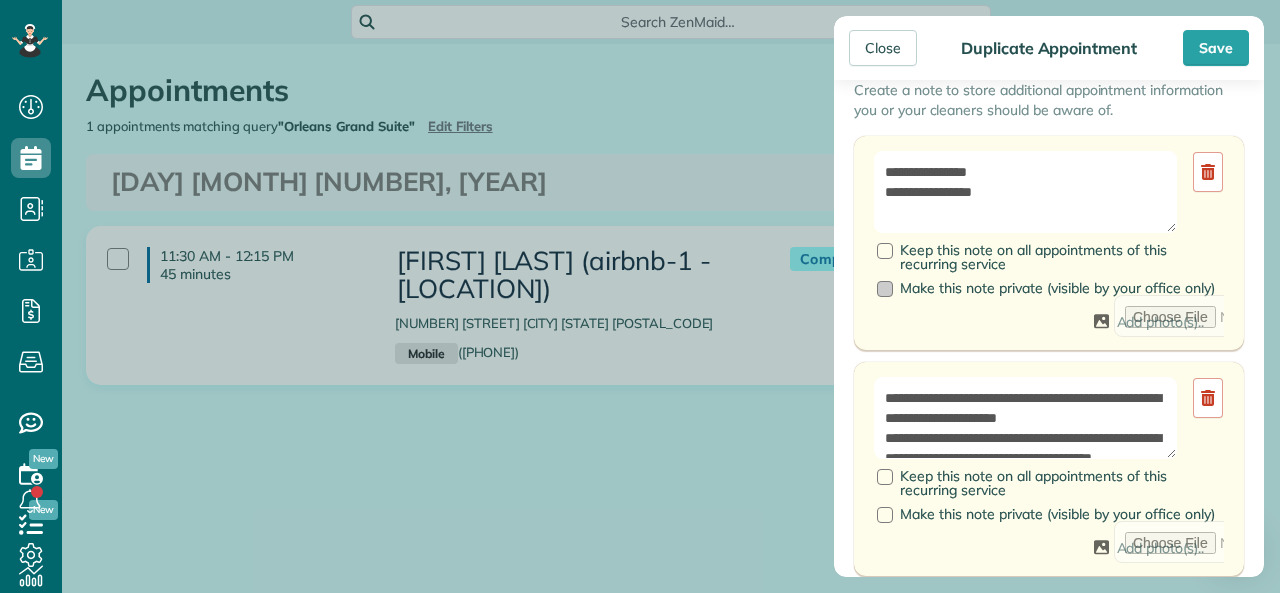 scroll, scrollTop: 900, scrollLeft: 0, axis: vertical 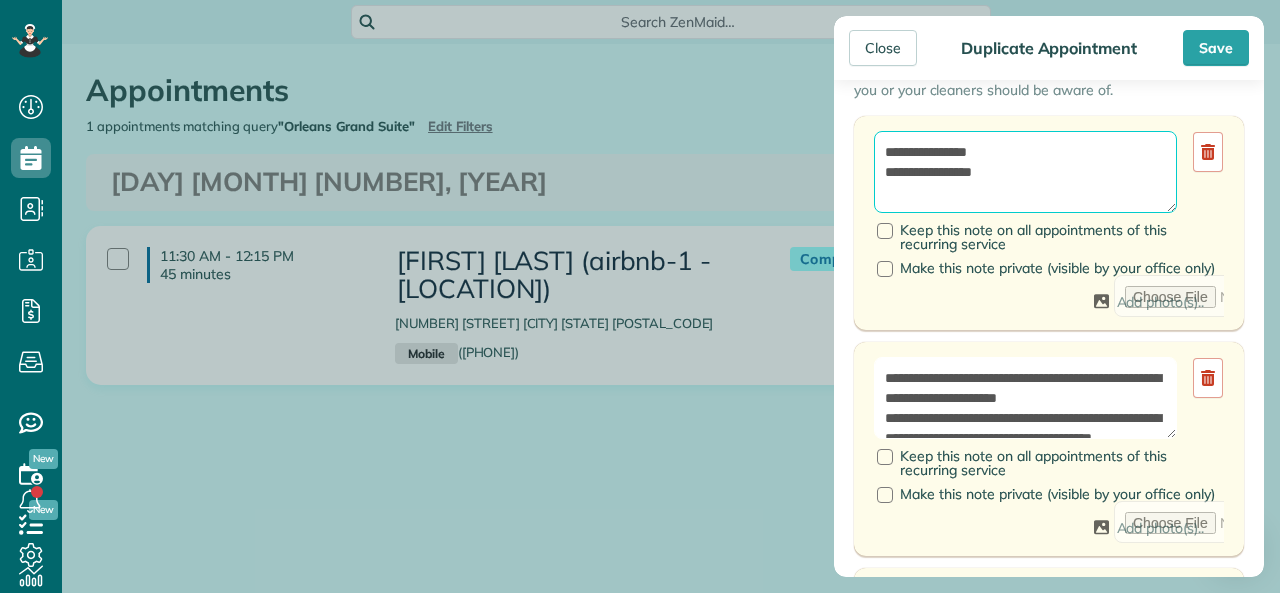 click on "**********" at bounding box center (1025, 172) 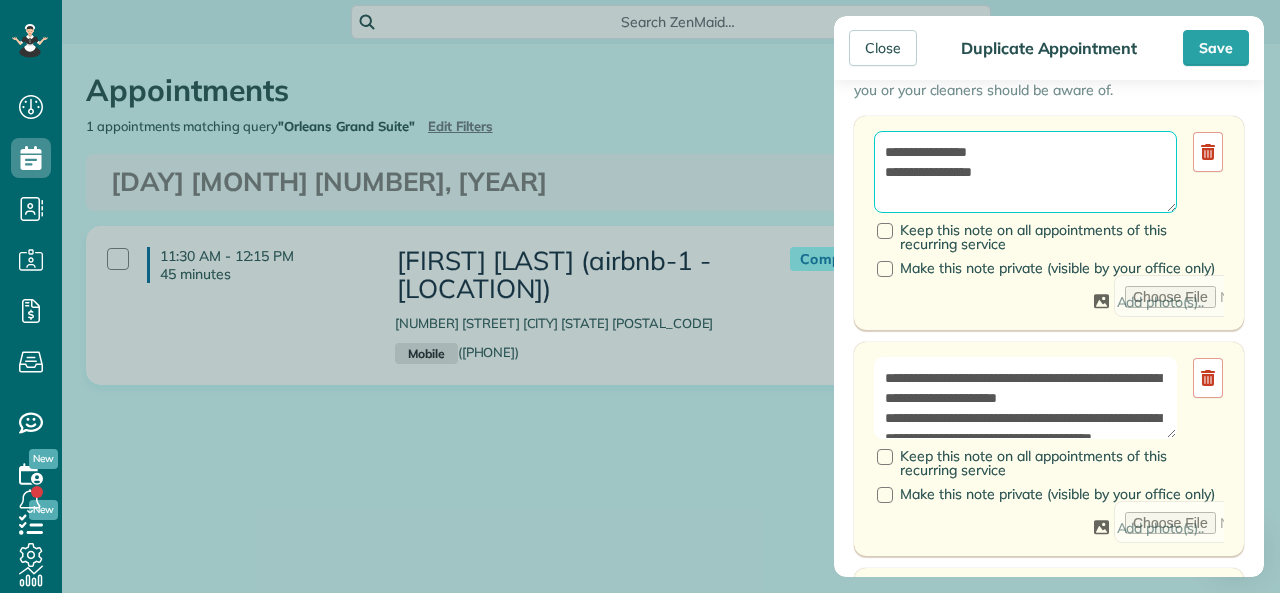 drag, startPoint x: 981, startPoint y: 173, endPoint x: 995, endPoint y: 177, distance: 14.56022 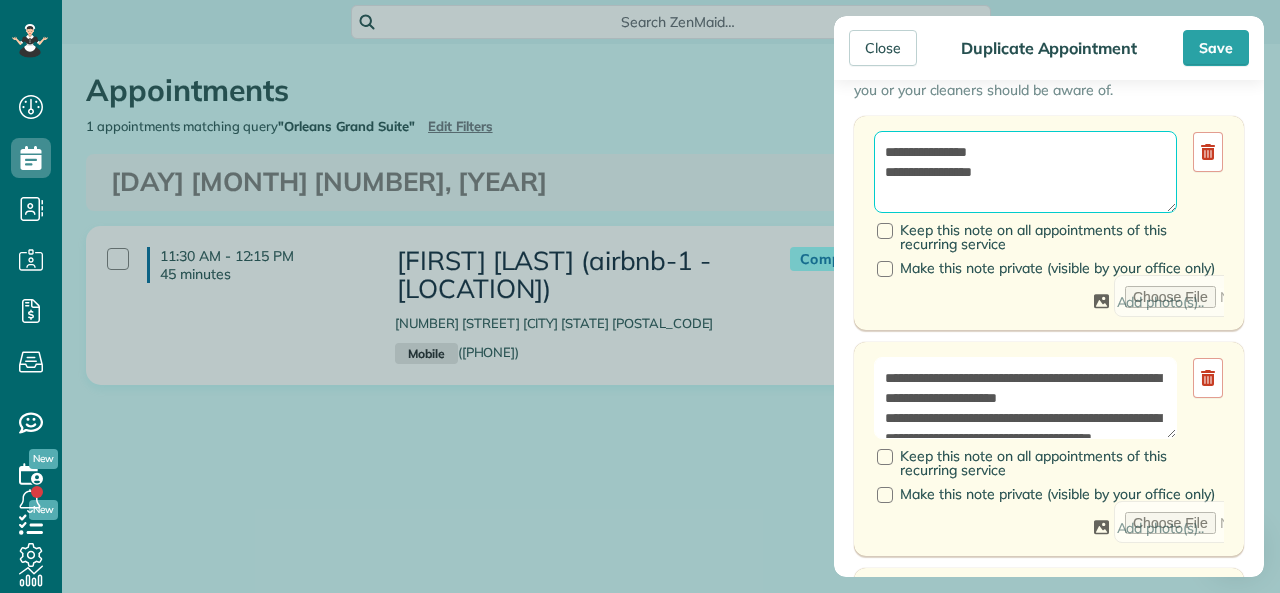click on "**********" at bounding box center (1025, 172) 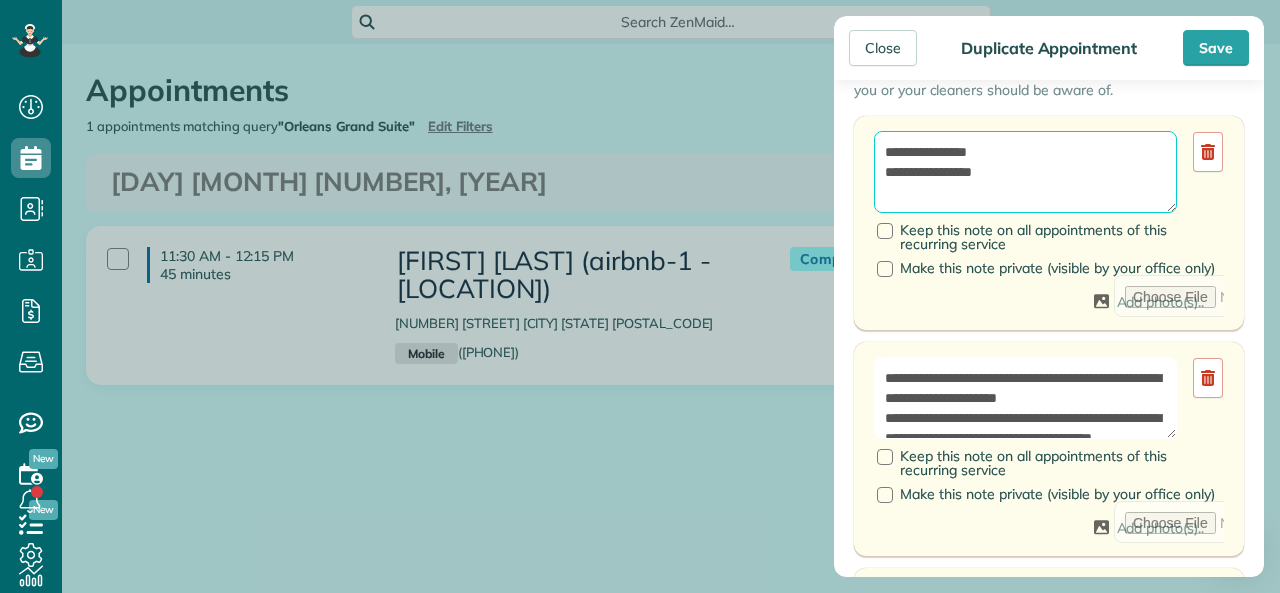 drag, startPoint x: 990, startPoint y: 176, endPoint x: 1009, endPoint y: 176, distance: 19 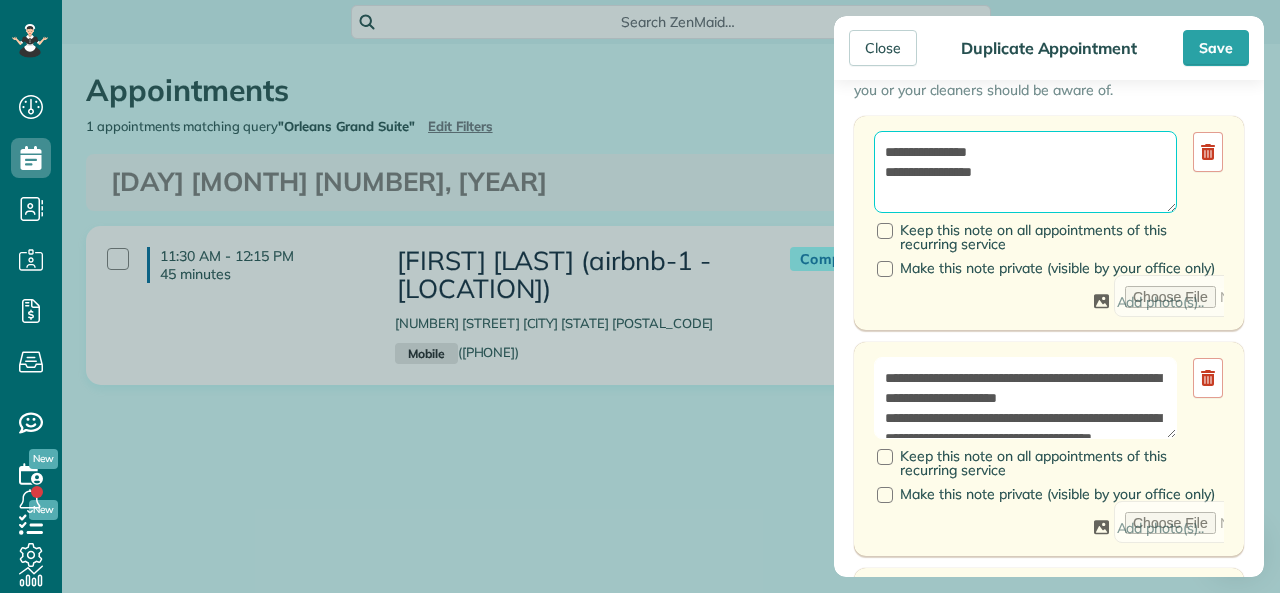 click on "**********" at bounding box center [1025, 172] 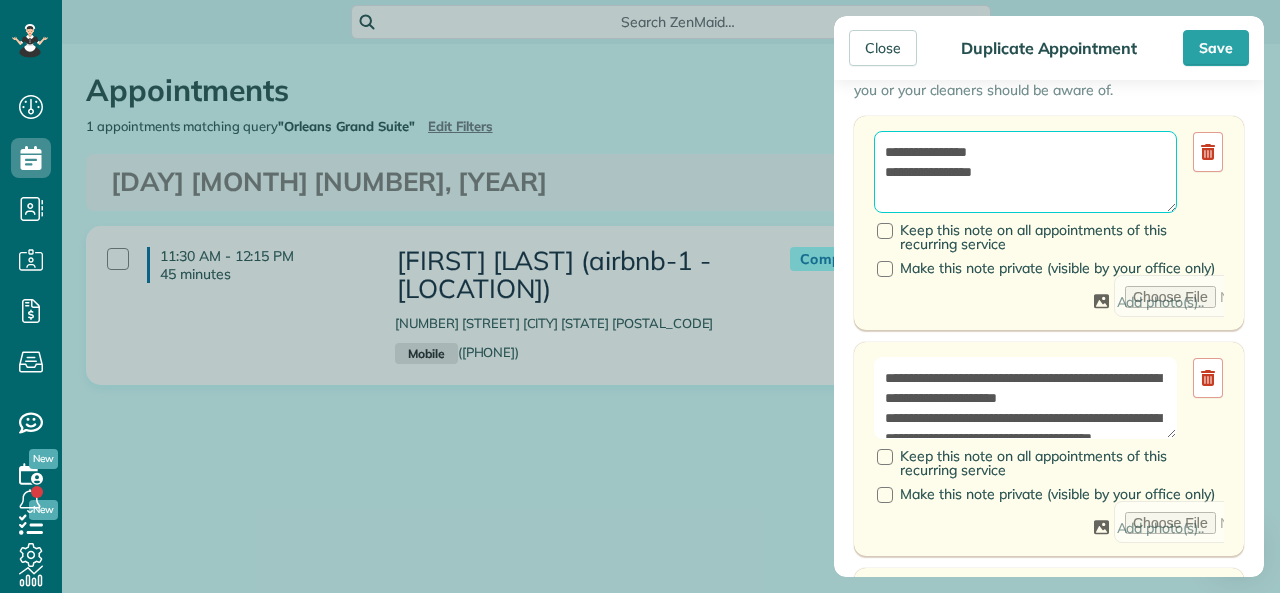 click on "**********" at bounding box center [1025, 172] 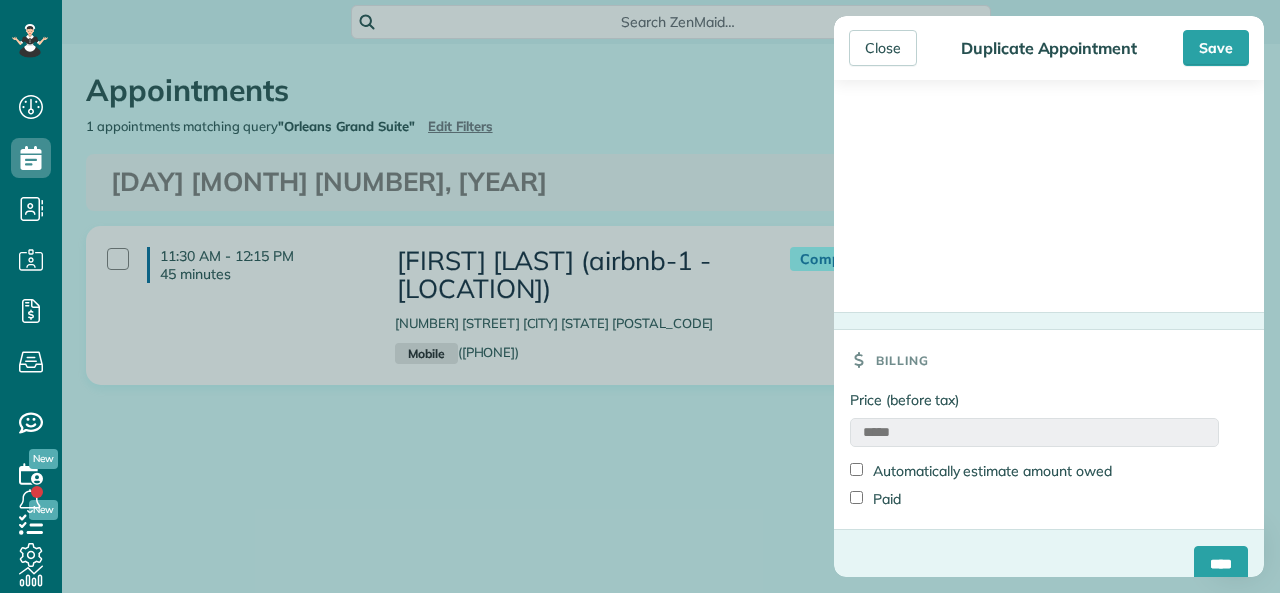 scroll, scrollTop: 2355, scrollLeft: 0, axis: vertical 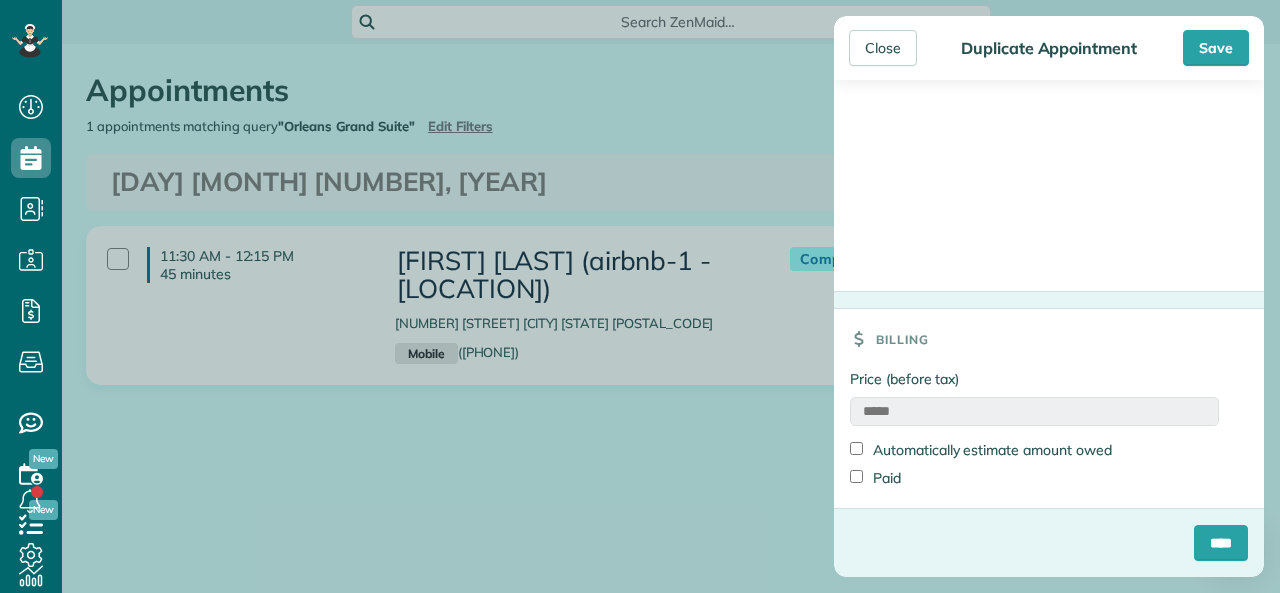 type on "**********" 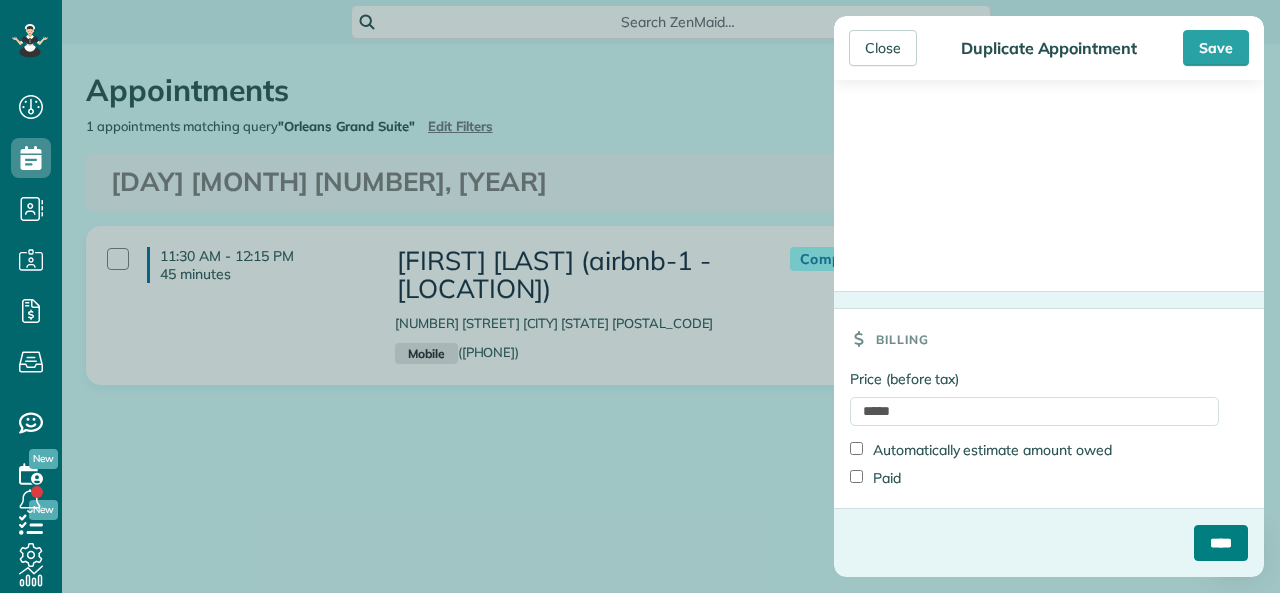 click on "****" at bounding box center [1221, 543] 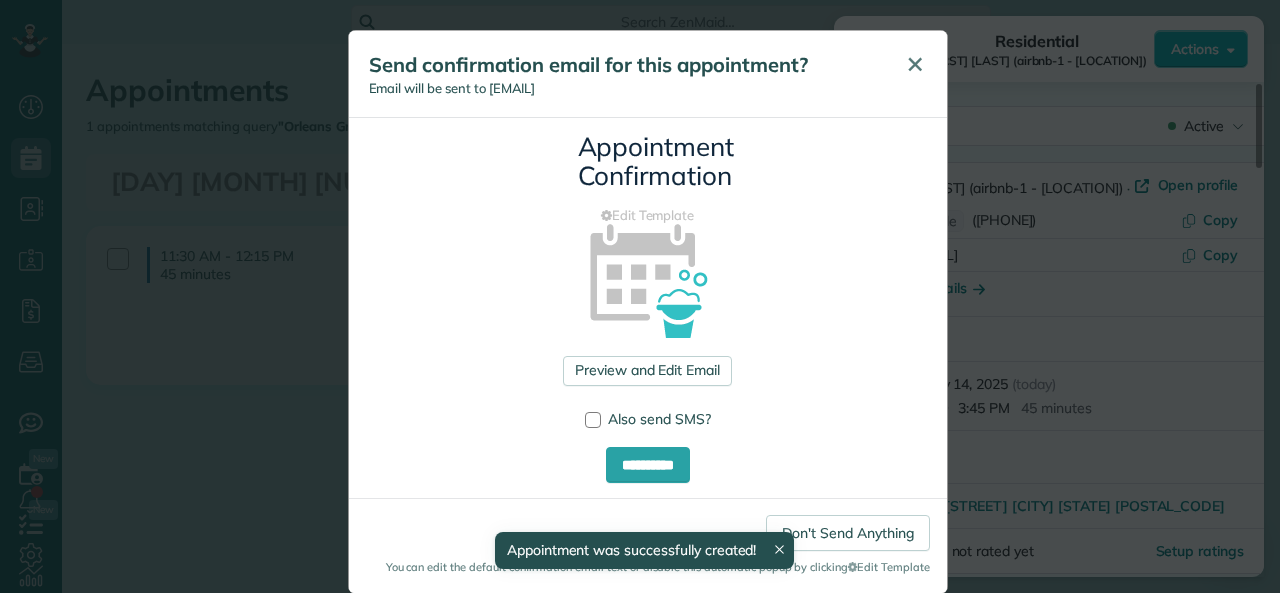 click on "✕" at bounding box center [915, 65] 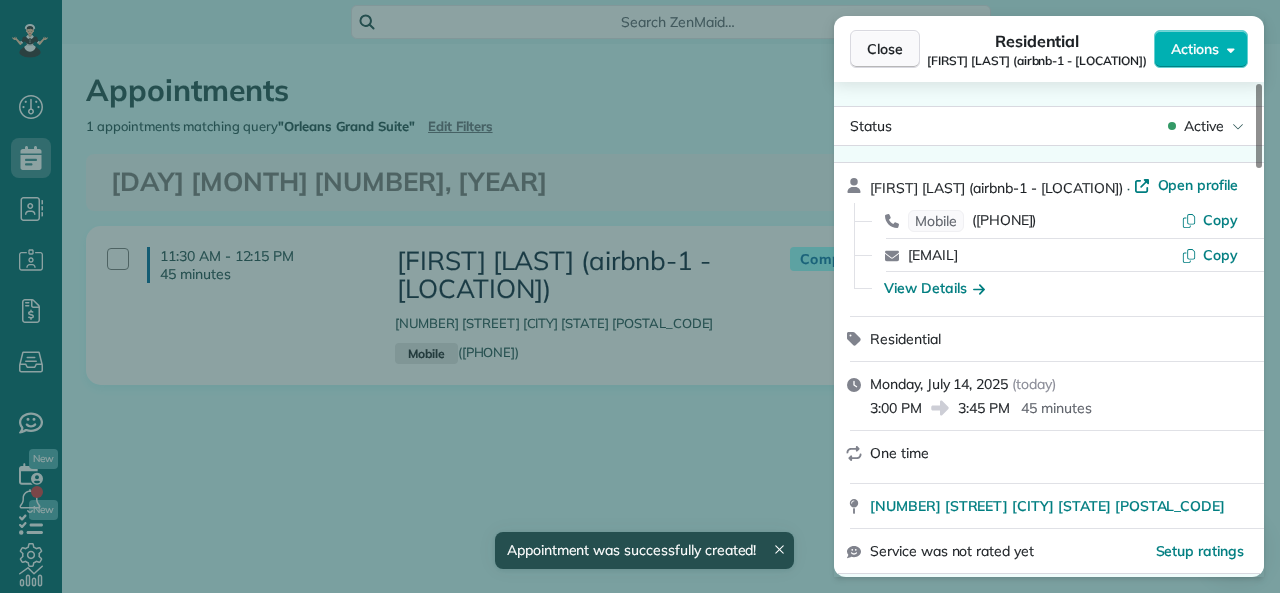 click on "Close" at bounding box center (885, 49) 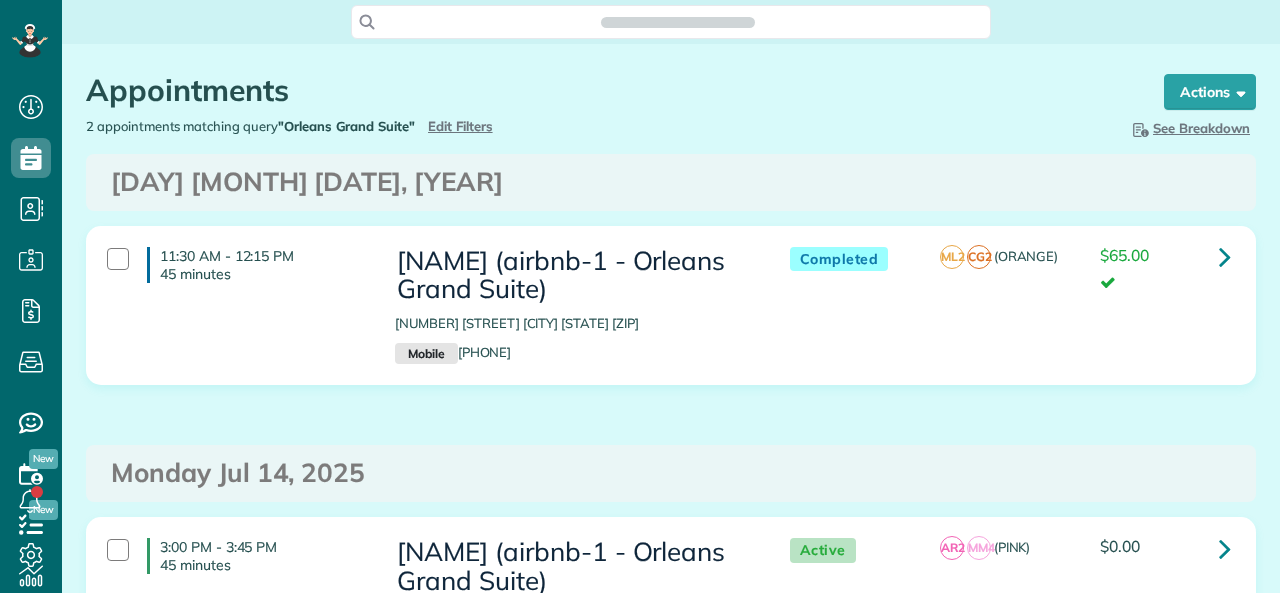 scroll, scrollTop: 0, scrollLeft: 0, axis: both 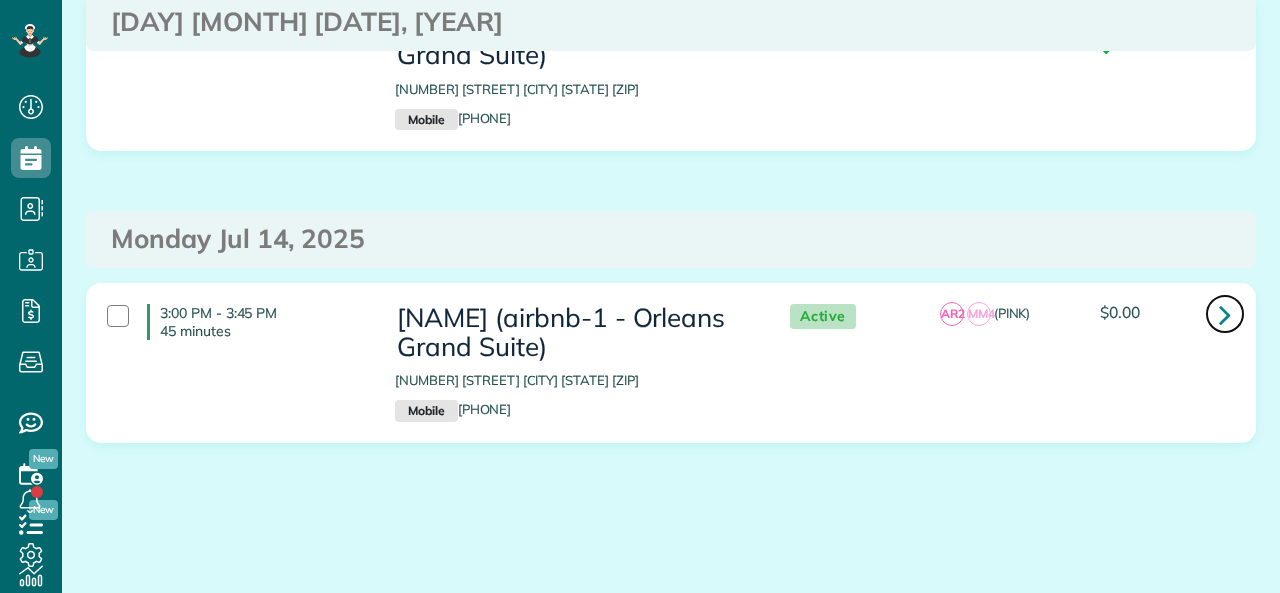 click at bounding box center [1225, 314] 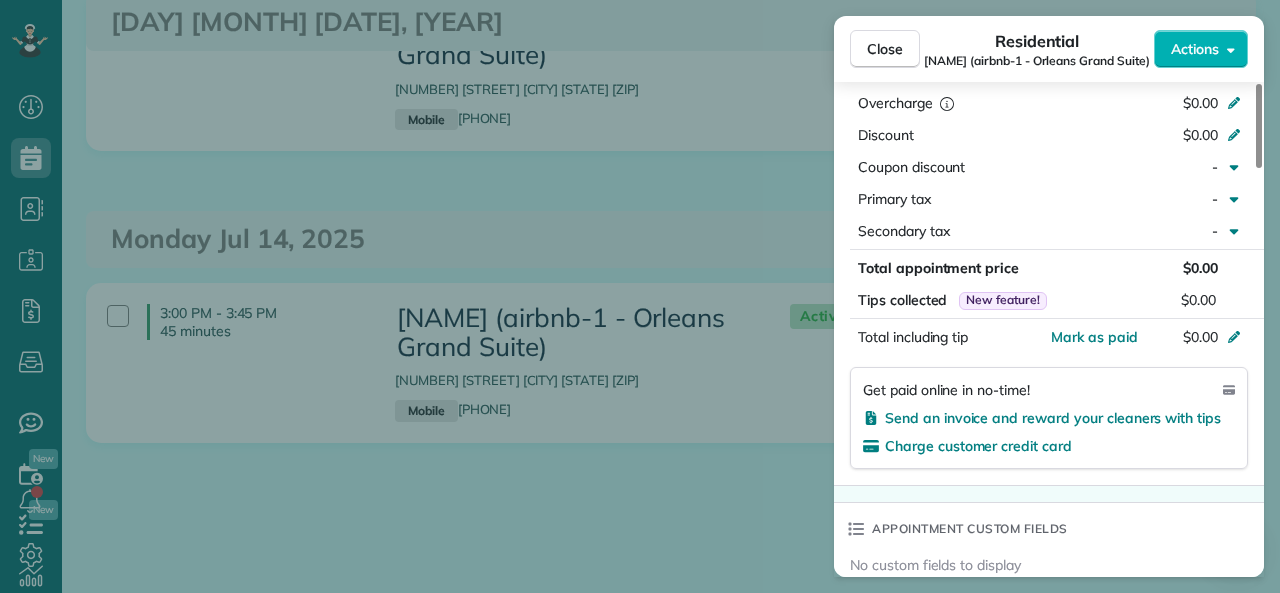 scroll, scrollTop: 915, scrollLeft: 0, axis: vertical 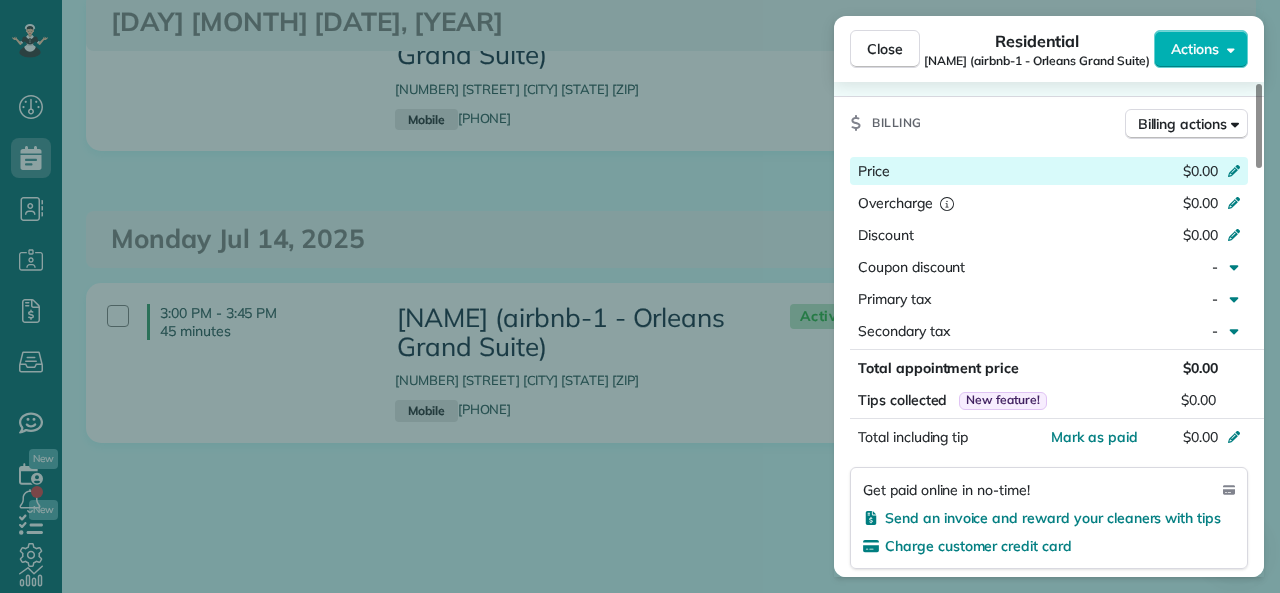 click 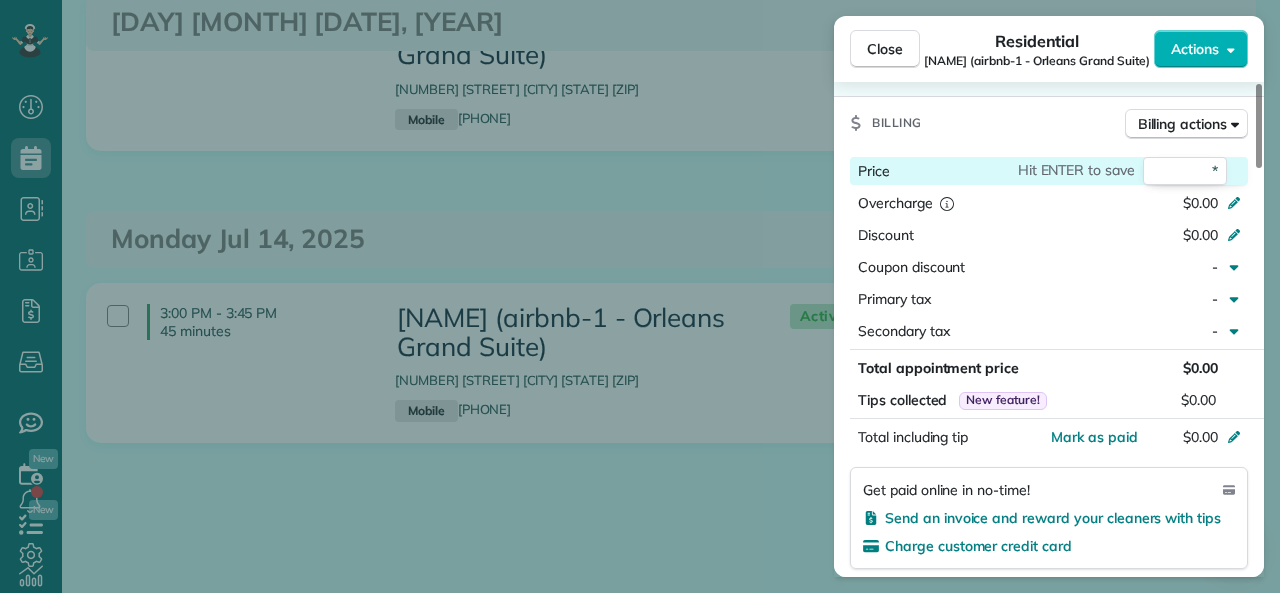 type on "**" 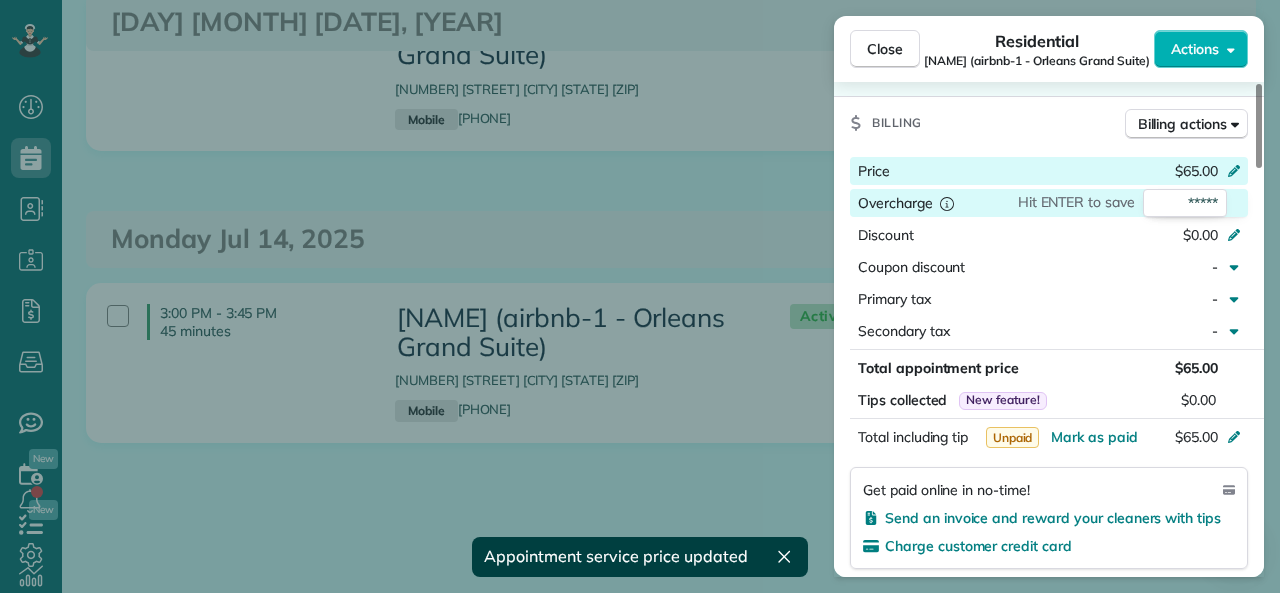 click on "Billing Billing actions" at bounding box center [1049, 123] 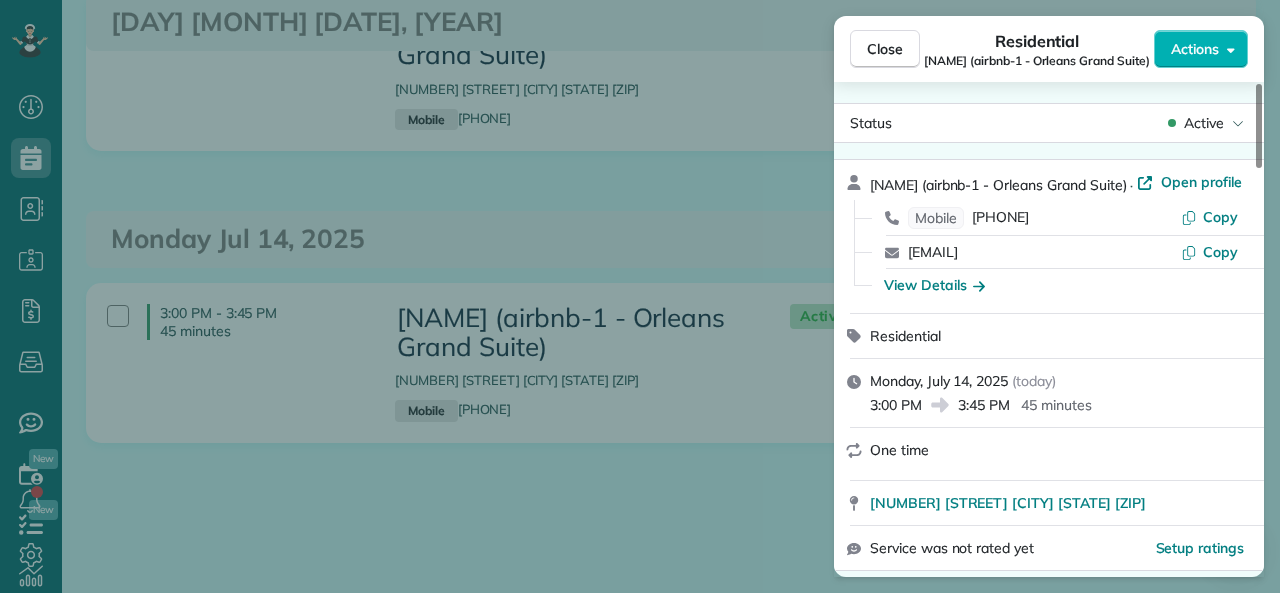 scroll, scrollTop: 0, scrollLeft: 0, axis: both 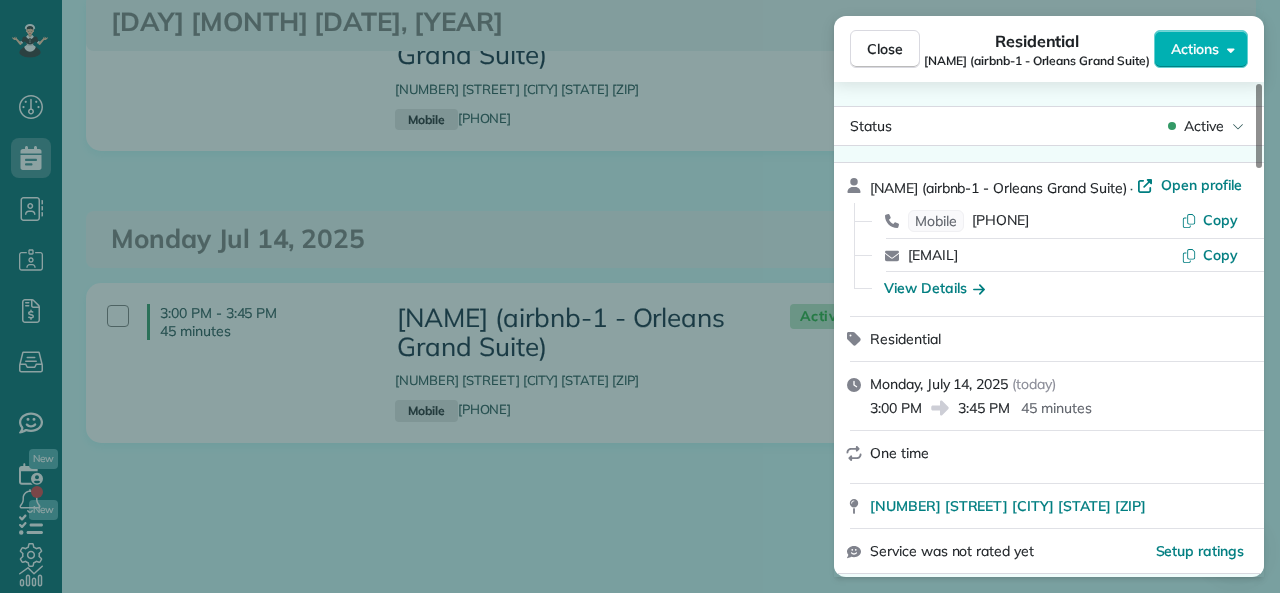 click on "Close" at bounding box center [885, 49] 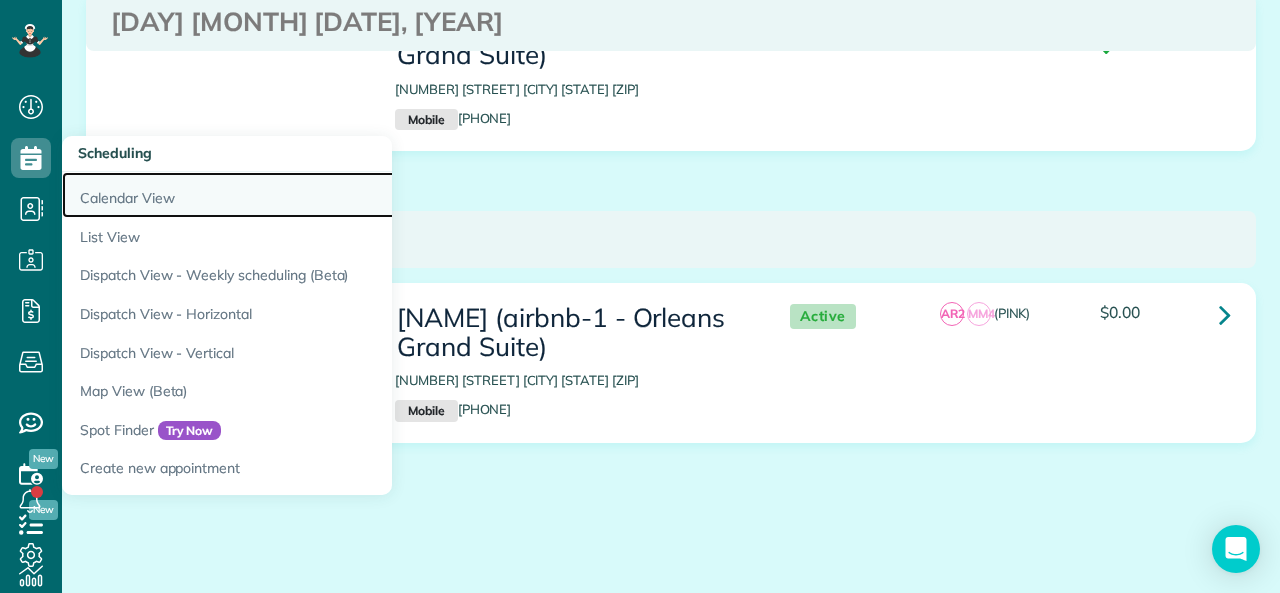 click on "Calendar View" at bounding box center (312, 195) 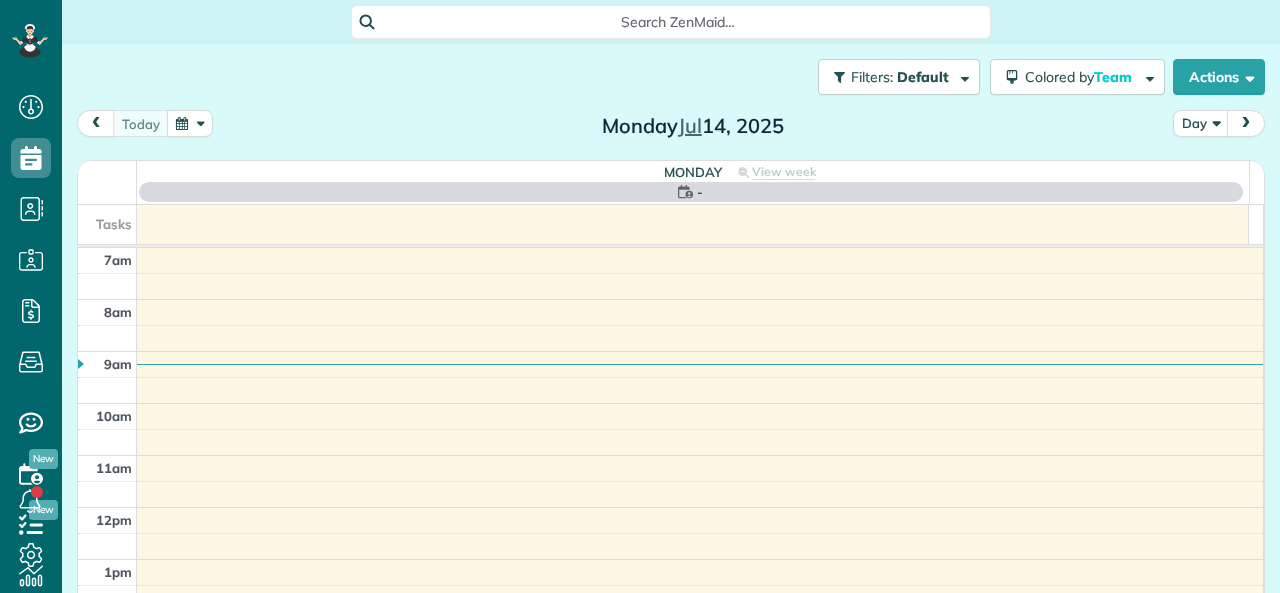 scroll, scrollTop: 0, scrollLeft: 0, axis: both 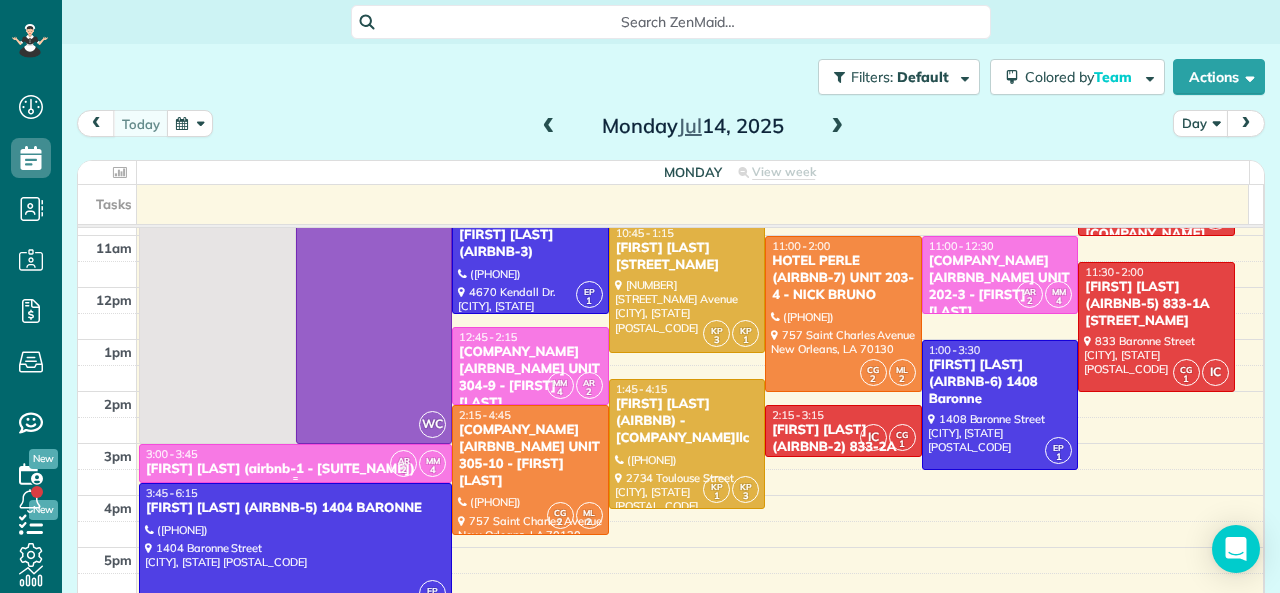 click on "2" at bounding box center [403, 470] 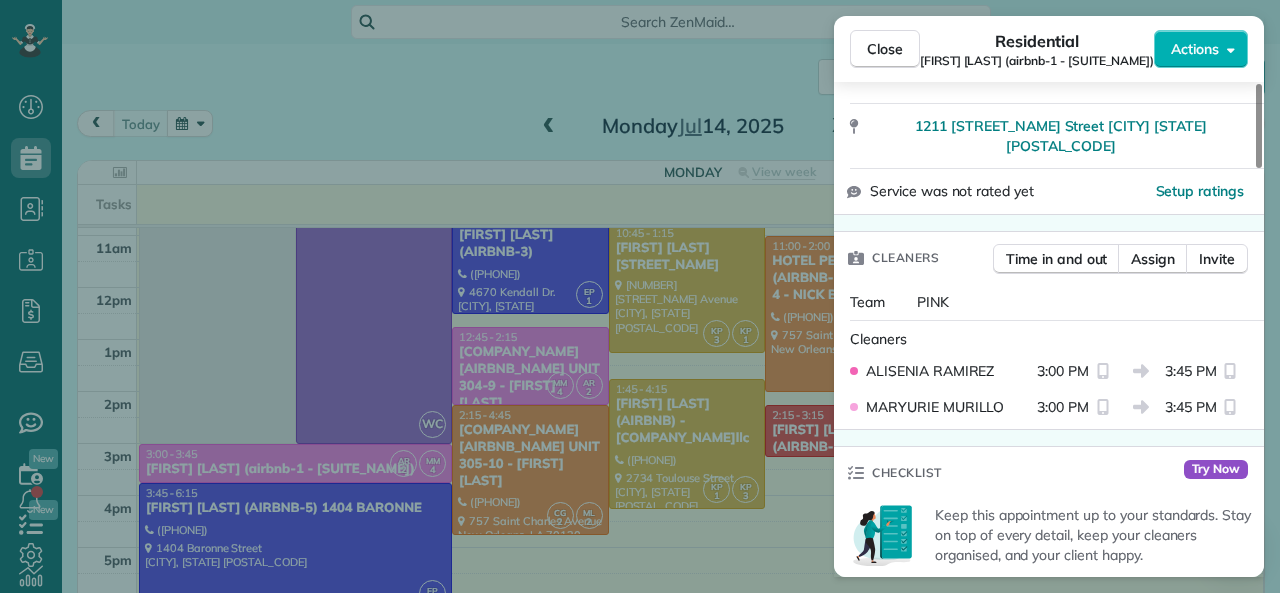 scroll, scrollTop: 500, scrollLeft: 0, axis: vertical 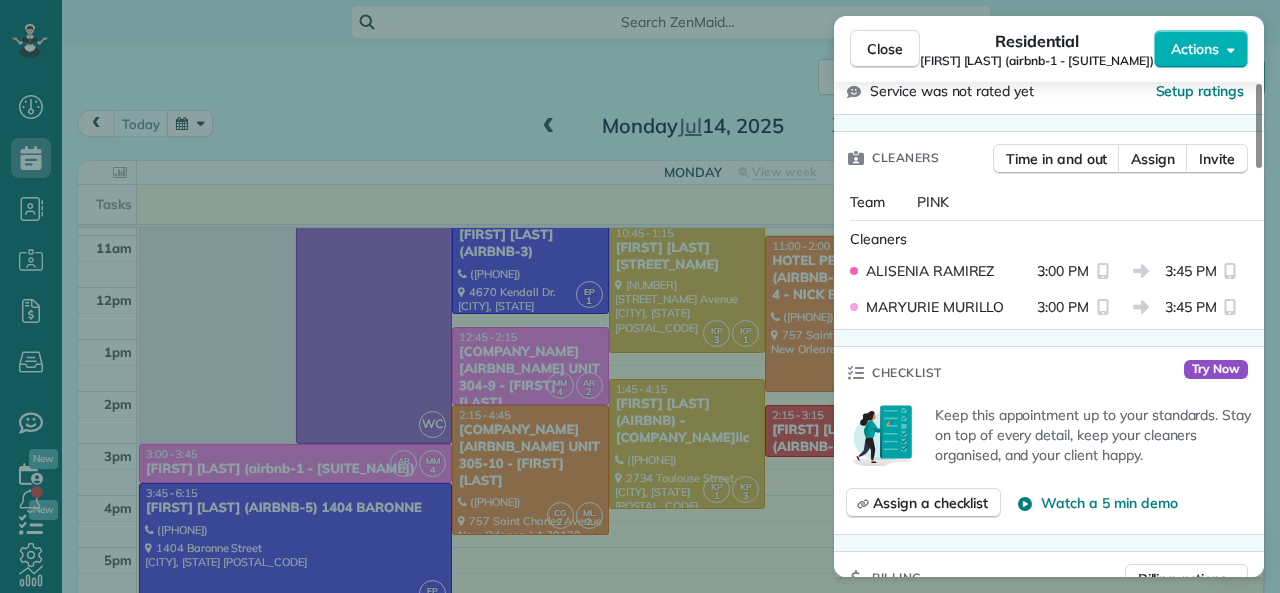 click on "[FIRST] [LAST] (airbnb-1 - [SUITE_NAME])" at bounding box center (1037, 61) 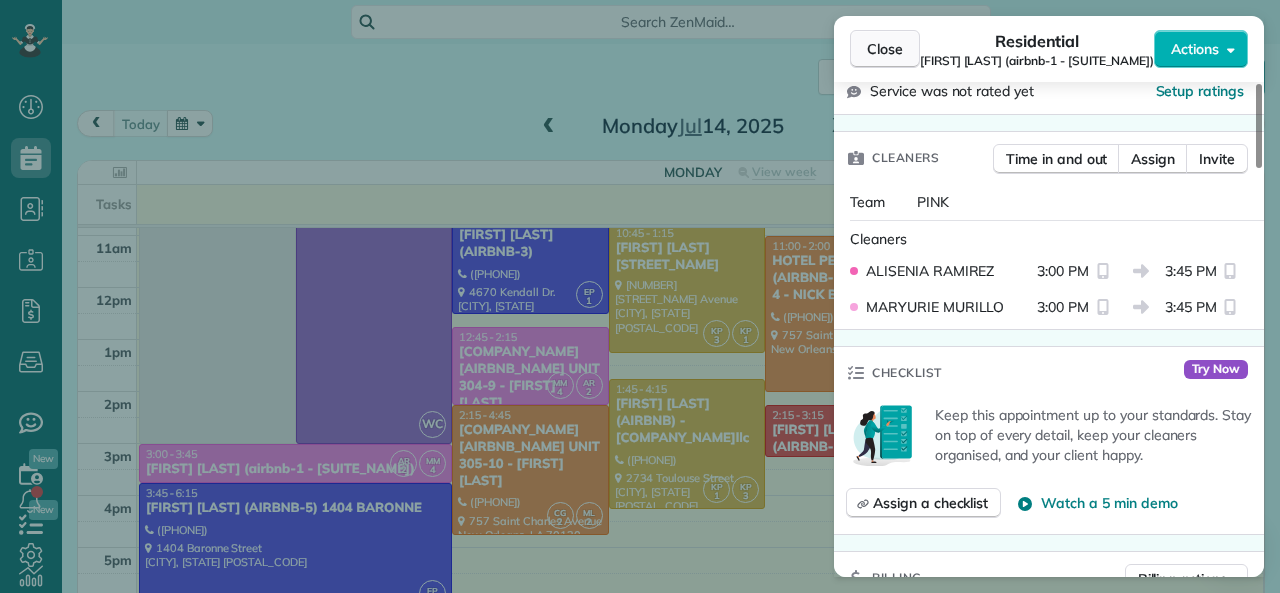 click on "Close" at bounding box center [885, 49] 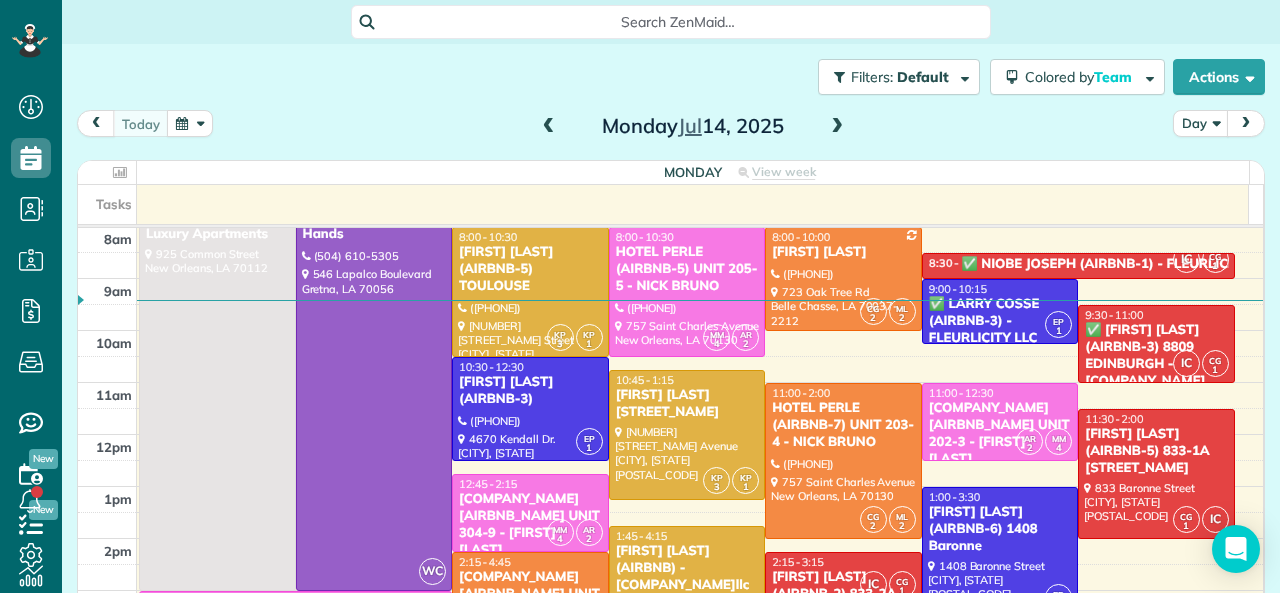 scroll, scrollTop: 0, scrollLeft: 0, axis: both 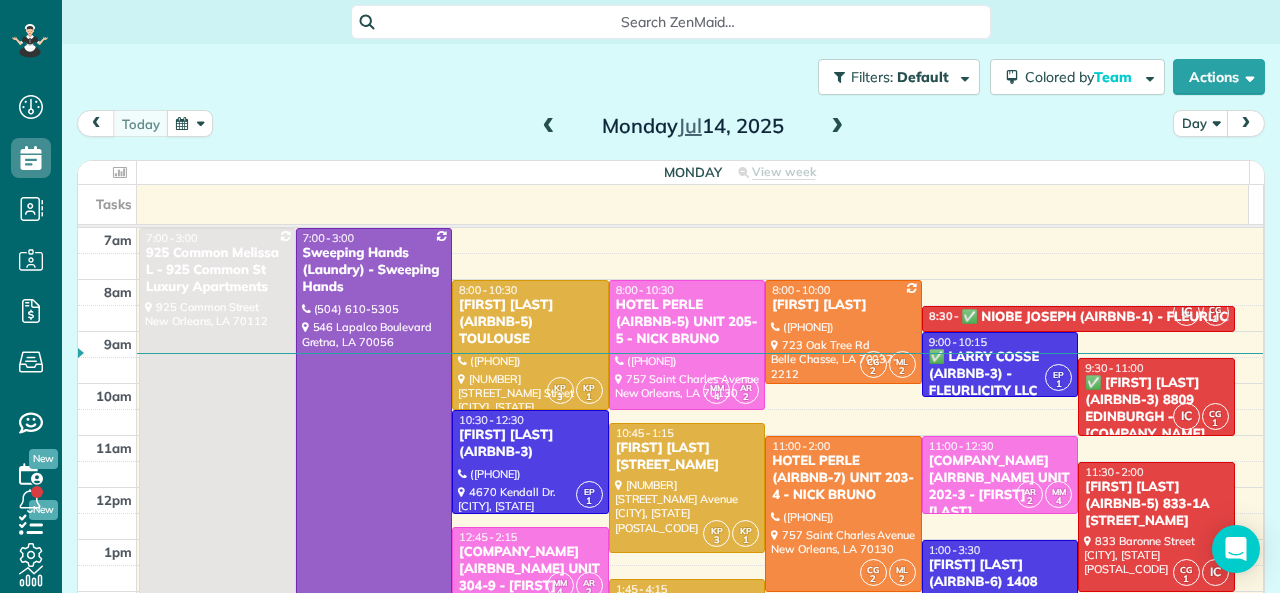 click at bounding box center (549, 127) 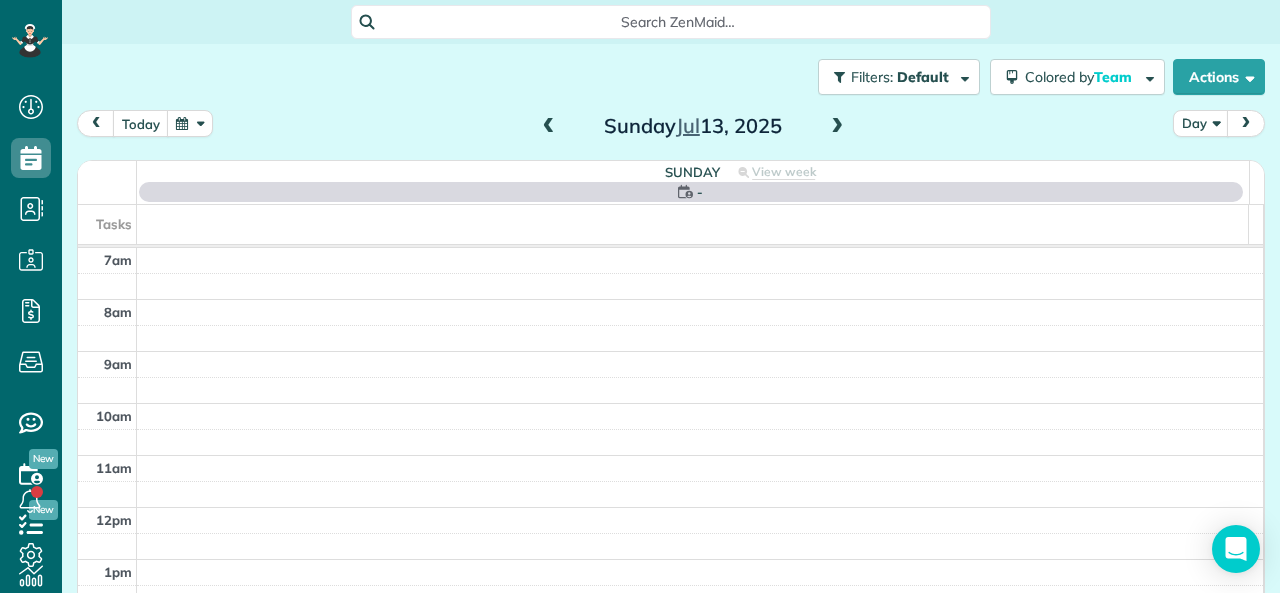 click at bounding box center (549, 127) 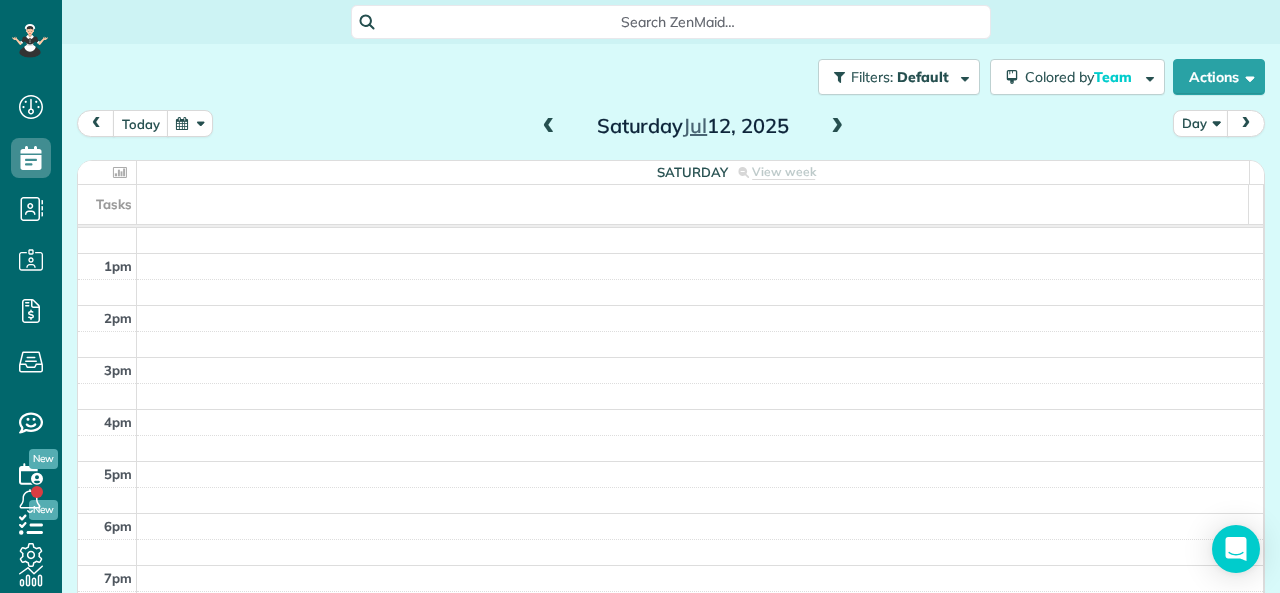 scroll, scrollTop: 0, scrollLeft: 0, axis: both 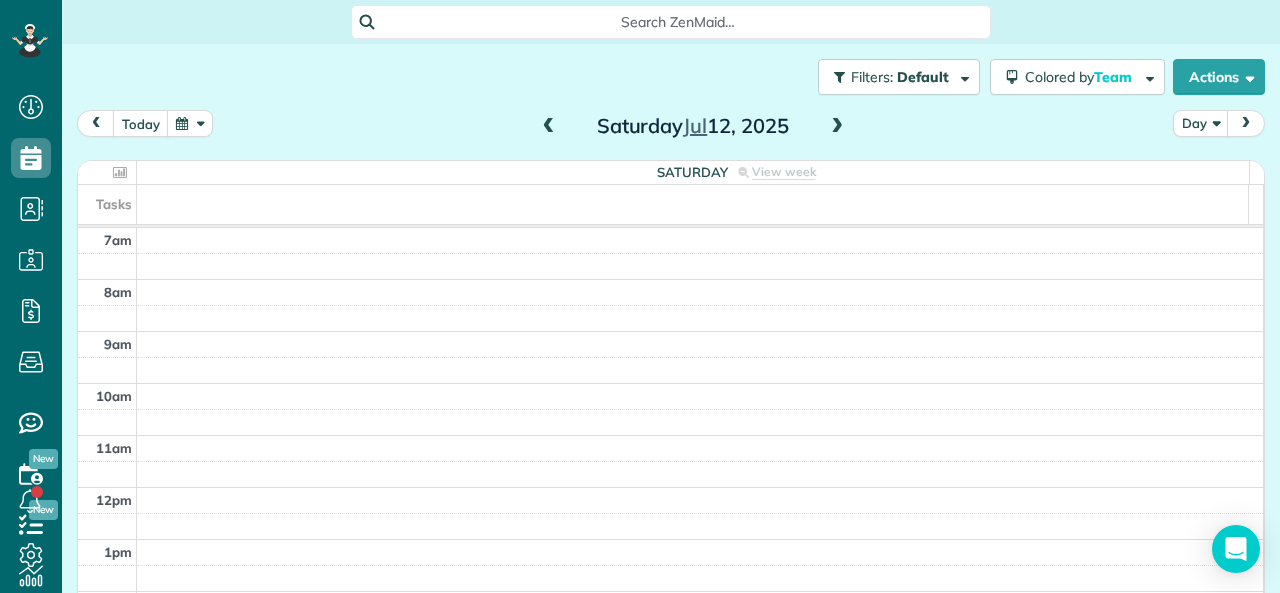 click at bounding box center [837, 127] 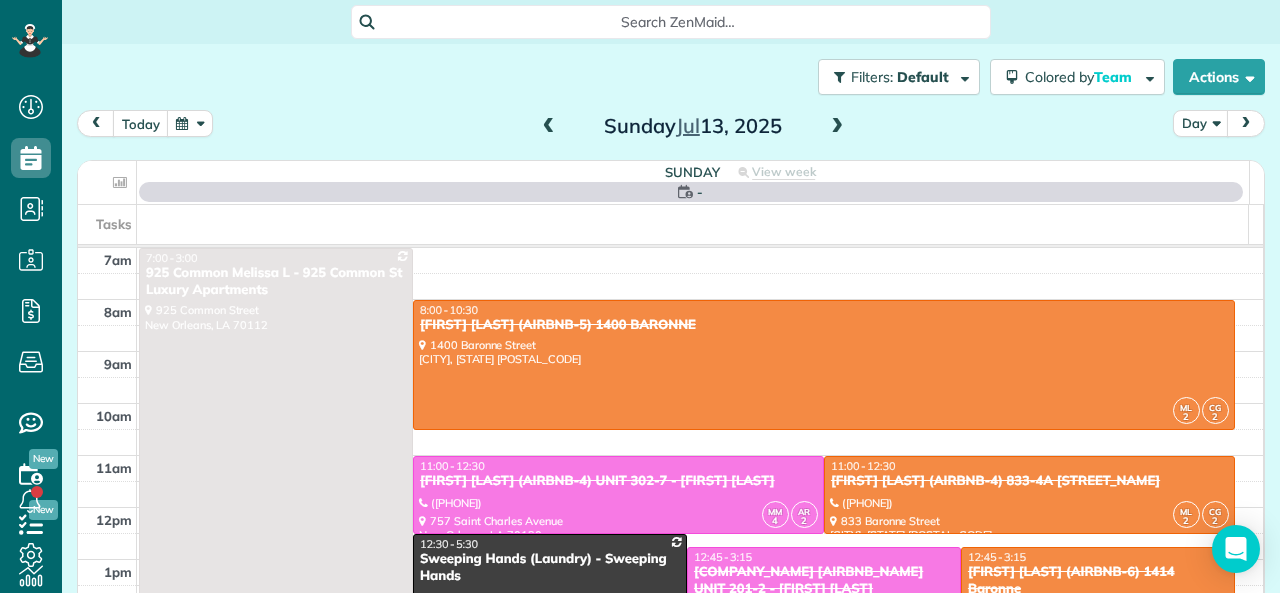 click at bounding box center [837, 127] 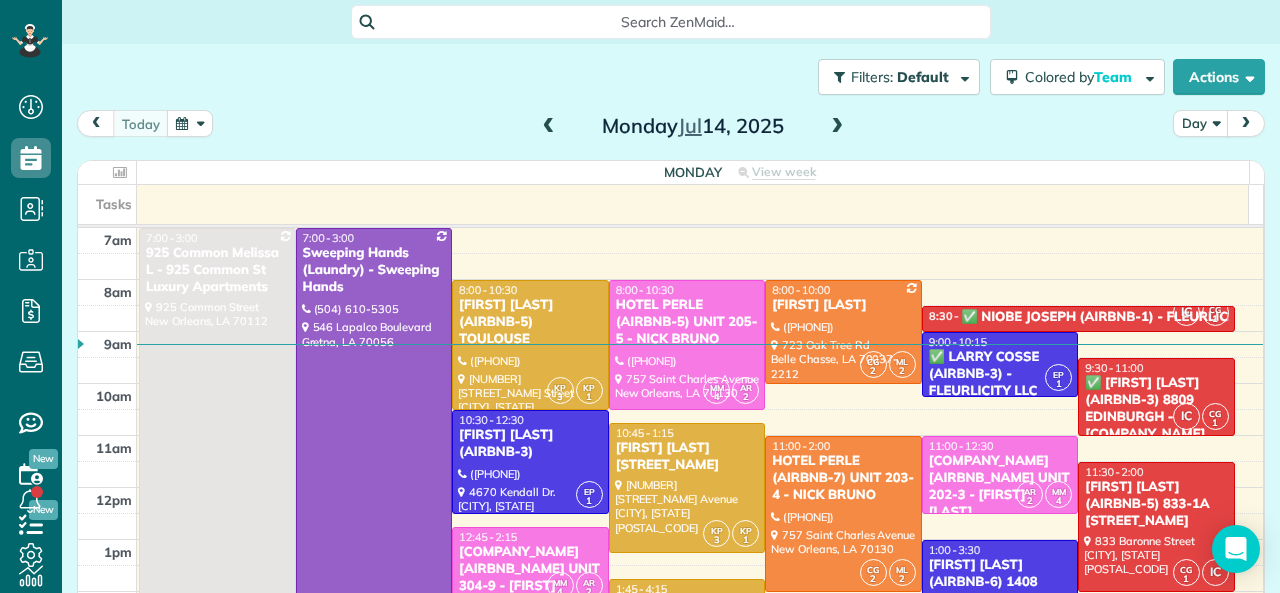 click at bounding box center (549, 127) 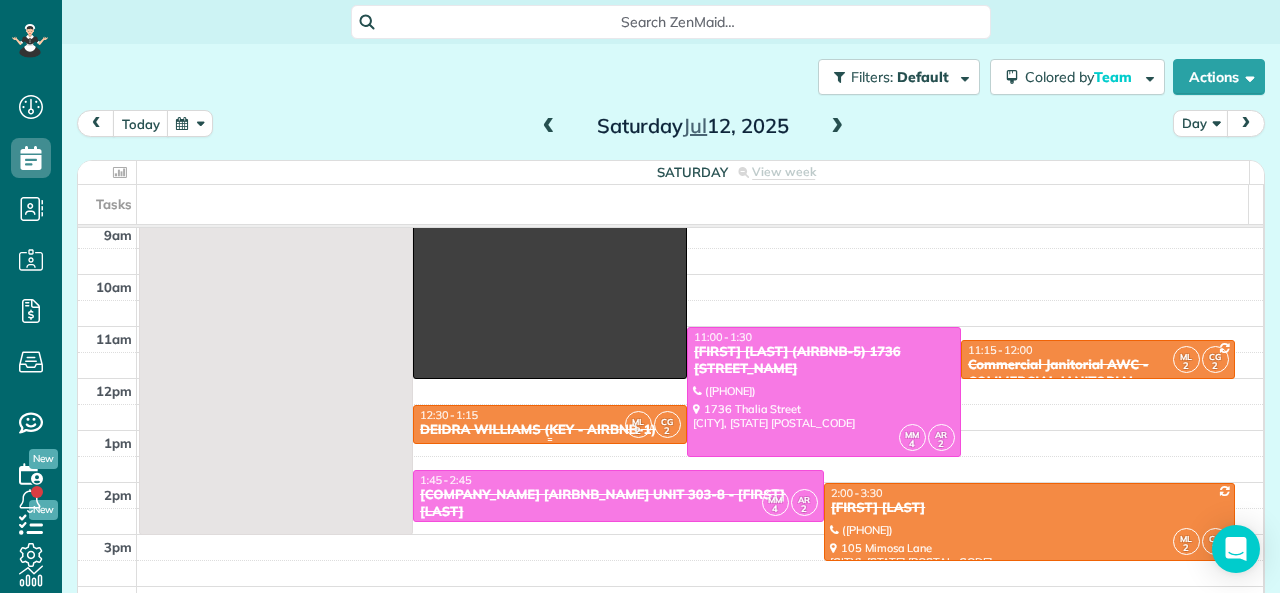 scroll, scrollTop: 0, scrollLeft: 0, axis: both 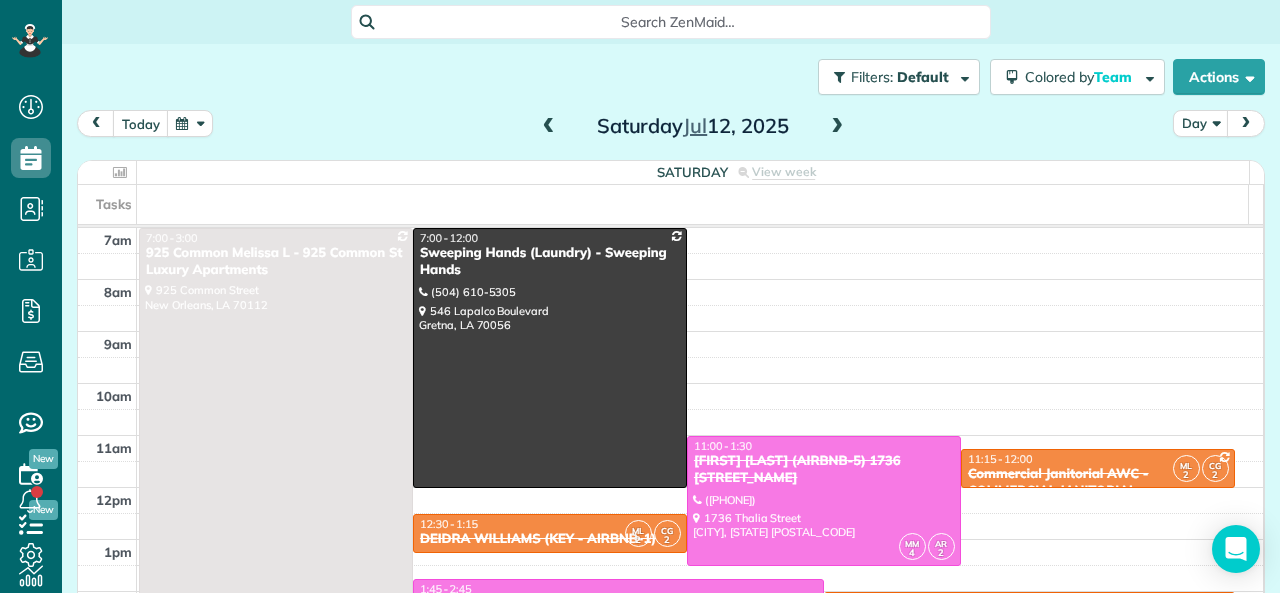 click on "Saturday  Jul  12, 2025" at bounding box center [693, 126] 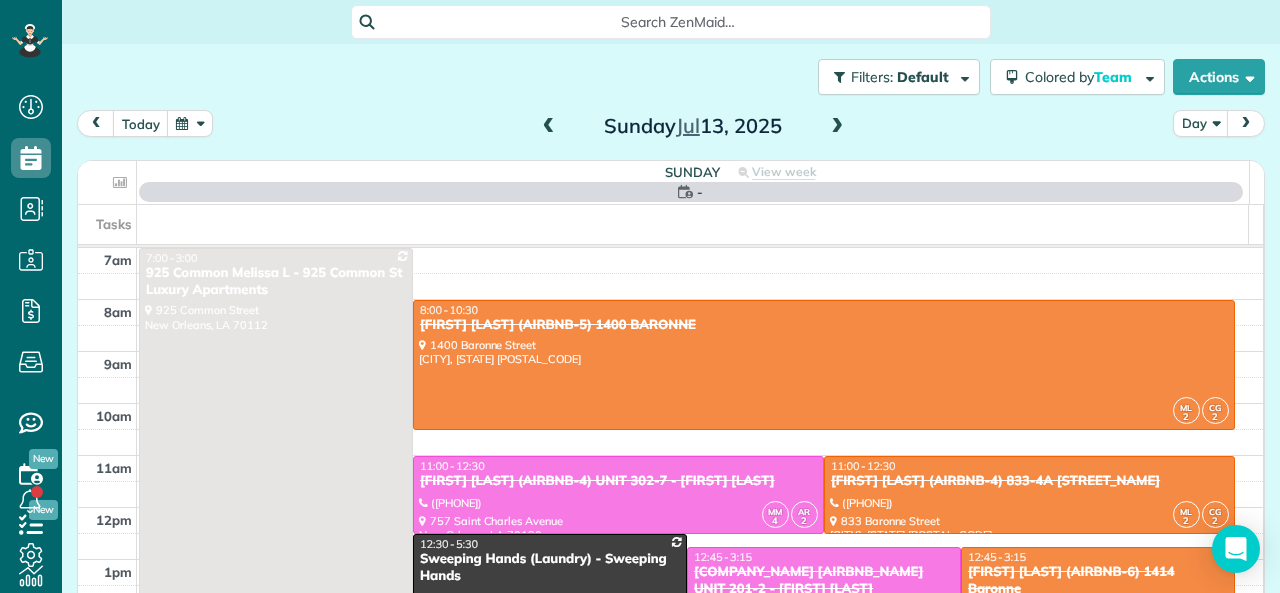 click at bounding box center [837, 127] 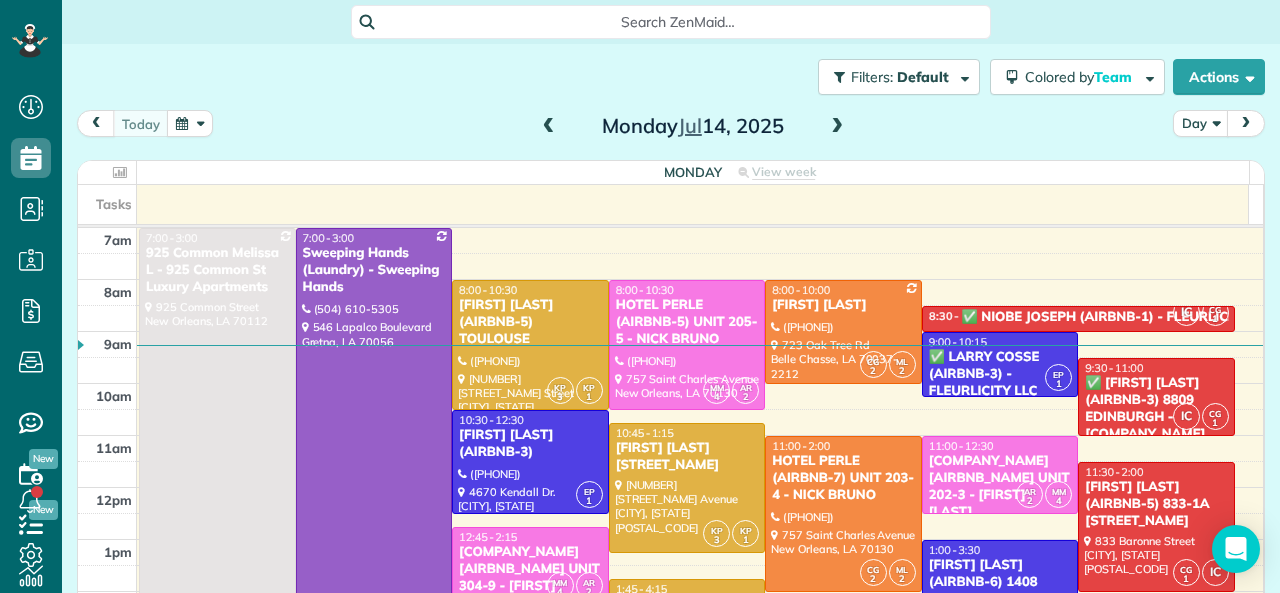 click on "Monday  Jul  14, 2025" at bounding box center [693, 126] 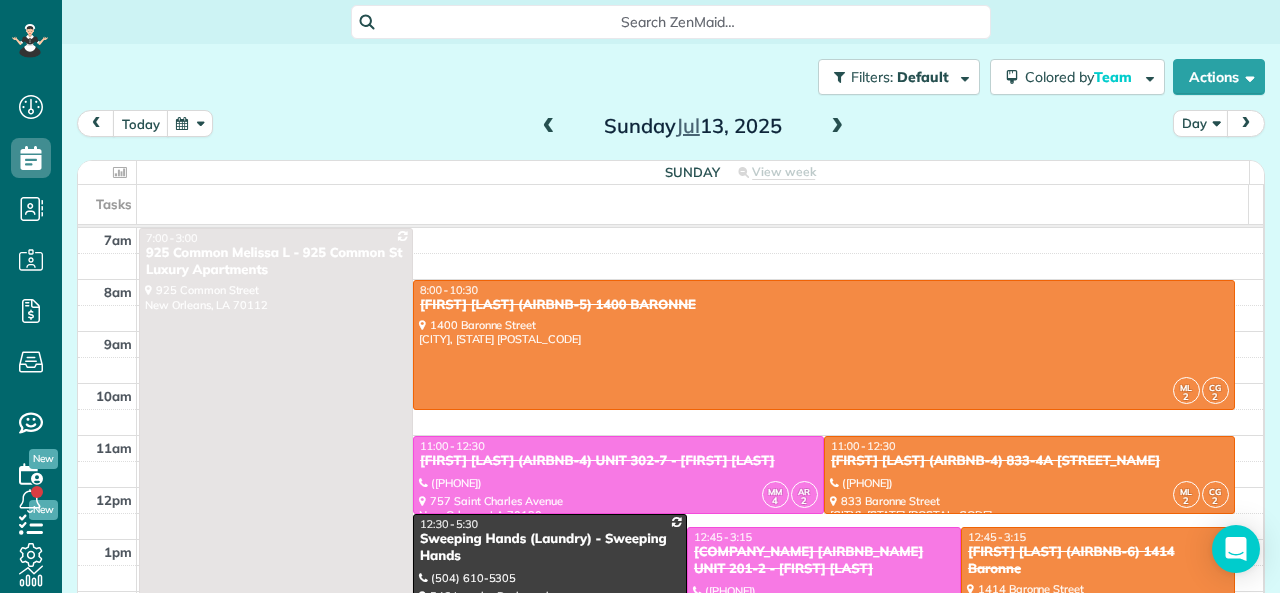 click at bounding box center [837, 127] 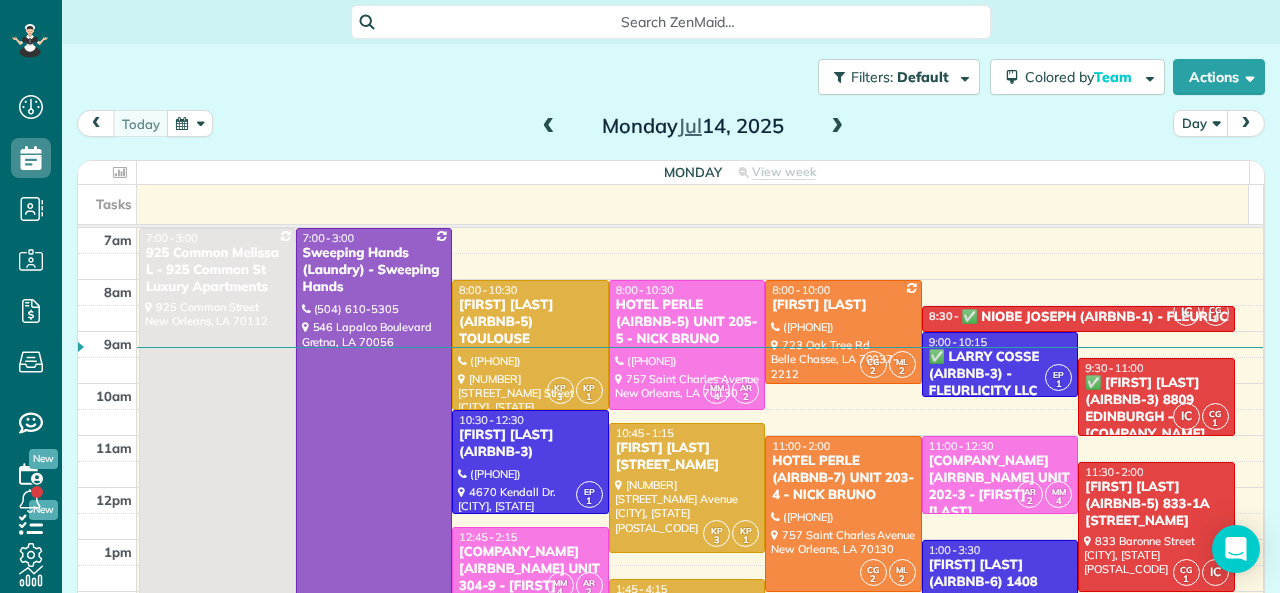 scroll, scrollTop: 26, scrollLeft: 0, axis: vertical 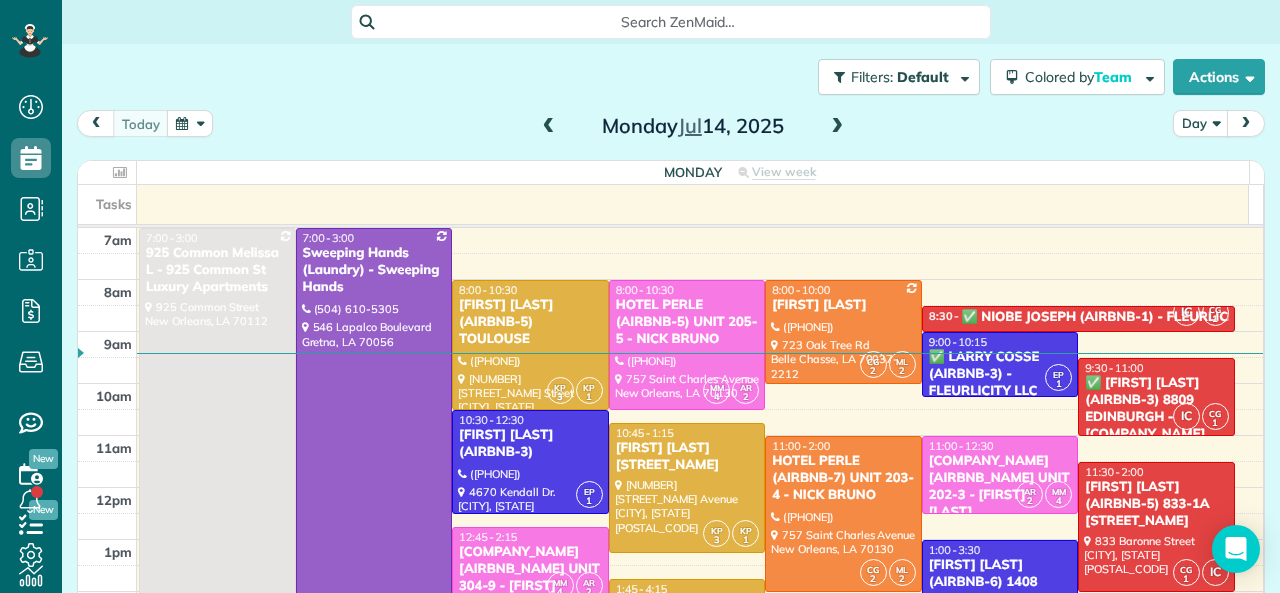 click at bounding box center (549, 127) 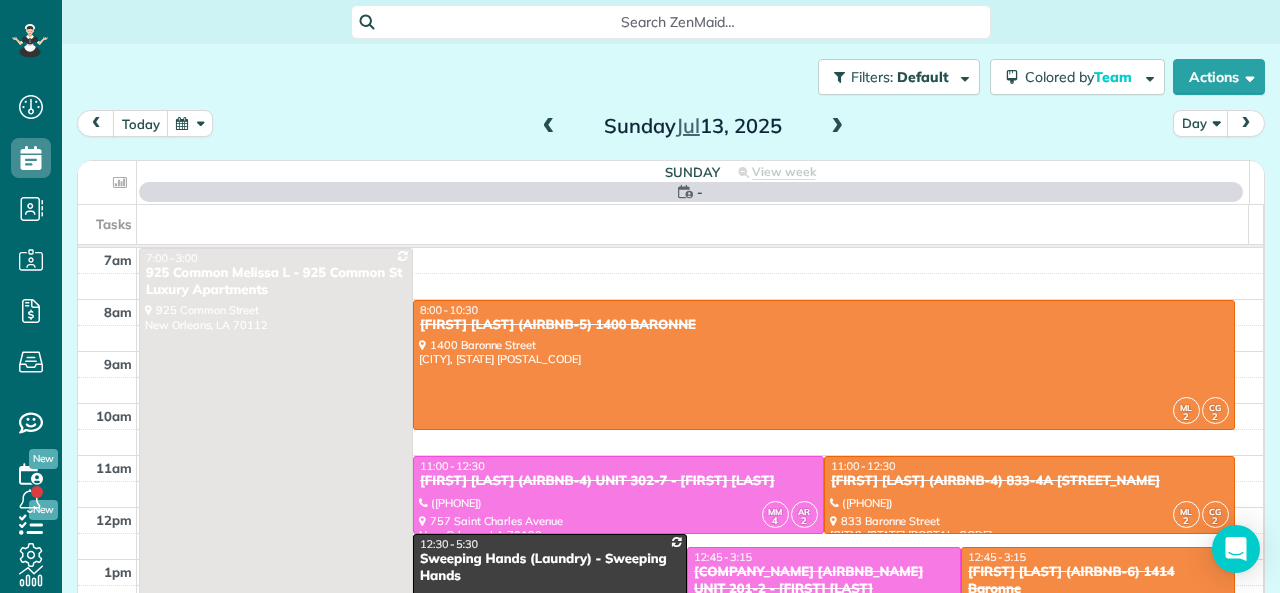 click at bounding box center (549, 127) 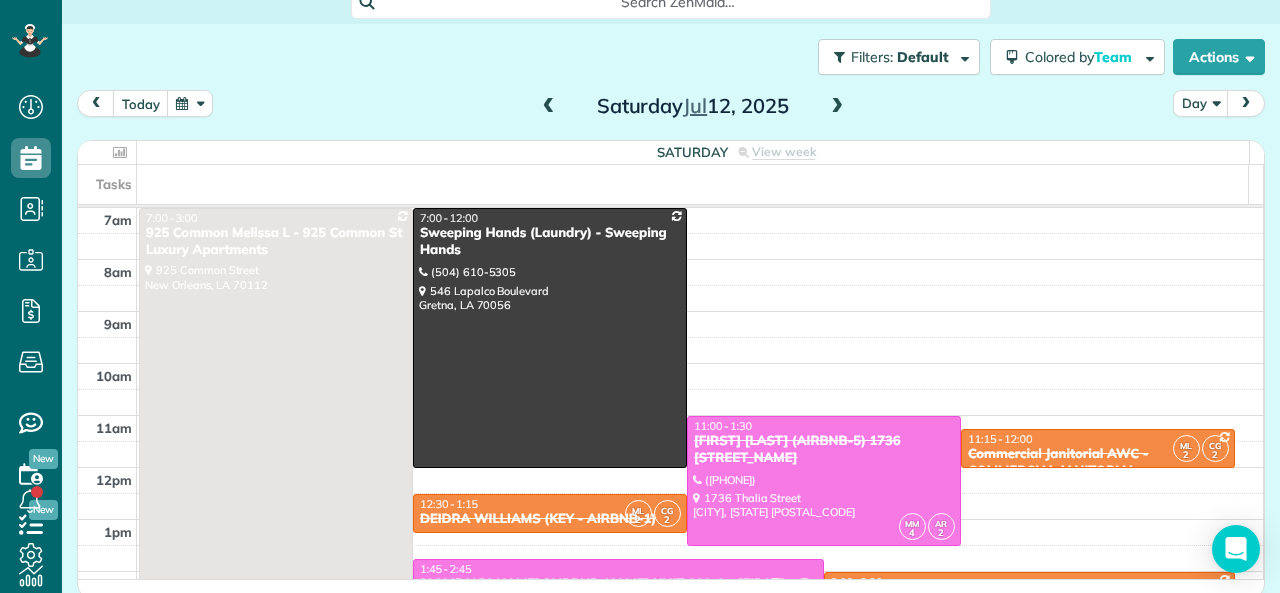 scroll, scrollTop: 26, scrollLeft: 0, axis: vertical 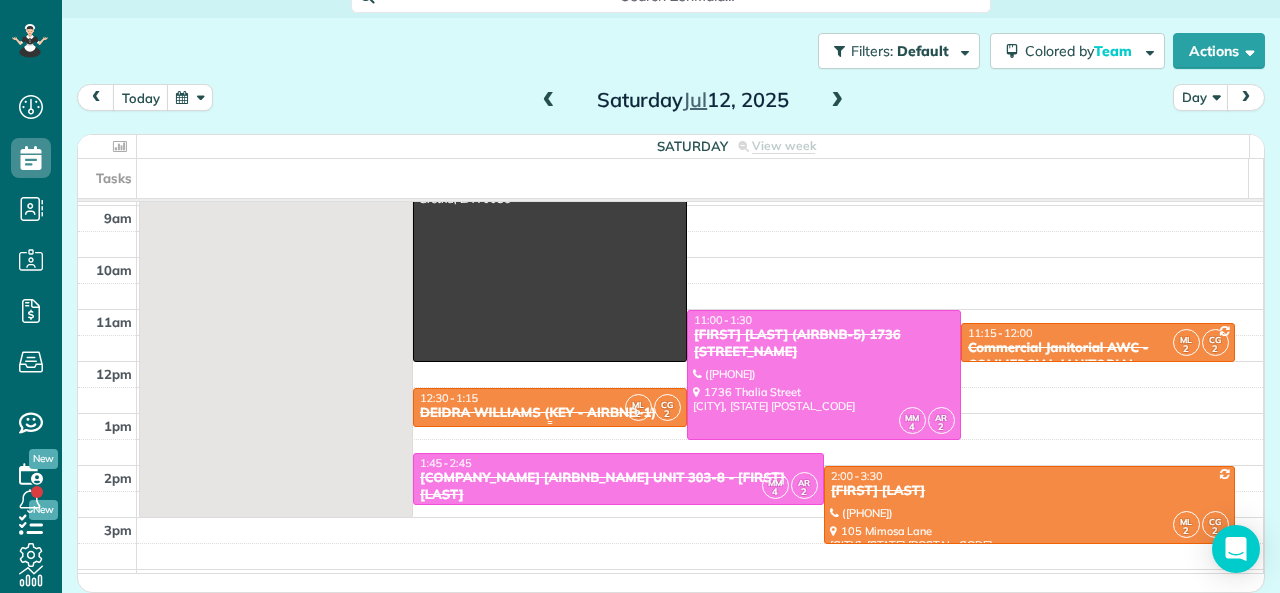 click on "DEIDRA WILLIAMS (KEY - AIRBNB-1)" at bounding box center (550, 413) 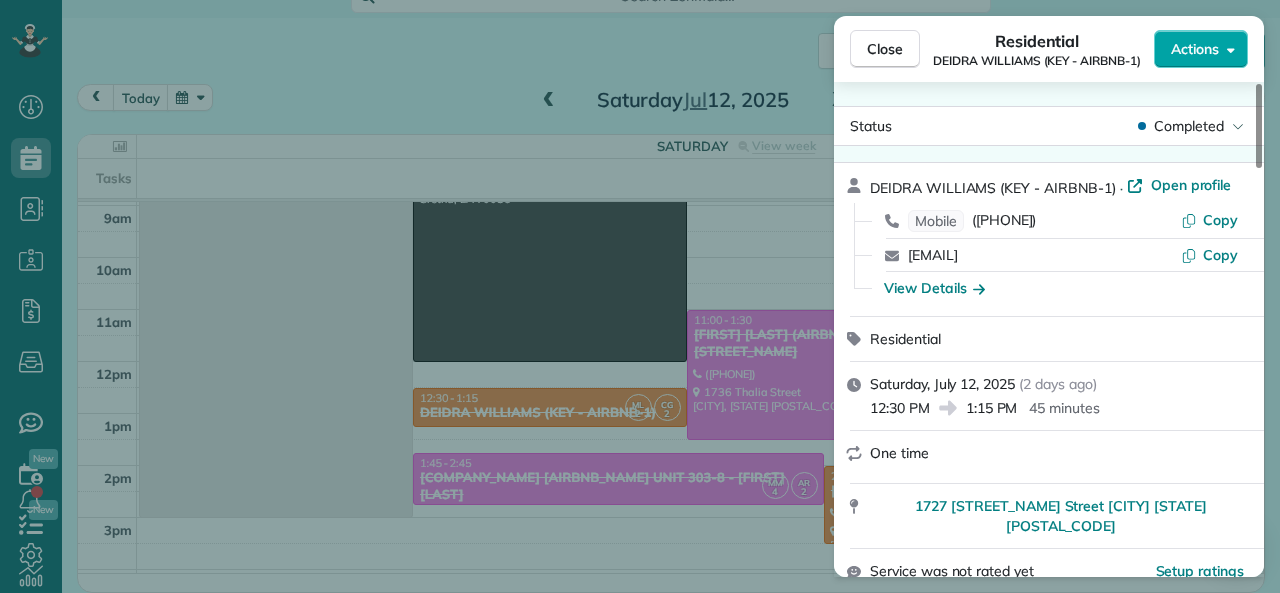 click on "Actions" at bounding box center [1195, 49] 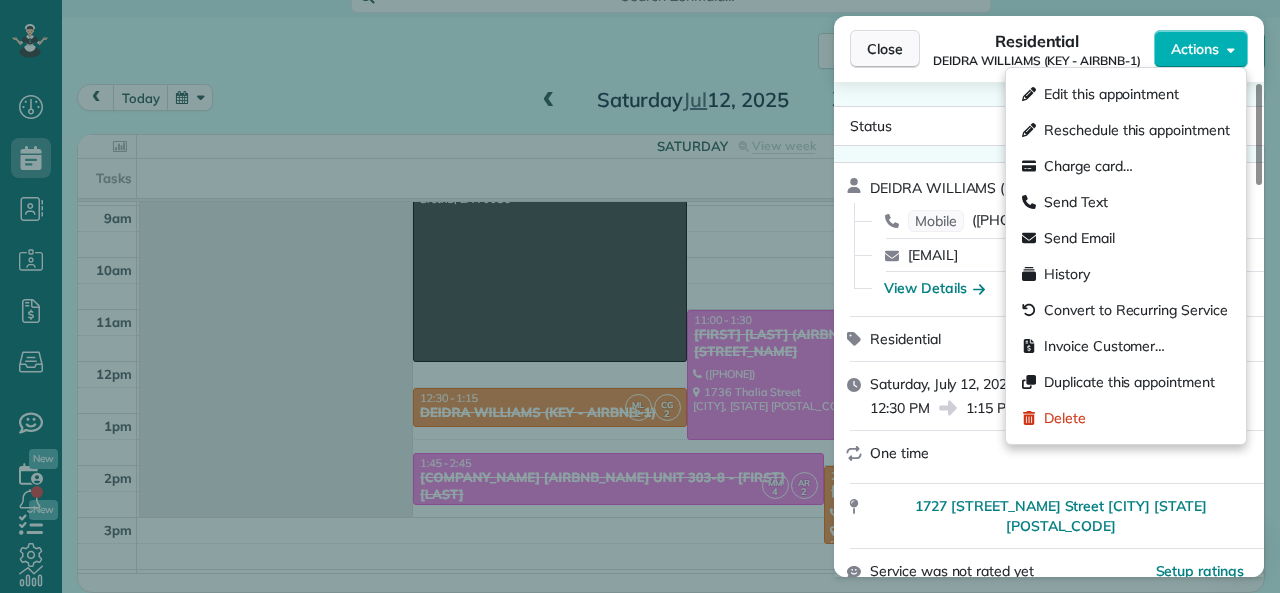 click on "Close" at bounding box center (885, 49) 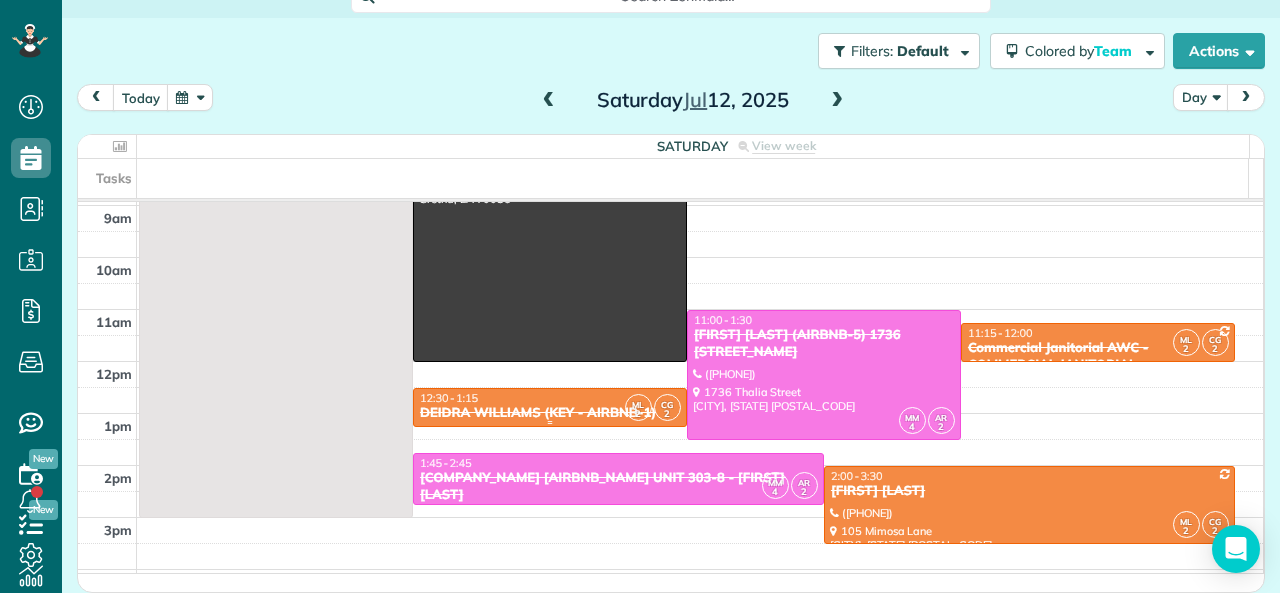 click on "DEIDRA WILLIAMS (KEY - AIRBNB-1)" at bounding box center (550, 413) 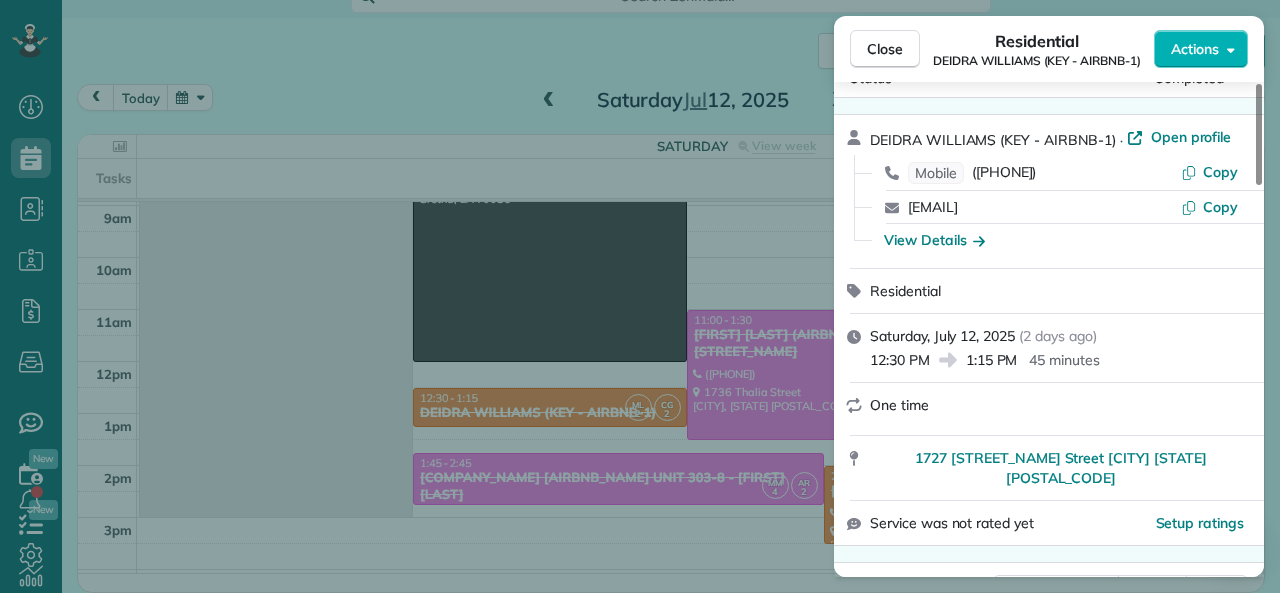 scroll, scrollTop: 0, scrollLeft: 0, axis: both 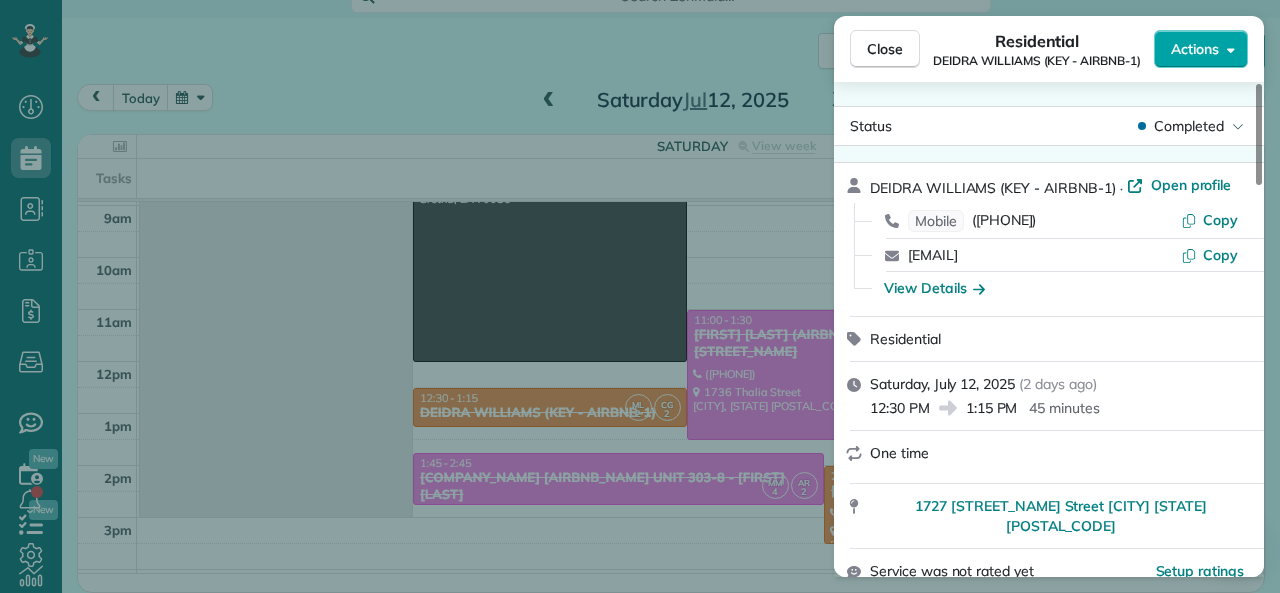 click on "Actions" at bounding box center (1195, 49) 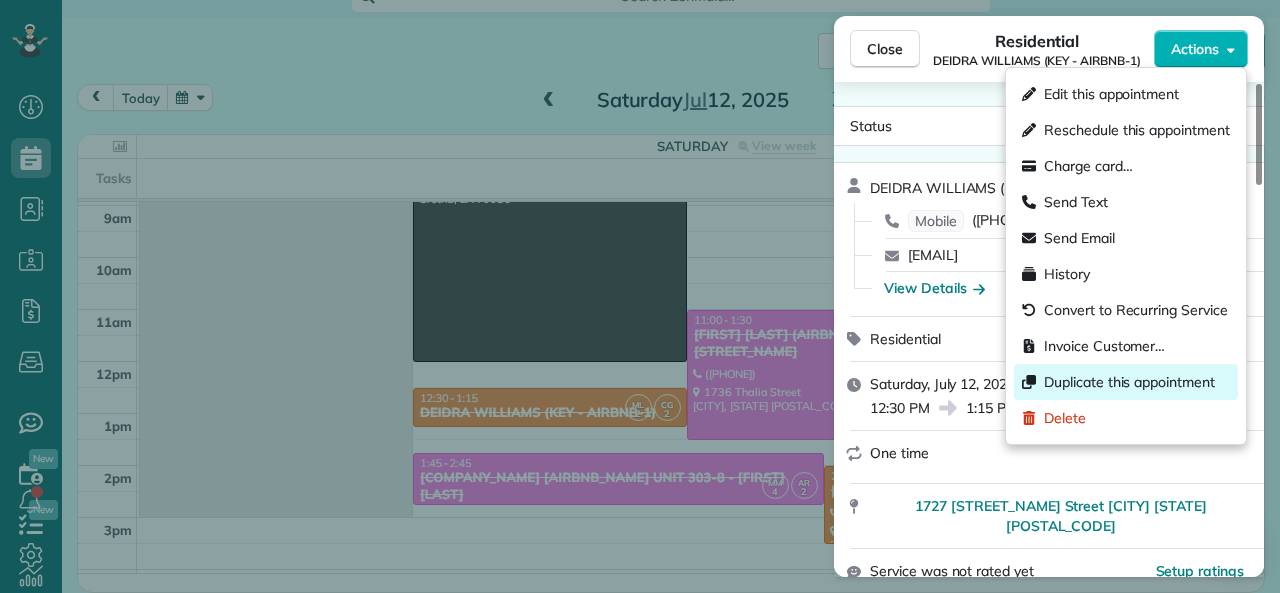 click on "Duplicate this appointment" at bounding box center [1129, 382] 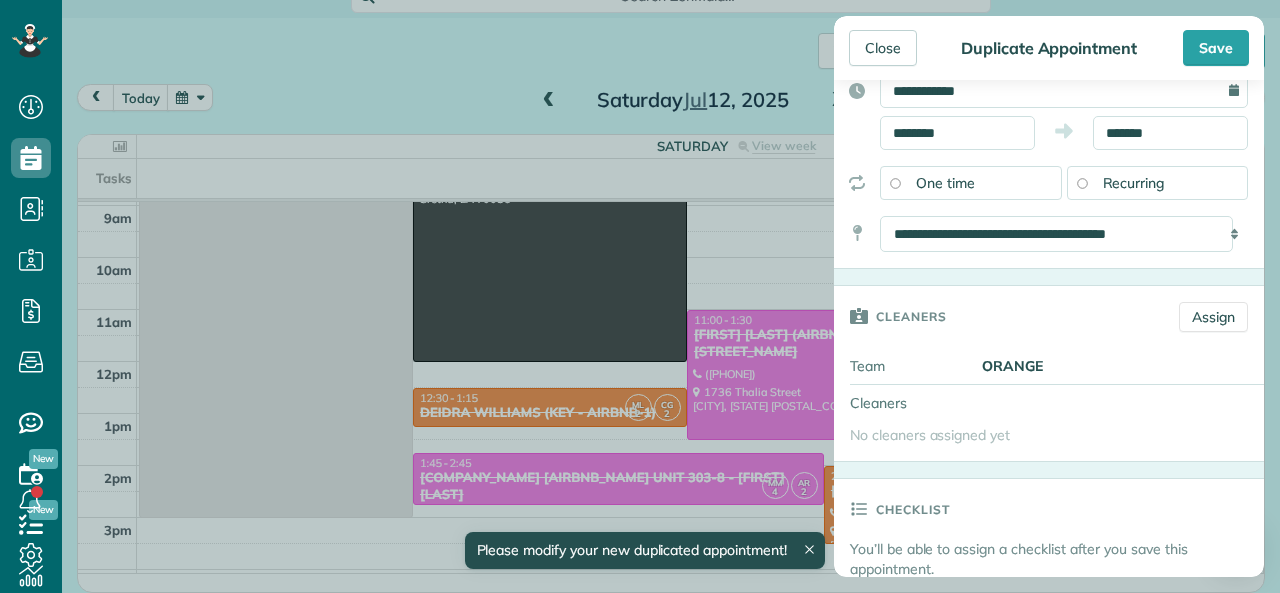 scroll, scrollTop: 0, scrollLeft: 0, axis: both 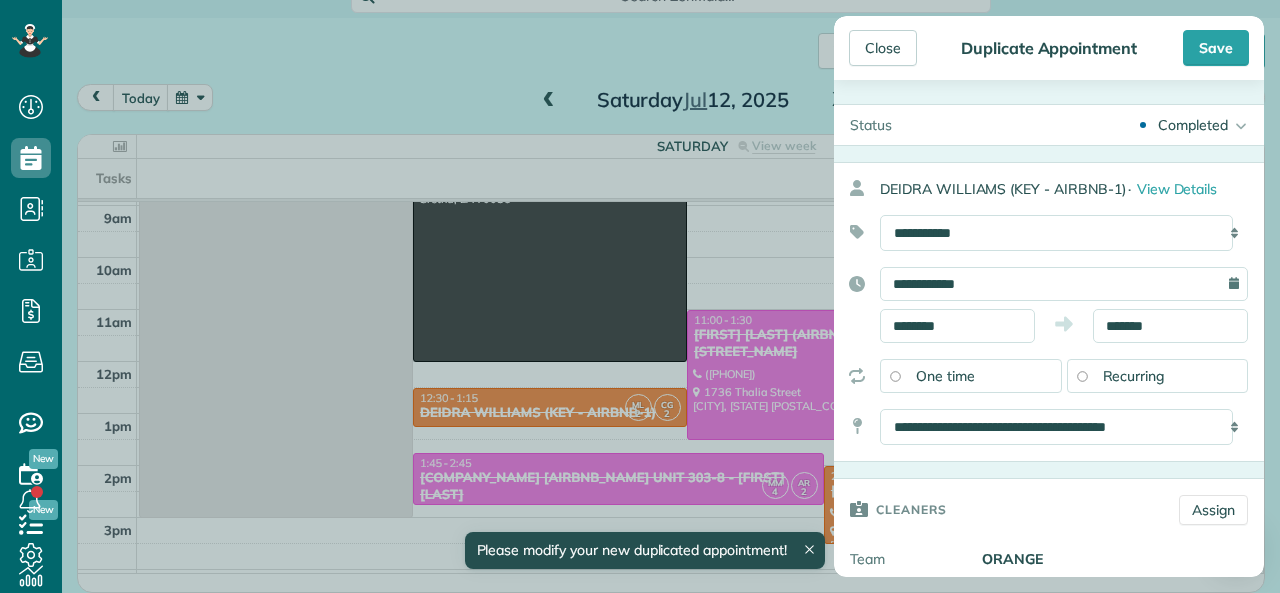 click on "Completed" at bounding box center (1193, 125) 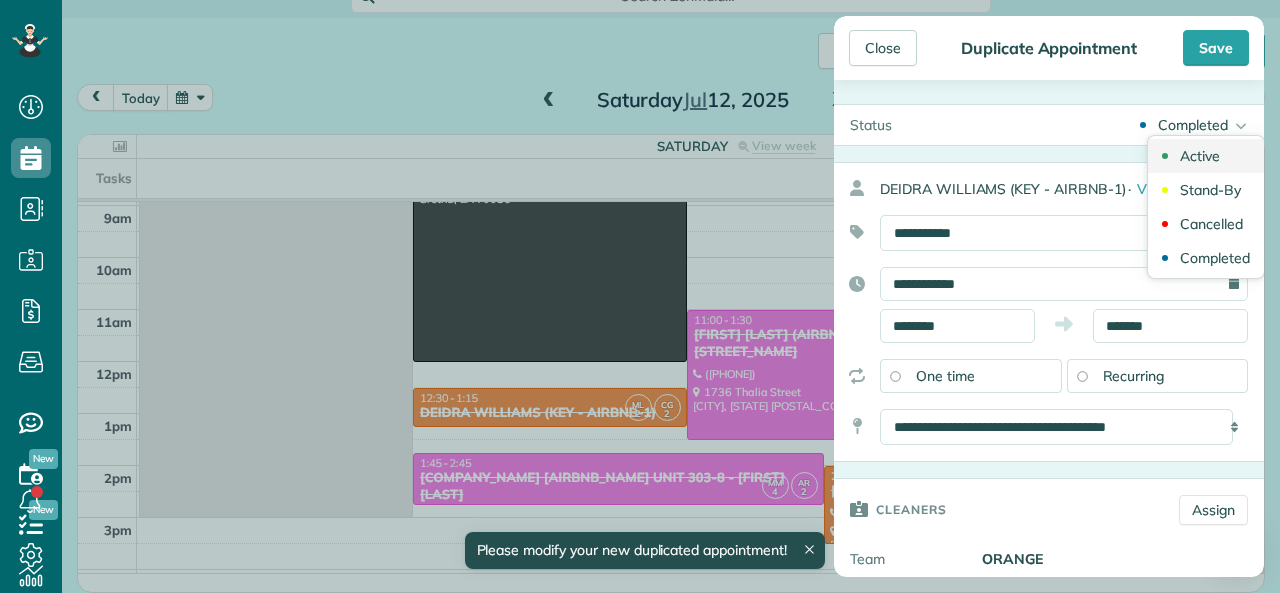 click on "Active" at bounding box center [1200, 156] 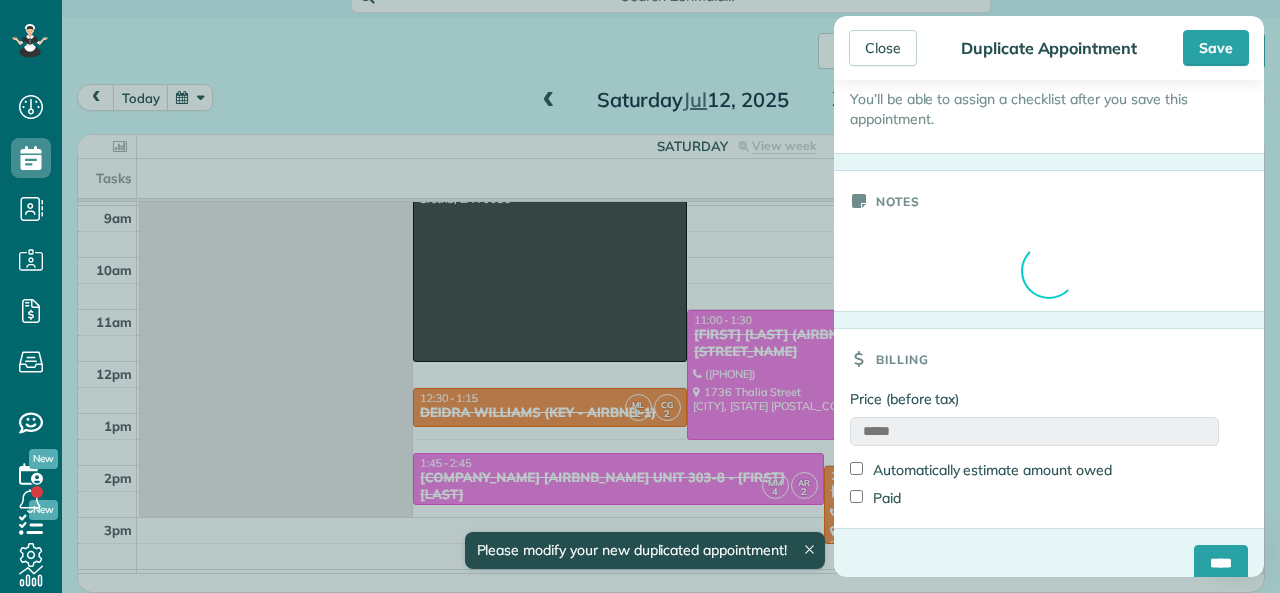 scroll, scrollTop: 666, scrollLeft: 0, axis: vertical 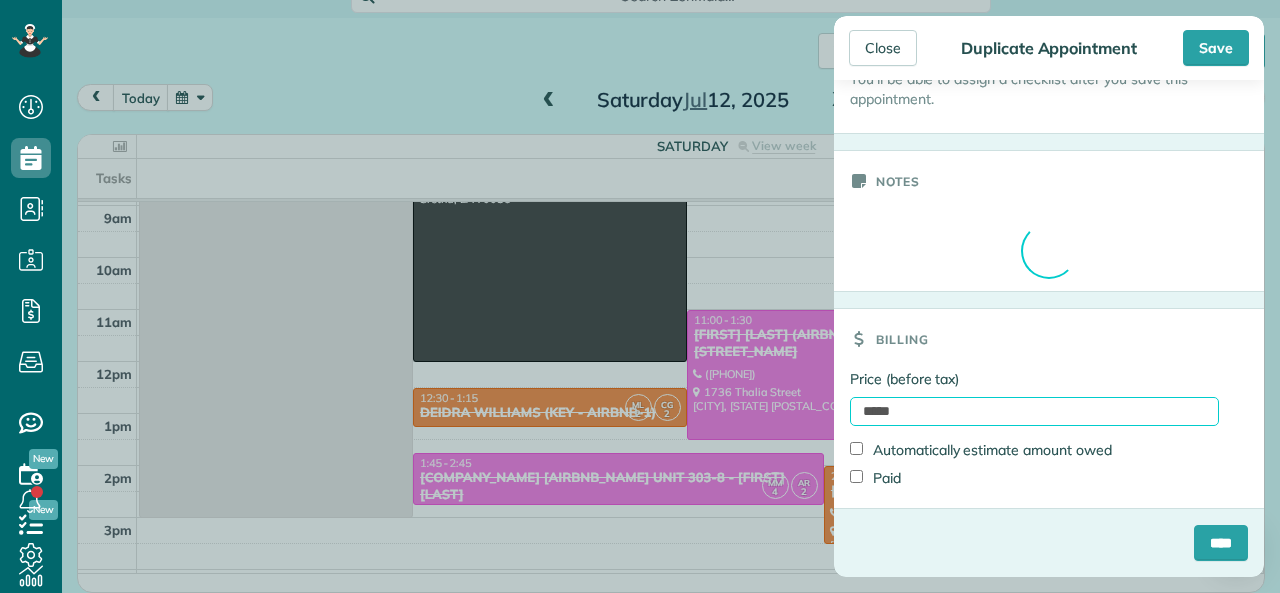 click on "*****" at bounding box center [1034, 411] 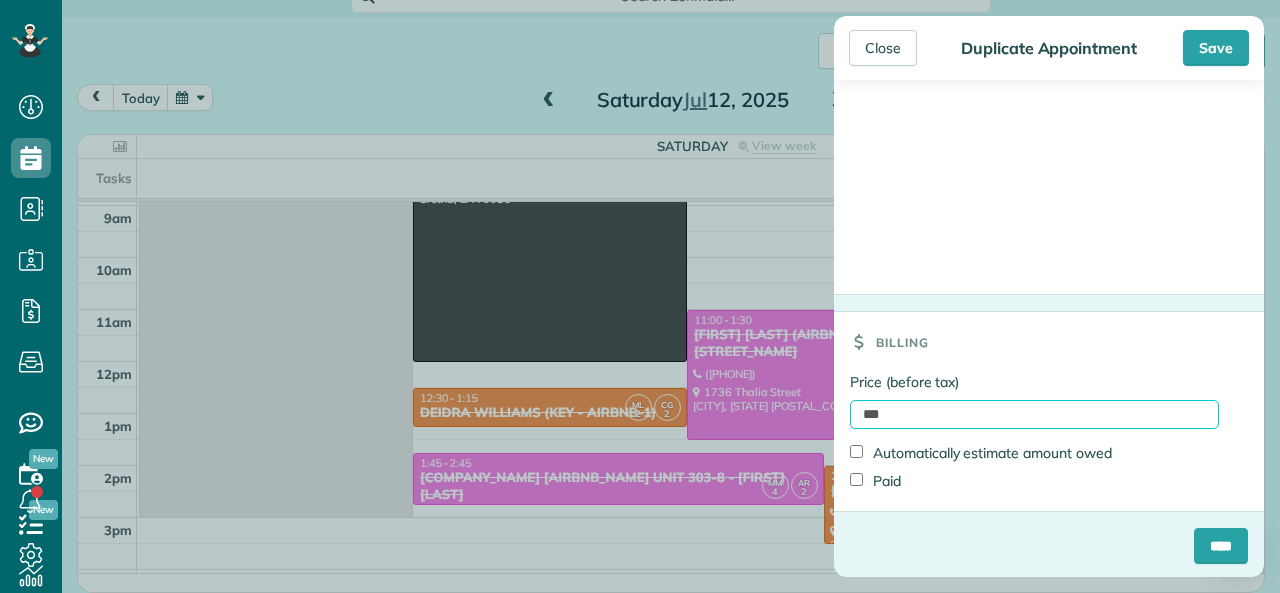 scroll, scrollTop: 1375, scrollLeft: 0, axis: vertical 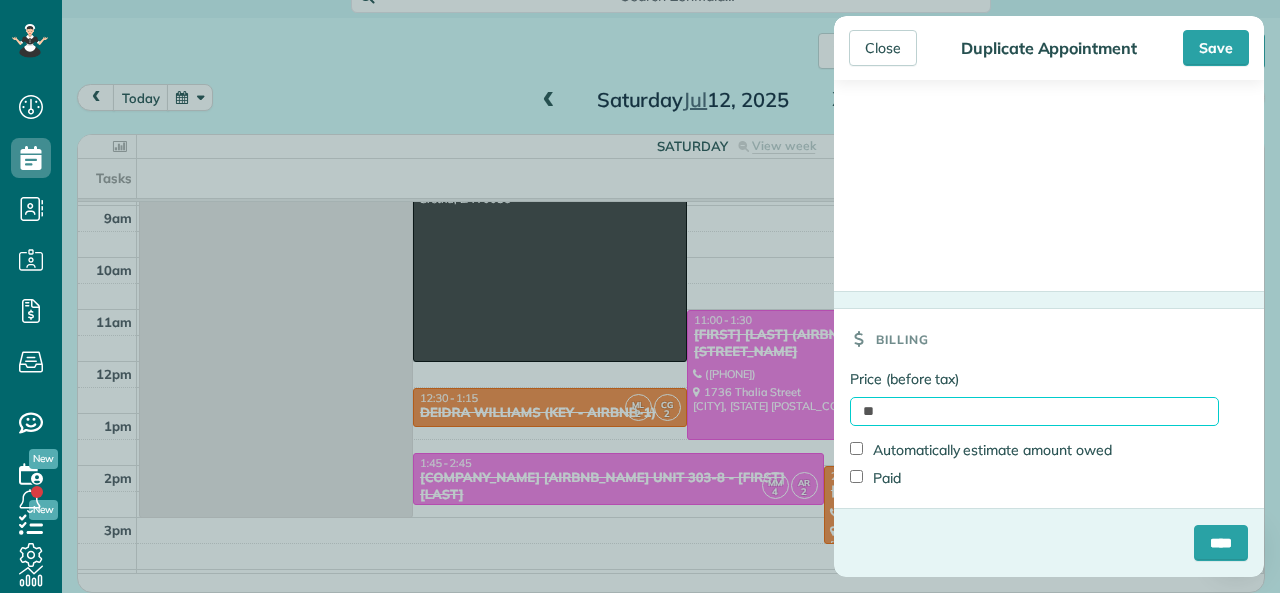 type on "******" 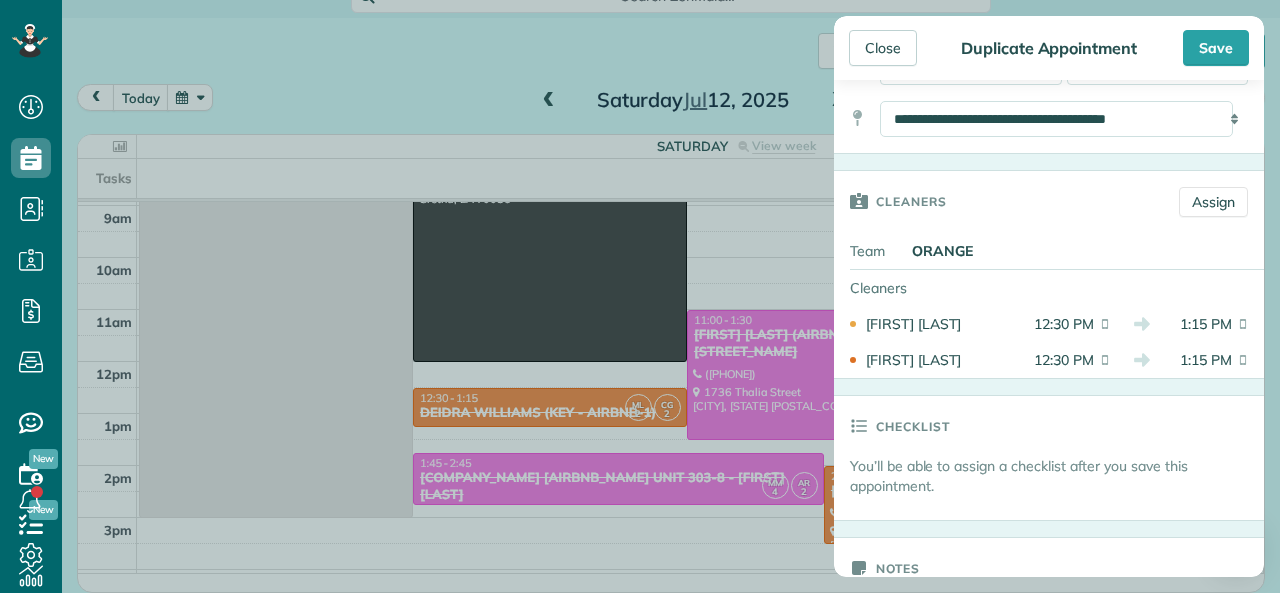 scroll, scrollTop: 275, scrollLeft: 0, axis: vertical 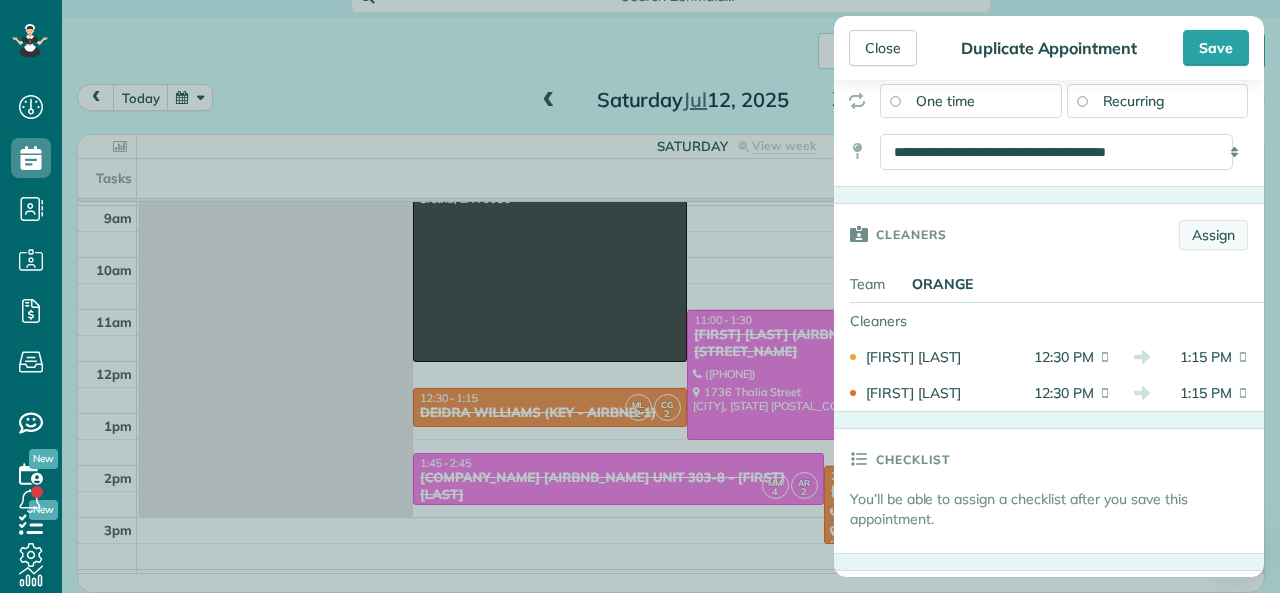 click on "Assign" at bounding box center [1213, 235] 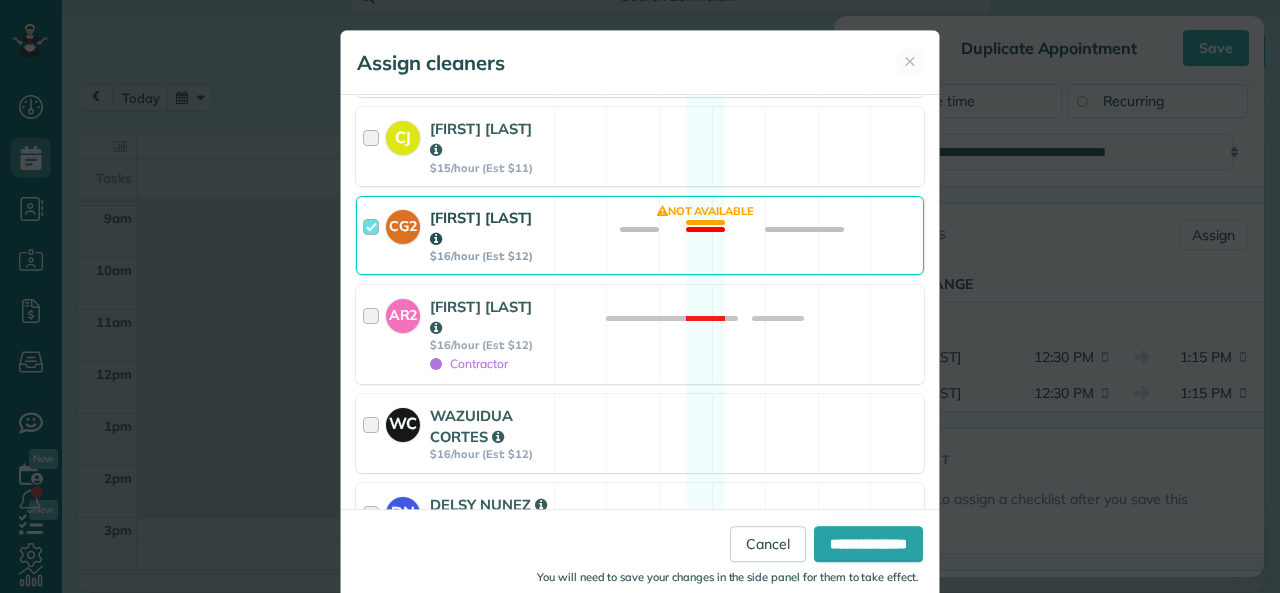 click at bounding box center [374, 235] 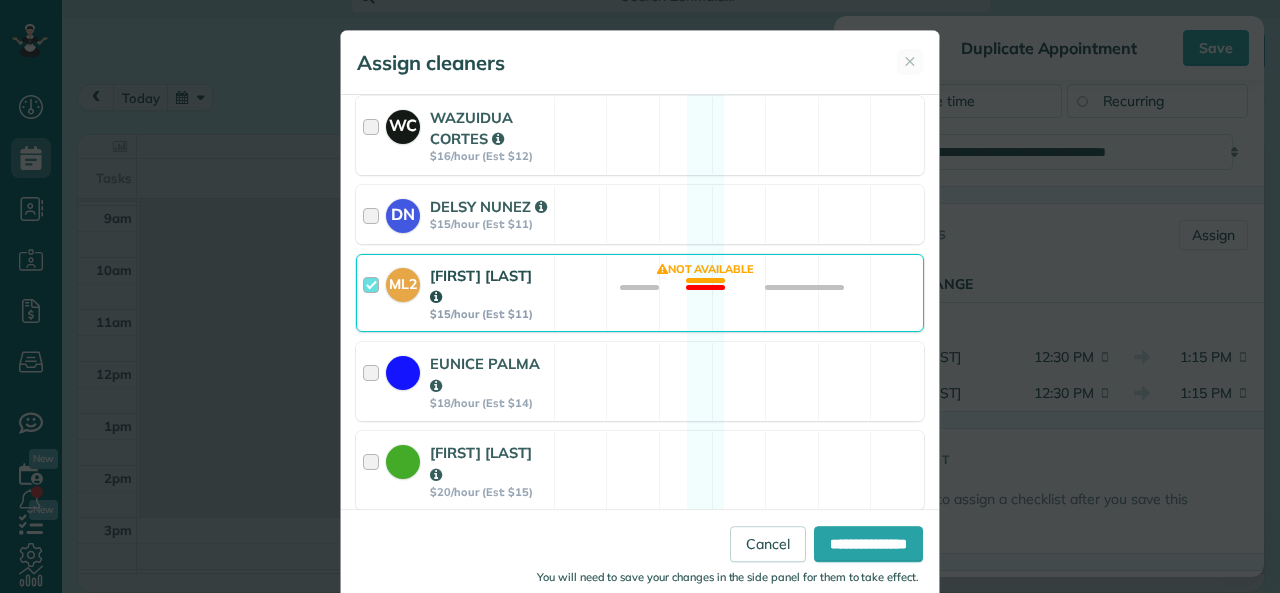 scroll, scrollTop: 1282, scrollLeft: 0, axis: vertical 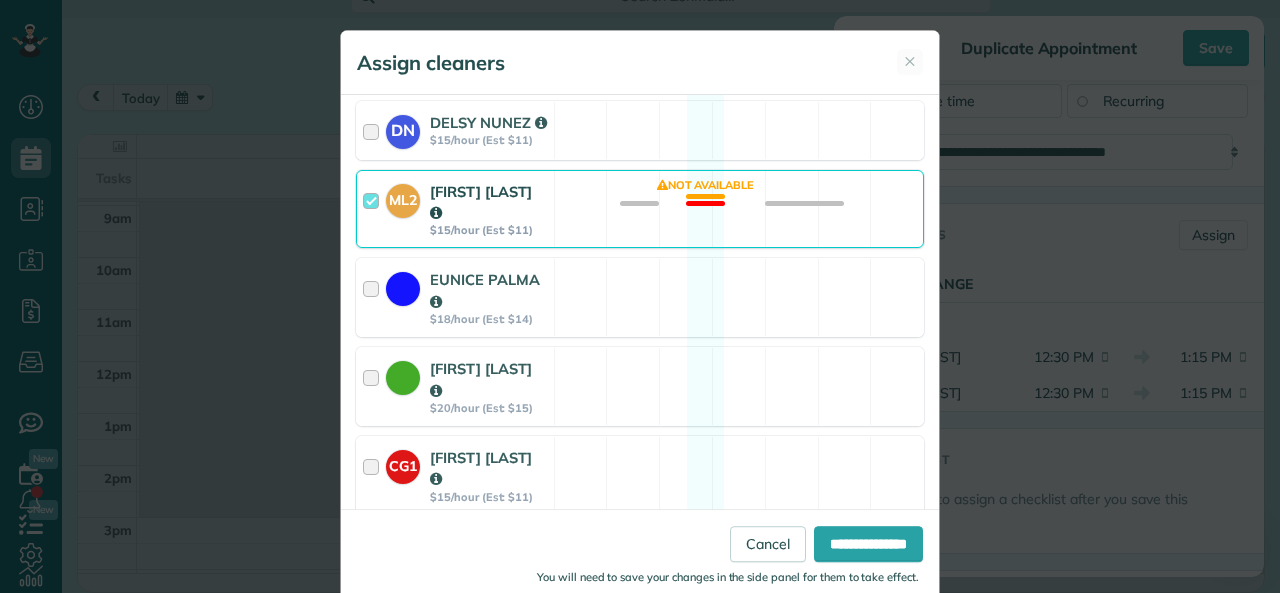 click at bounding box center [374, 209] 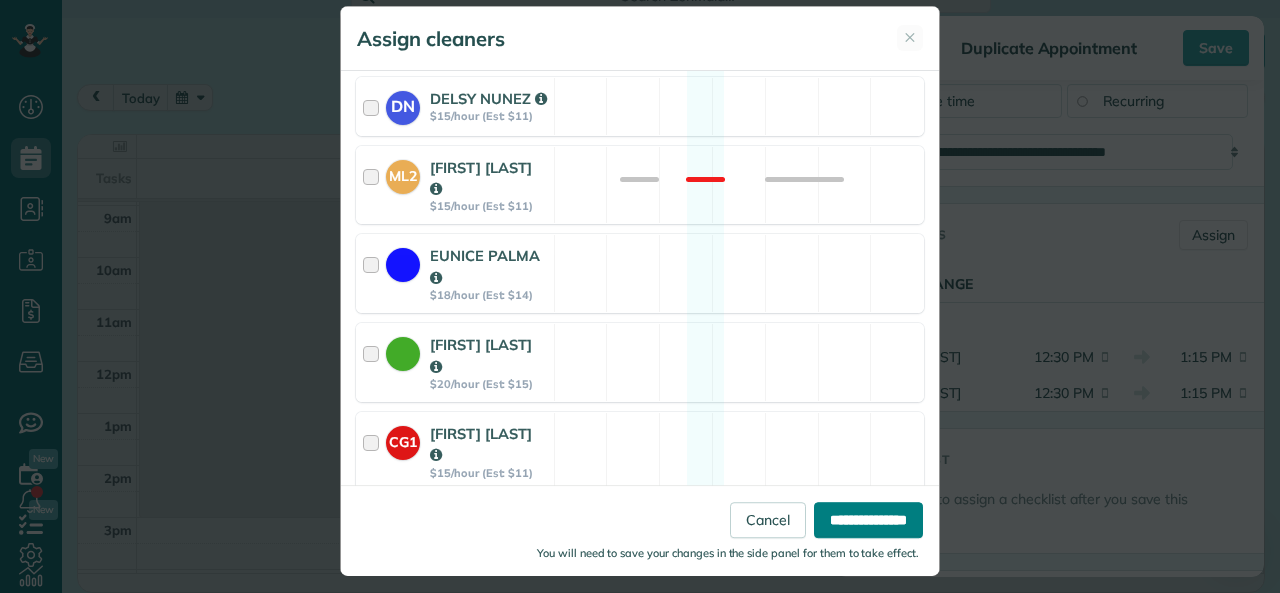 scroll, scrollTop: 37, scrollLeft: 0, axis: vertical 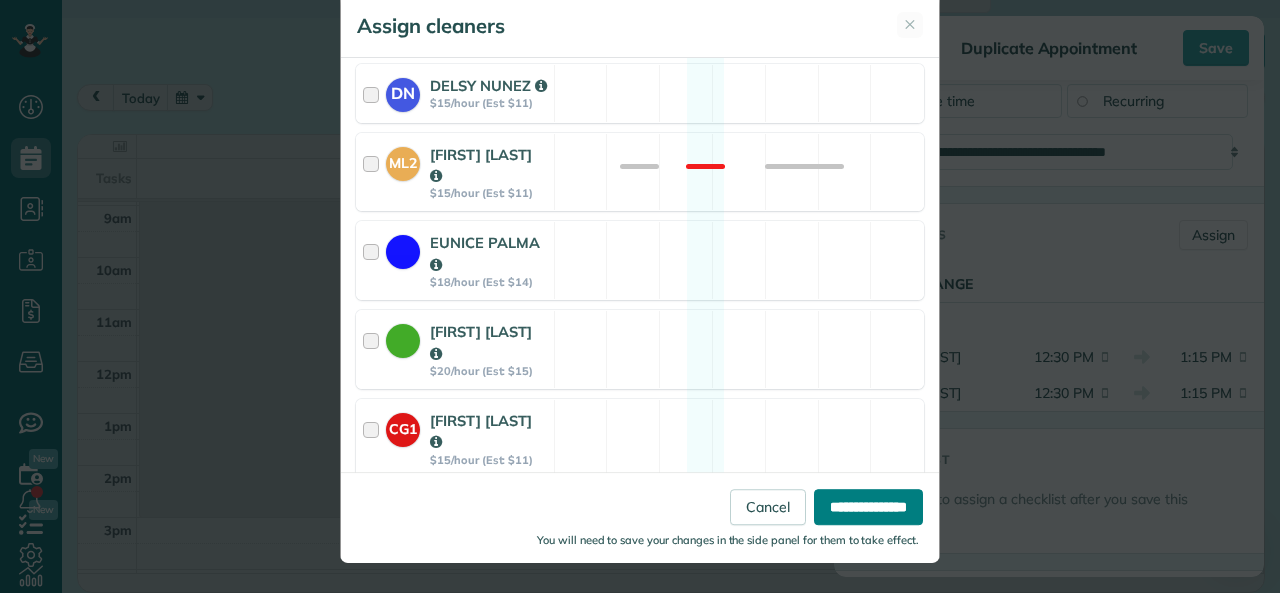 click on "**********" at bounding box center [868, 507] 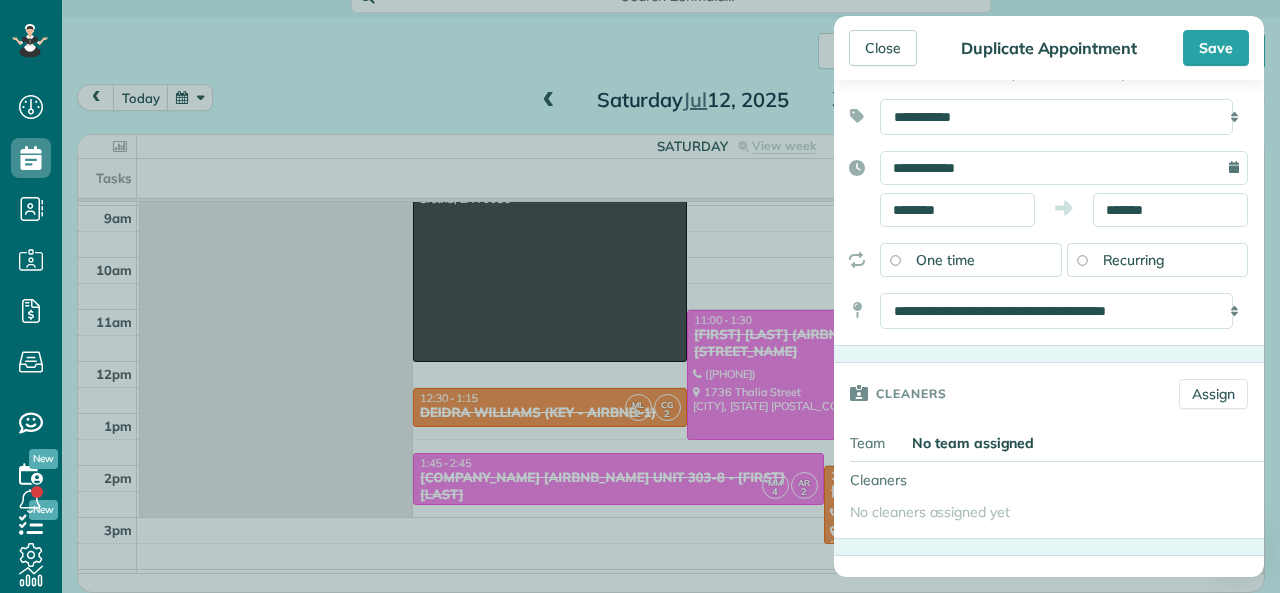 scroll, scrollTop: 0, scrollLeft: 0, axis: both 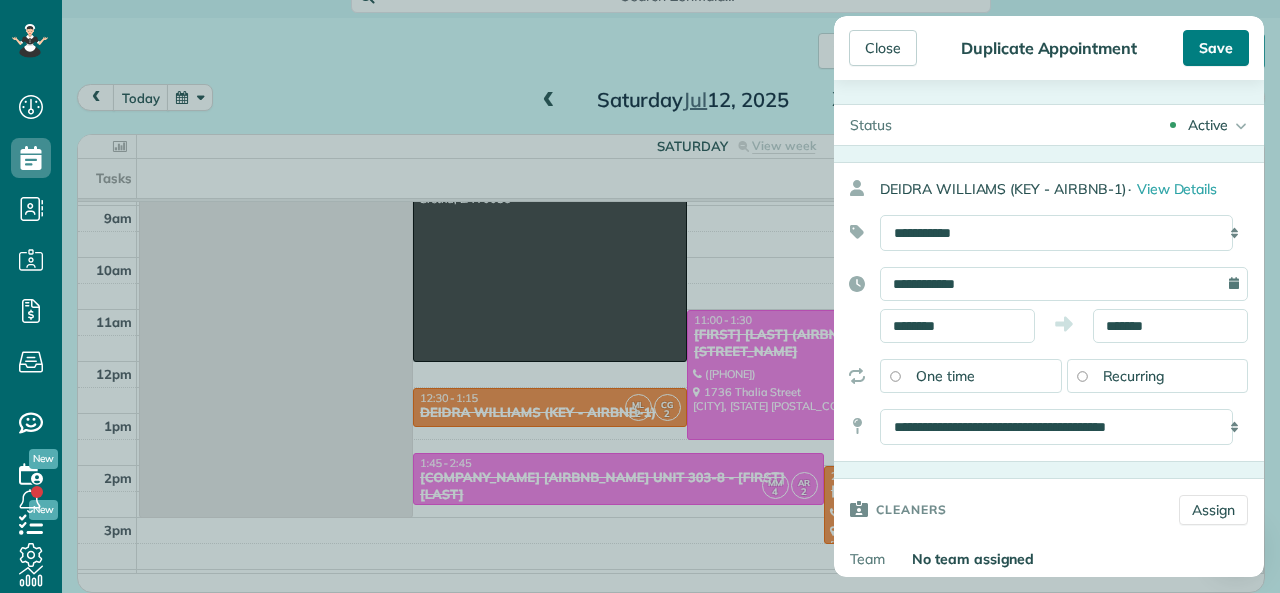 click on "Save" at bounding box center (1216, 48) 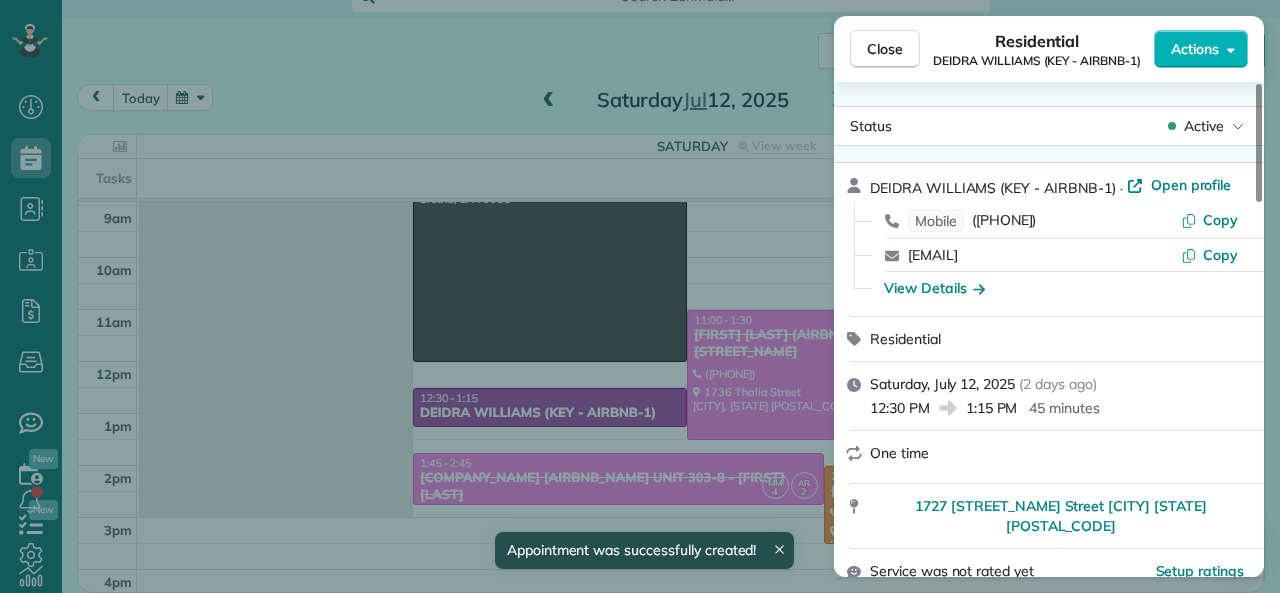 scroll, scrollTop: 24, scrollLeft: 0, axis: vertical 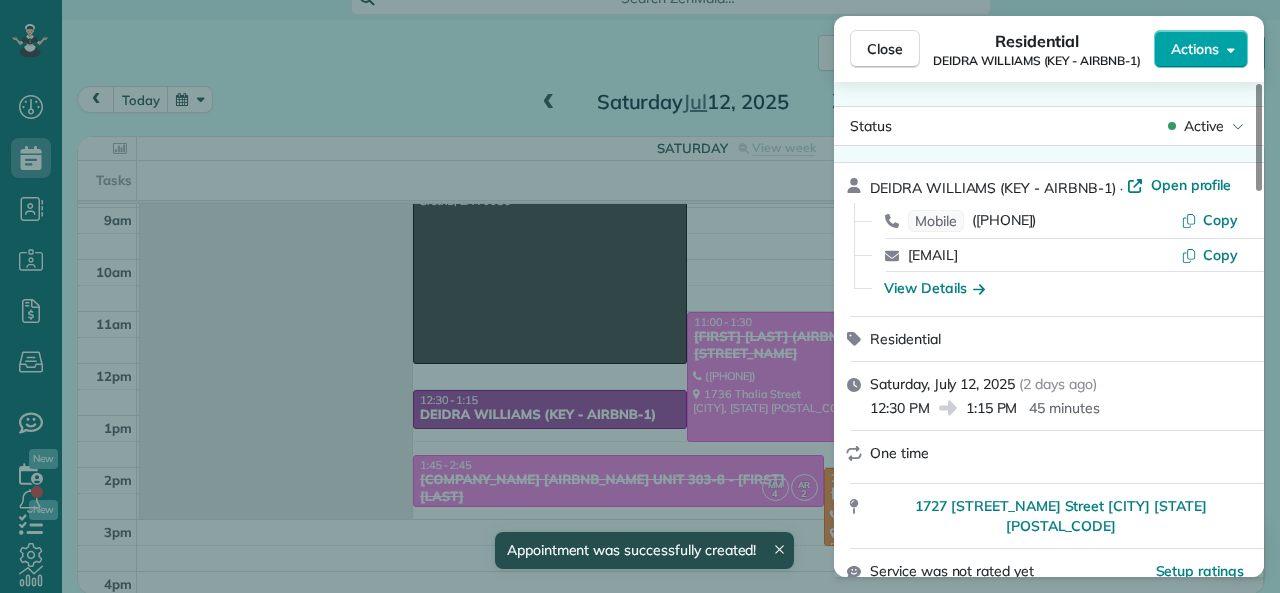 click on "Actions" at bounding box center (1195, 49) 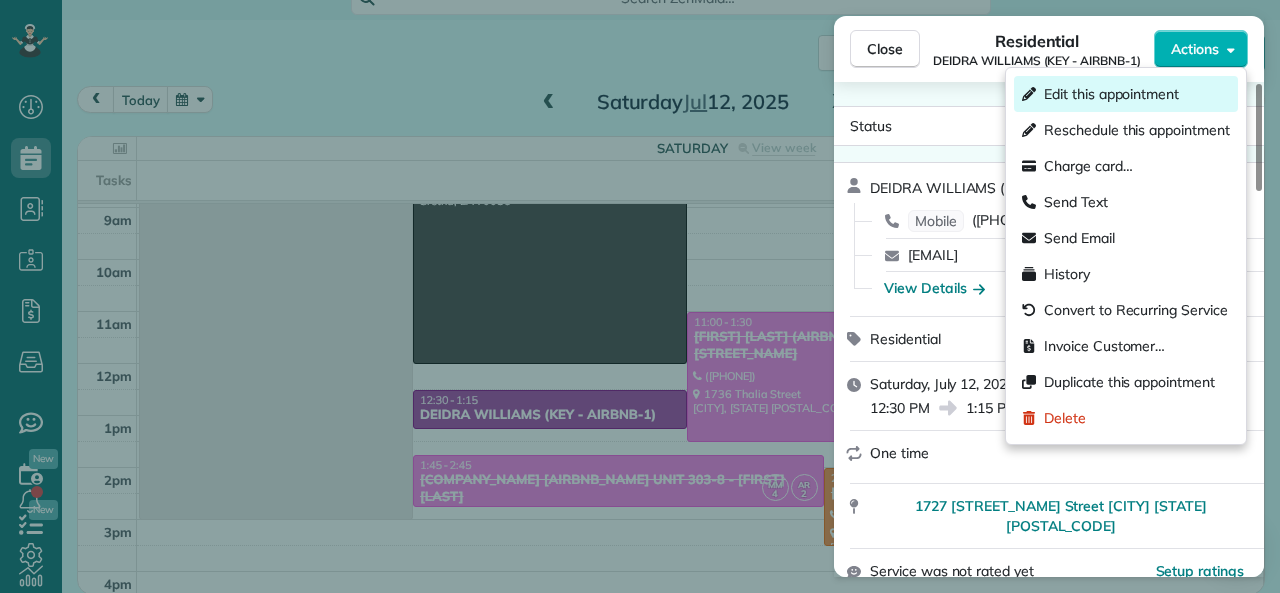 click on "Edit this appointment" at bounding box center (1111, 94) 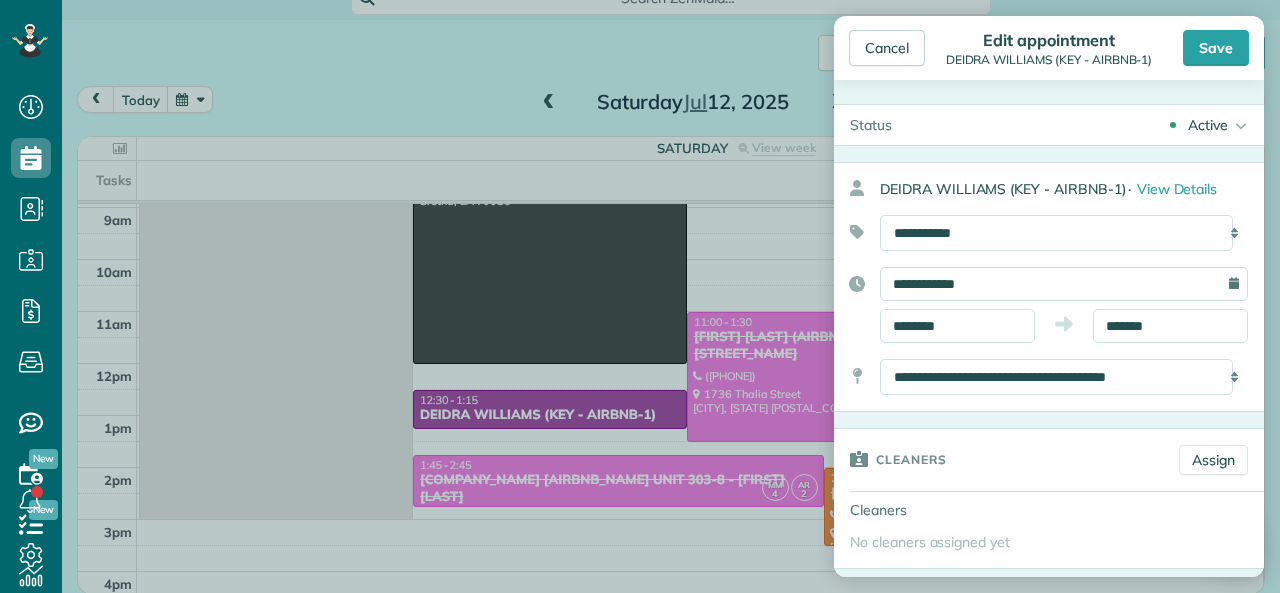 scroll, scrollTop: 100, scrollLeft: 0, axis: vertical 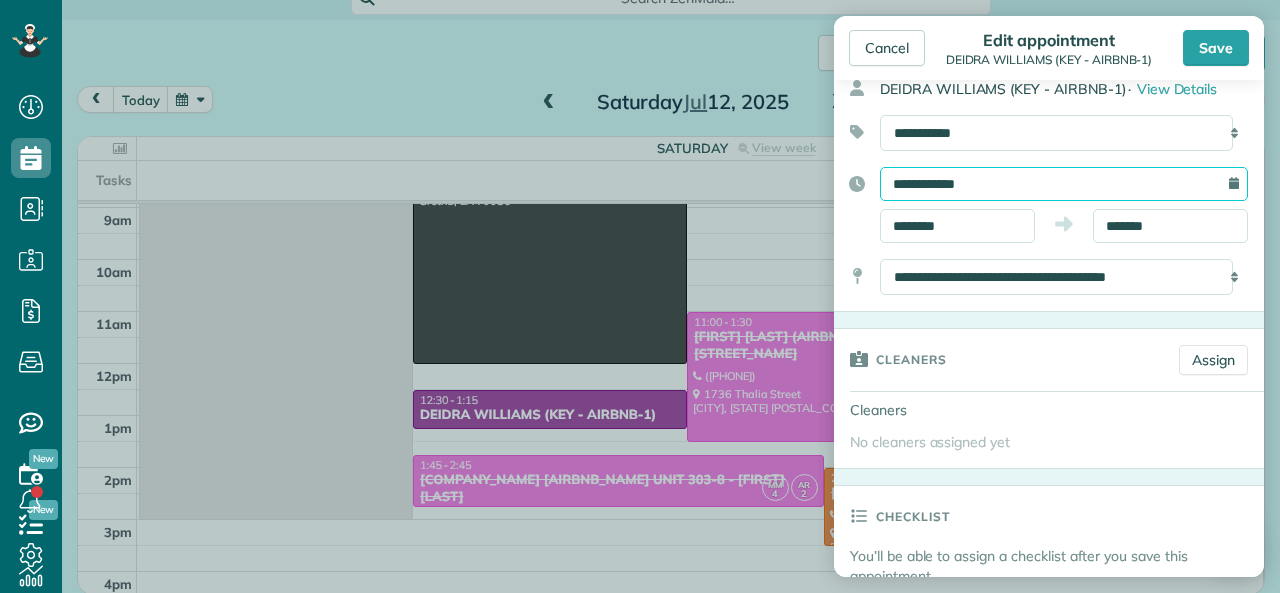 click on "**********" at bounding box center (1064, 184) 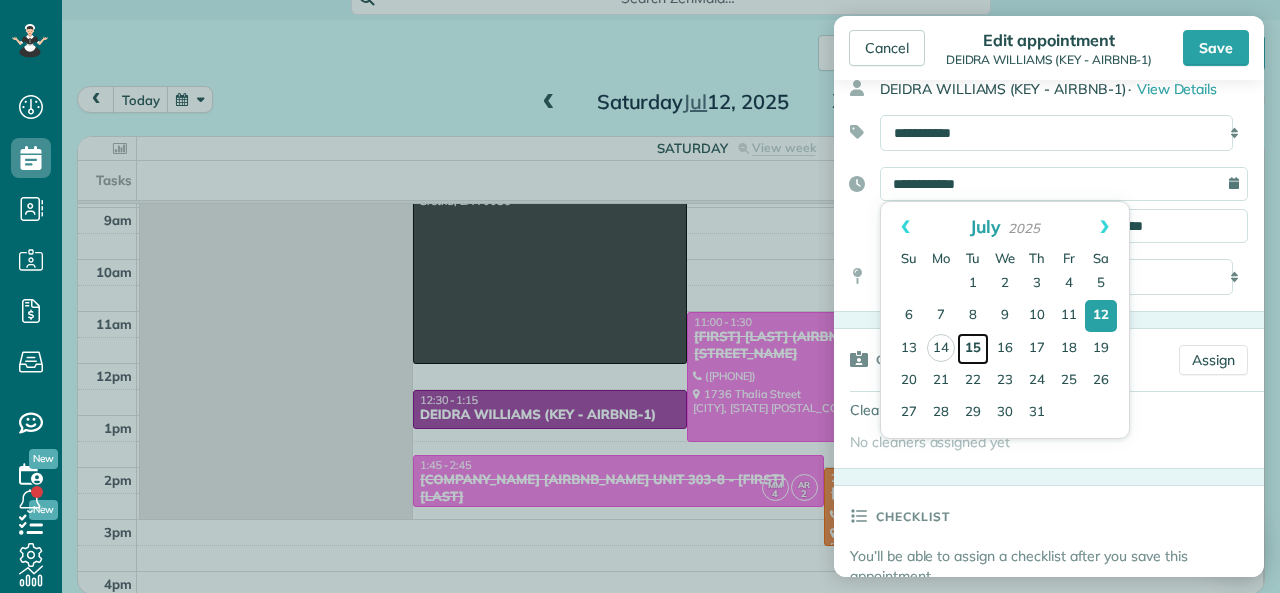 click on "15" at bounding box center (973, 349) 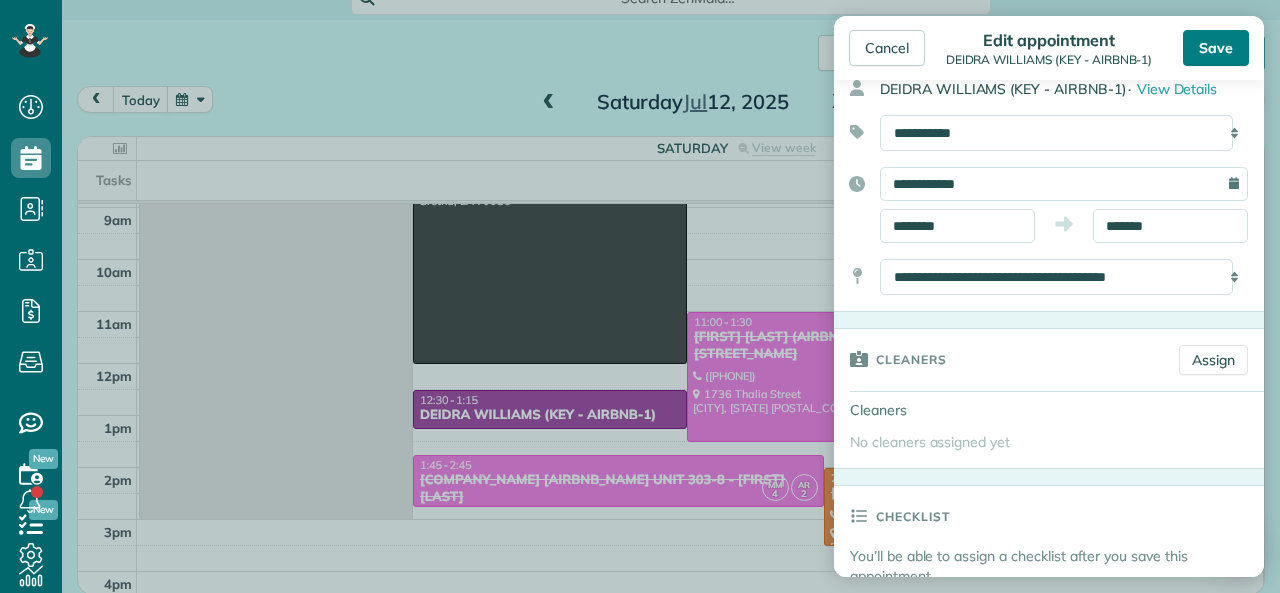 click on "Save" at bounding box center [1216, 48] 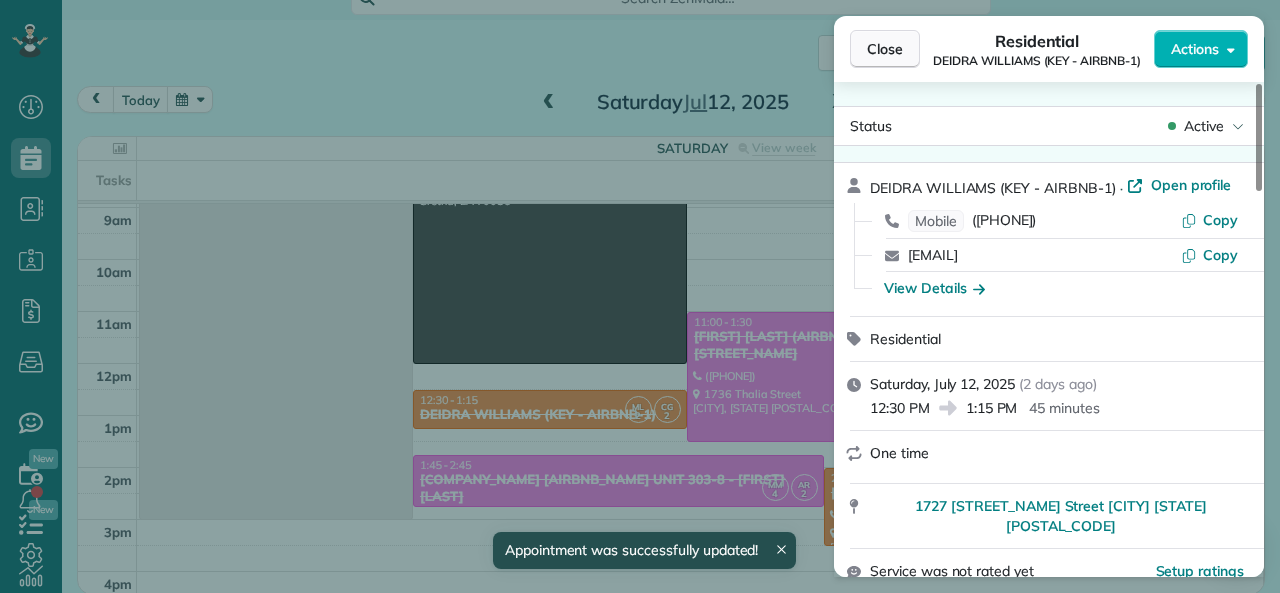 click on "Close" at bounding box center (885, 49) 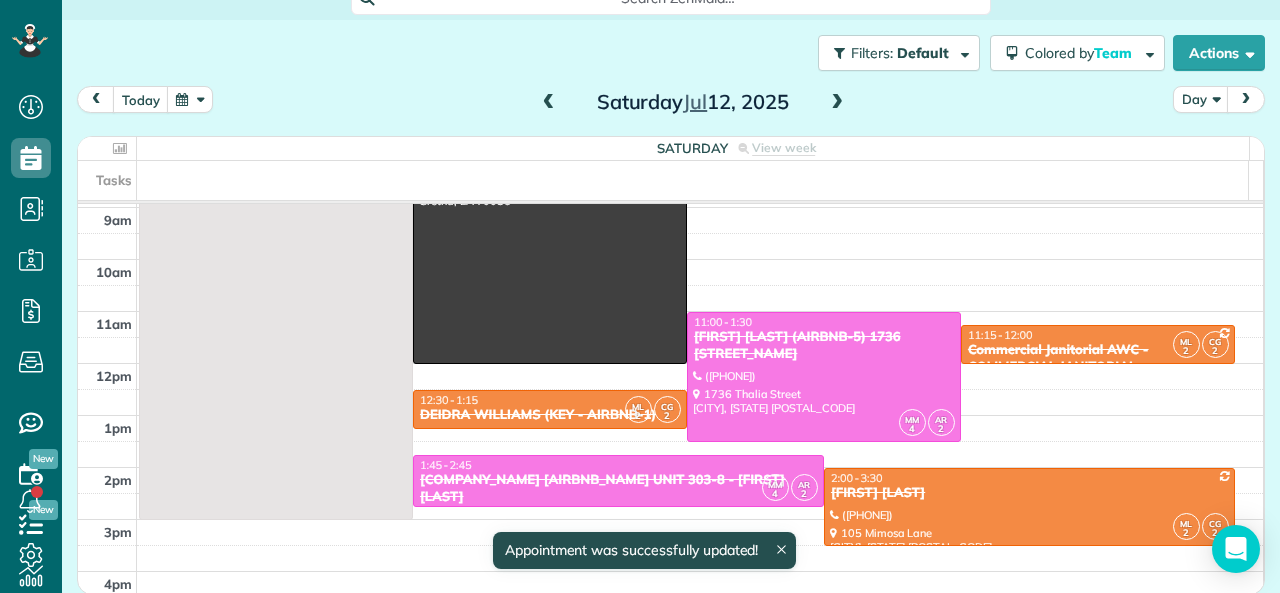 click at bounding box center [837, 103] 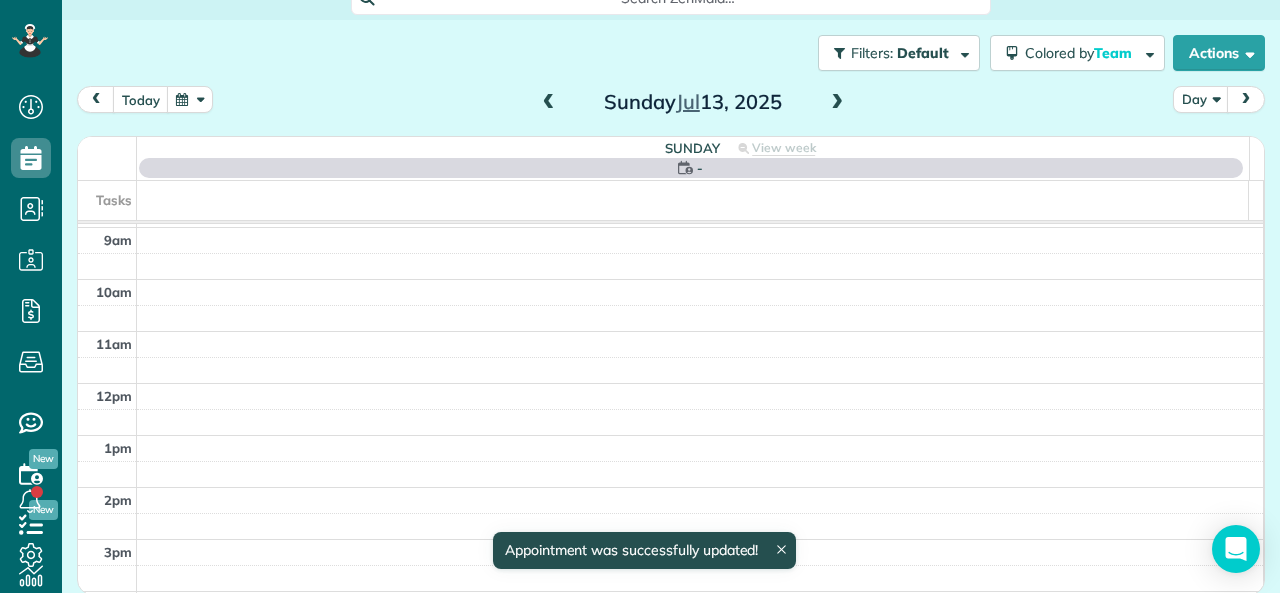 scroll, scrollTop: 0, scrollLeft: 0, axis: both 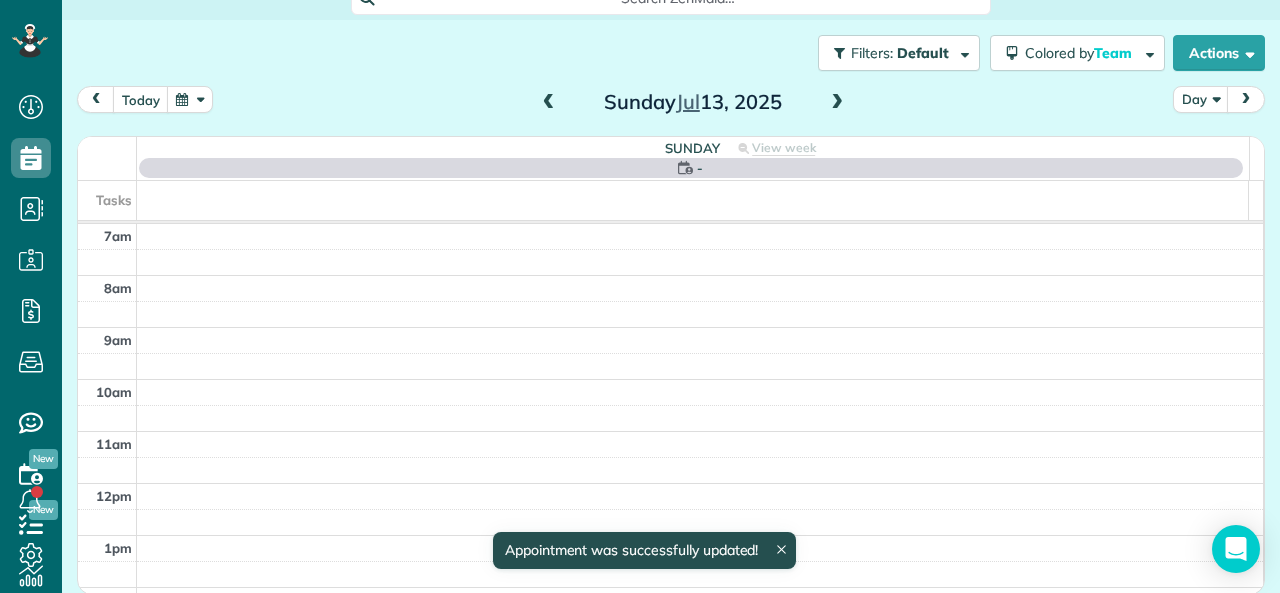 click at bounding box center [837, 103] 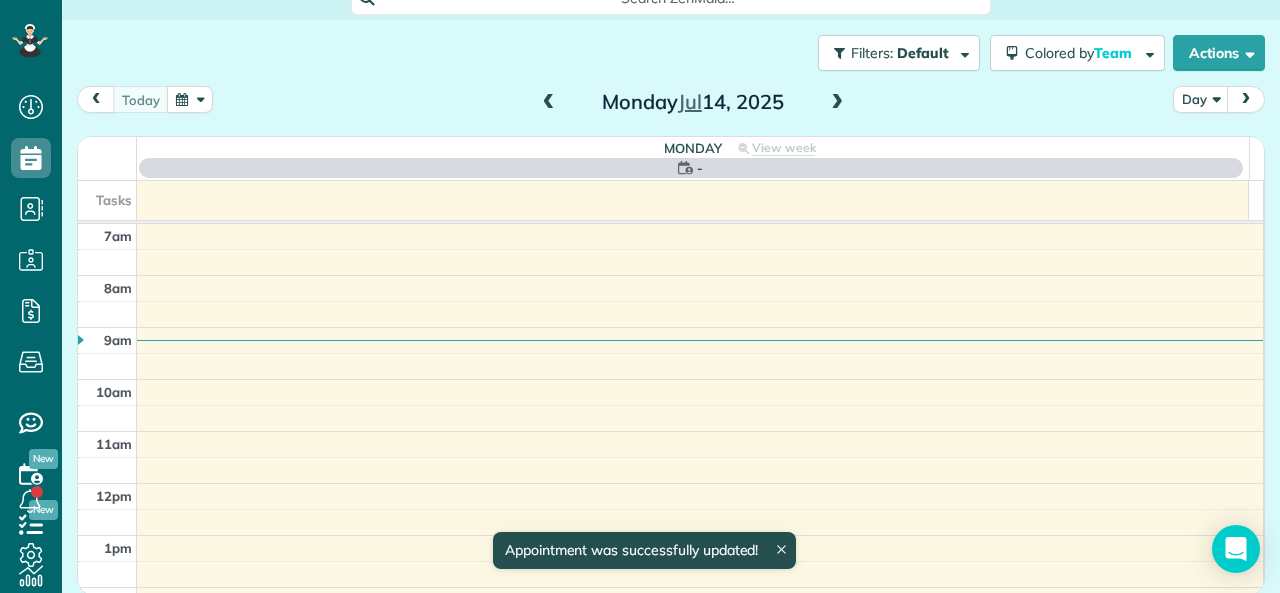 click at bounding box center (837, 103) 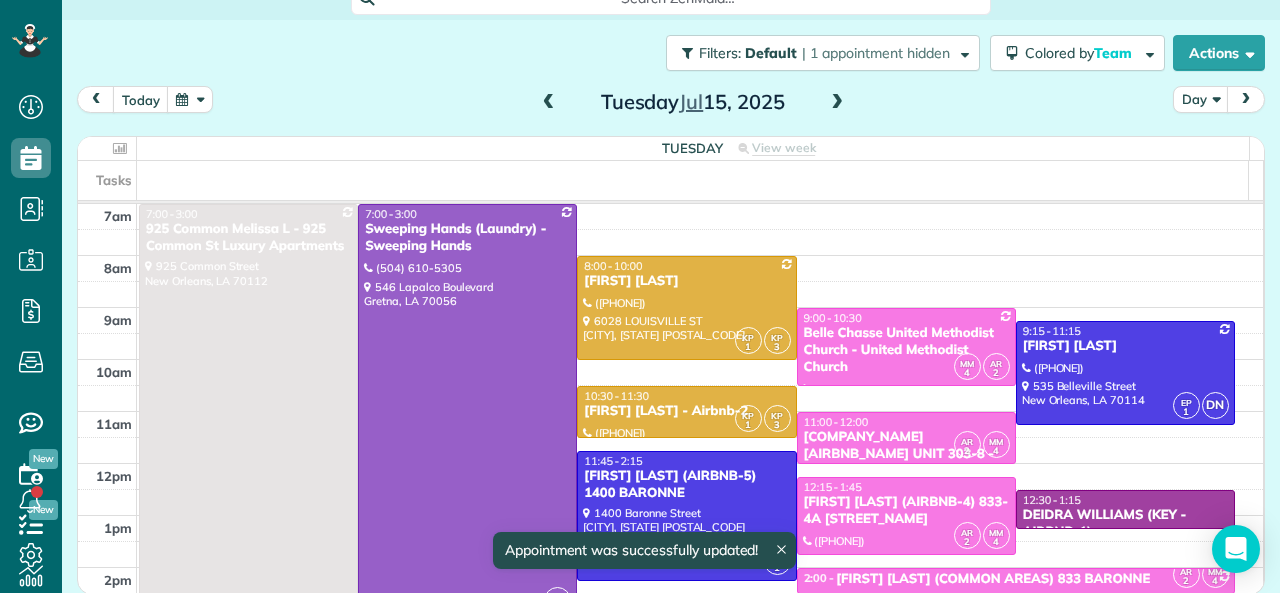 click 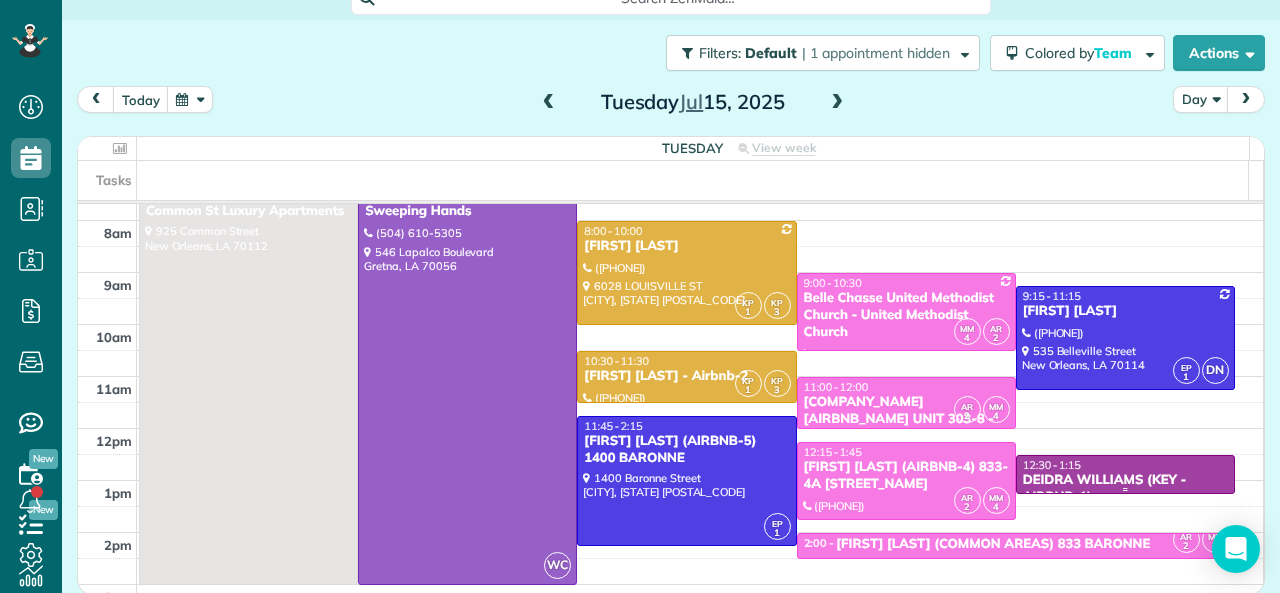 scroll, scrollTop: 0, scrollLeft: 0, axis: both 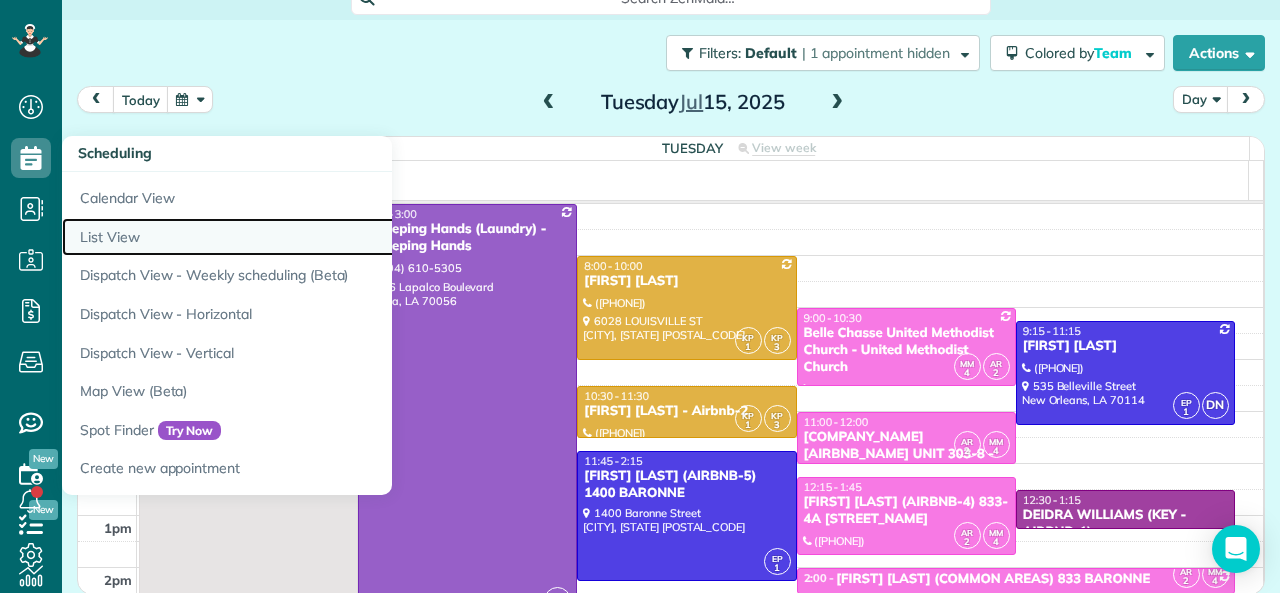 click on "List View" at bounding box center (312, 237) 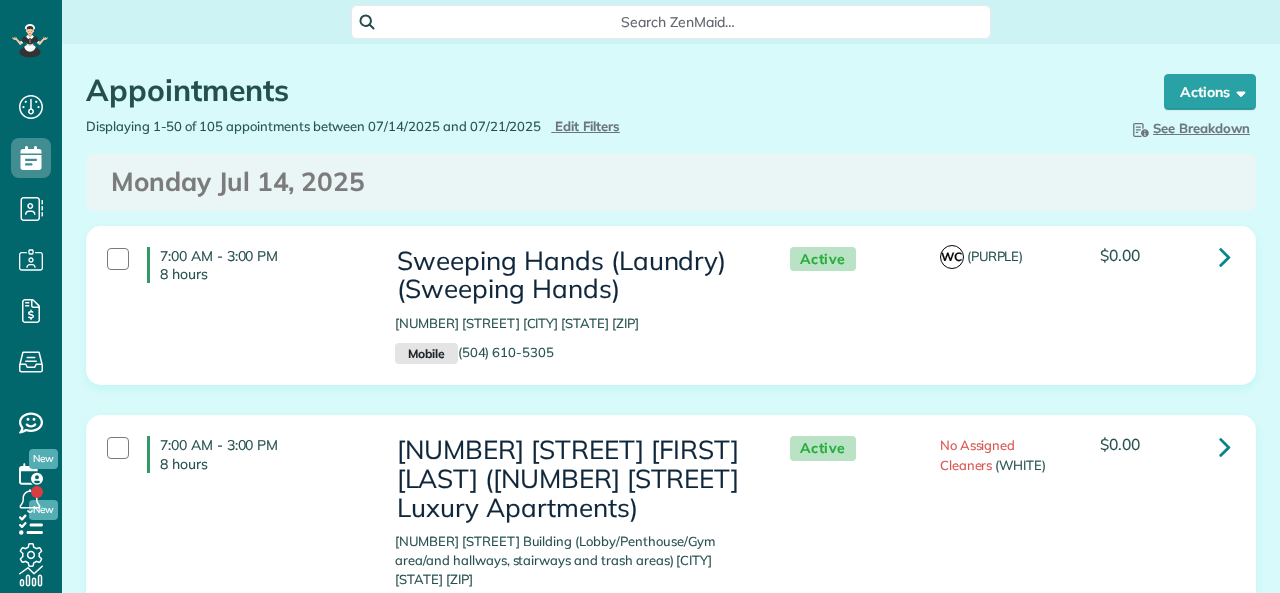 scroll, scrollTop: 0, scrollLeft: 0, axis: both 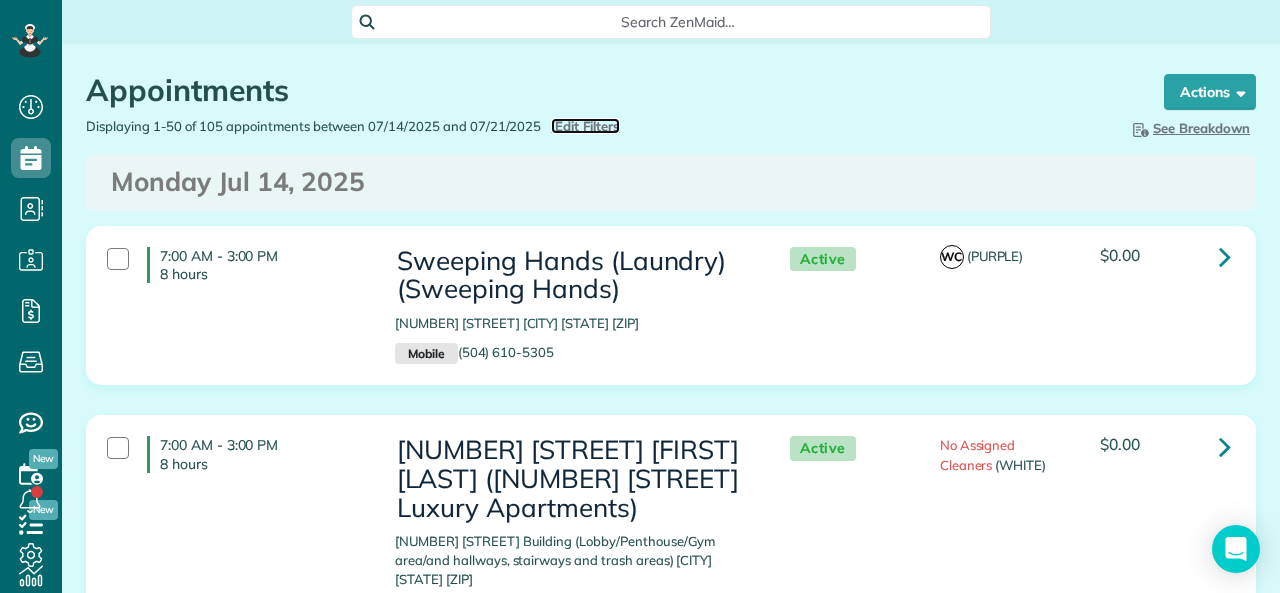 click on "Edit Filters" at bounding box center [587, 126] 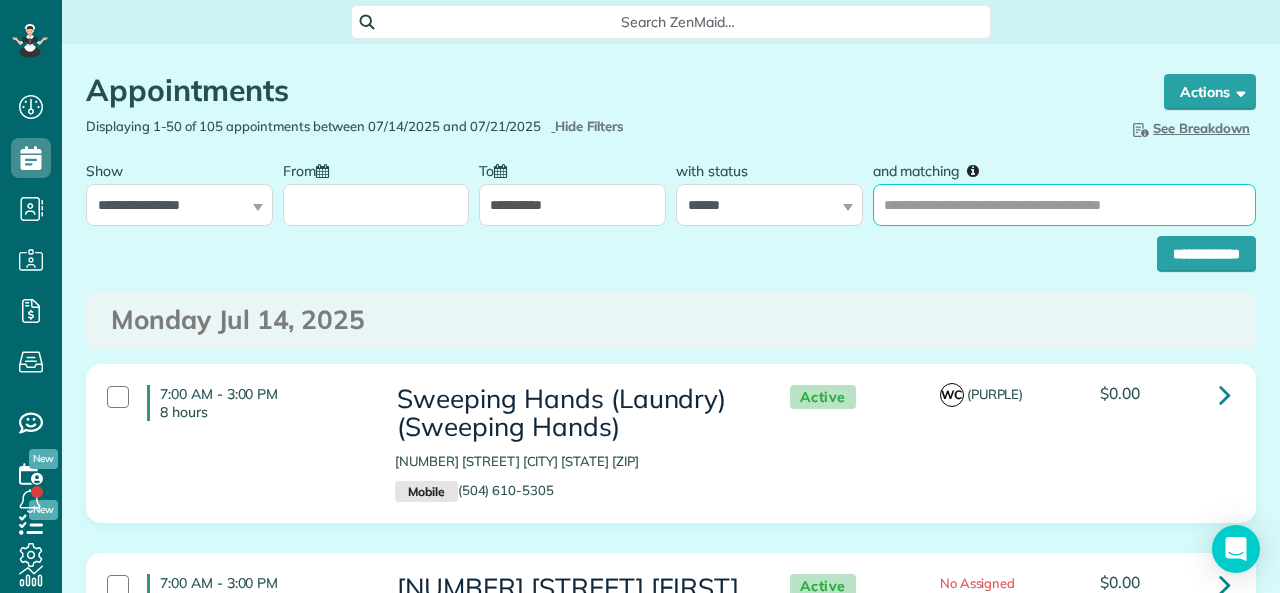 click on "and matching" at bounding box center [1064, 205] 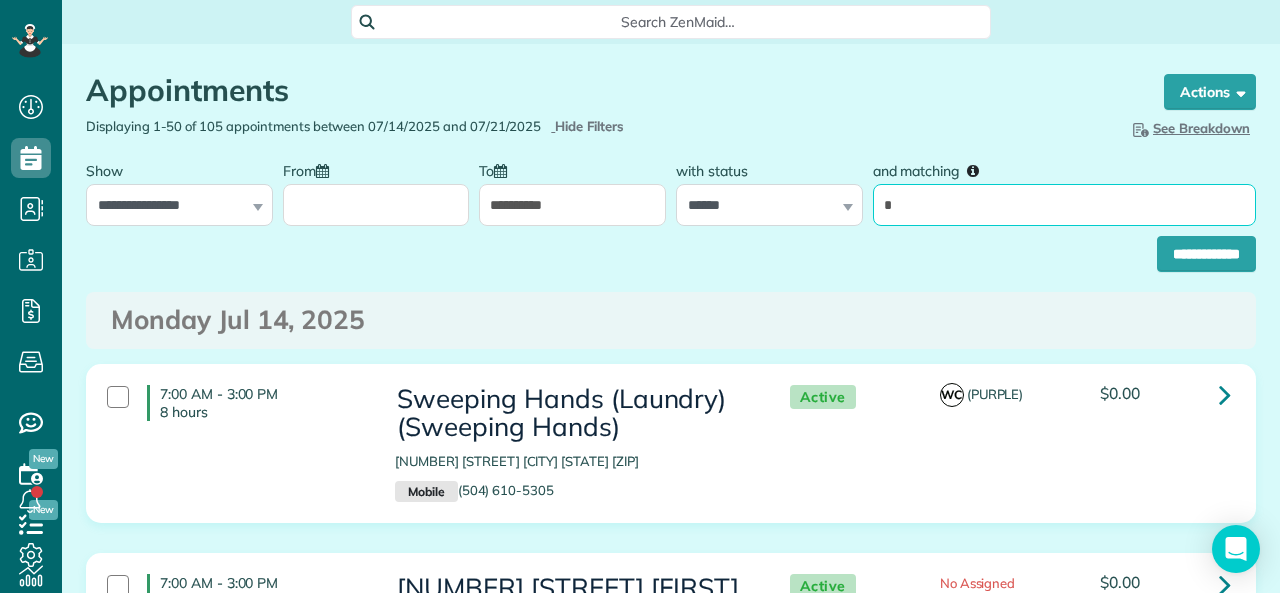 type on "******" 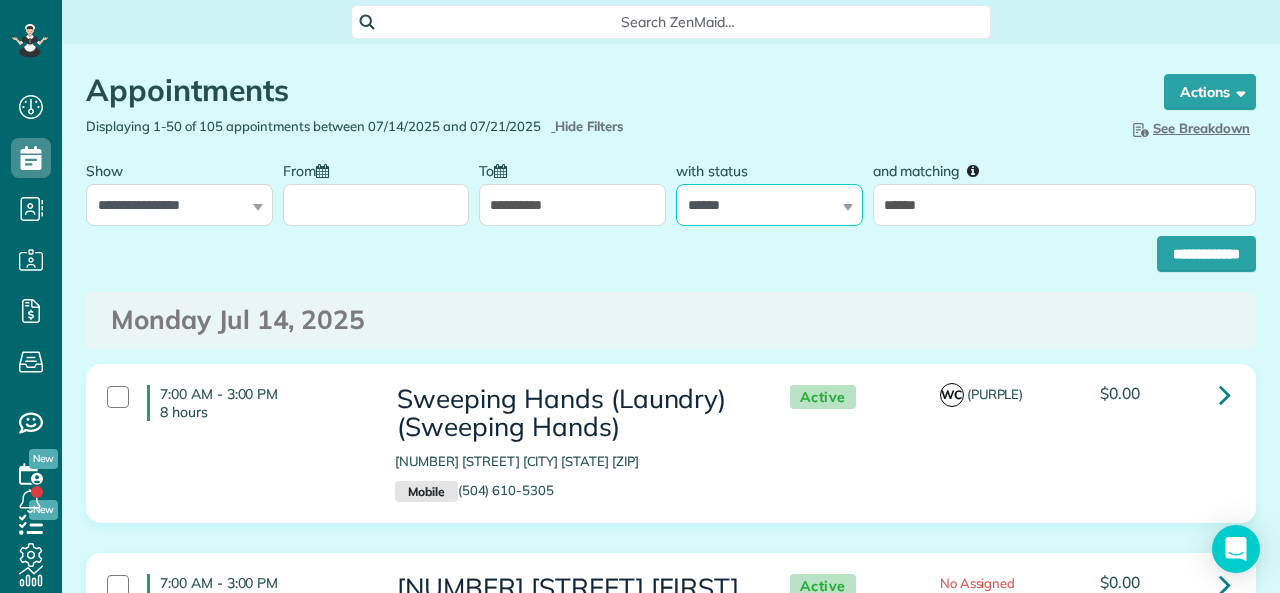 click on "**********" at bounding box center (769, 205) 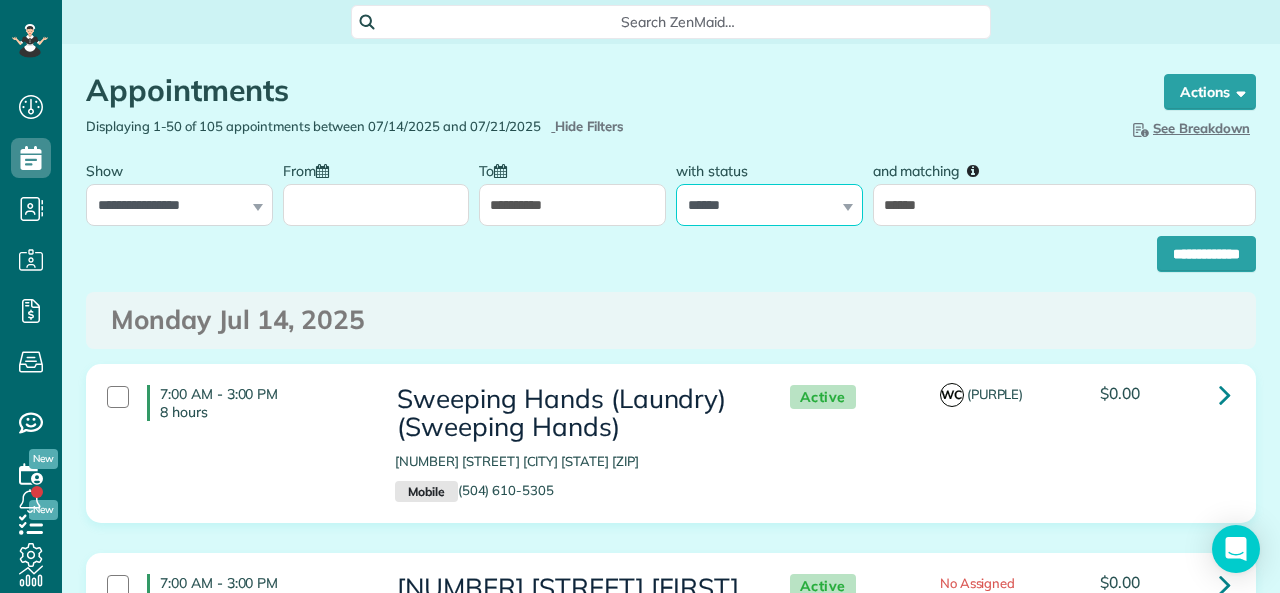 select 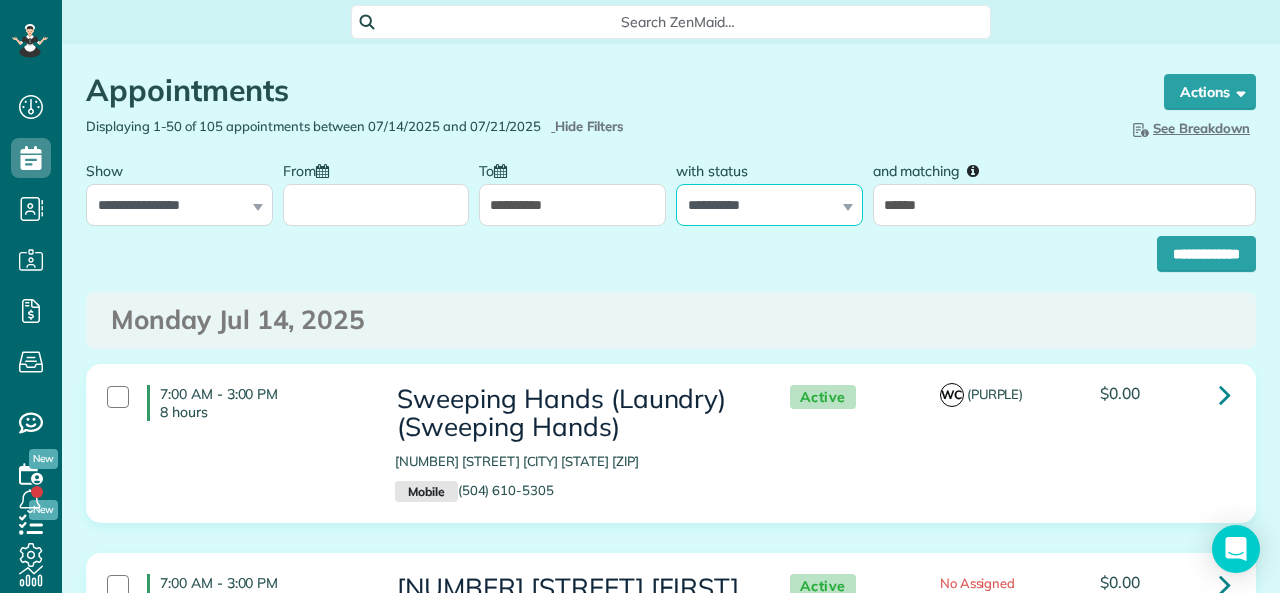 click on "**********" at bounding box center (769, 205) 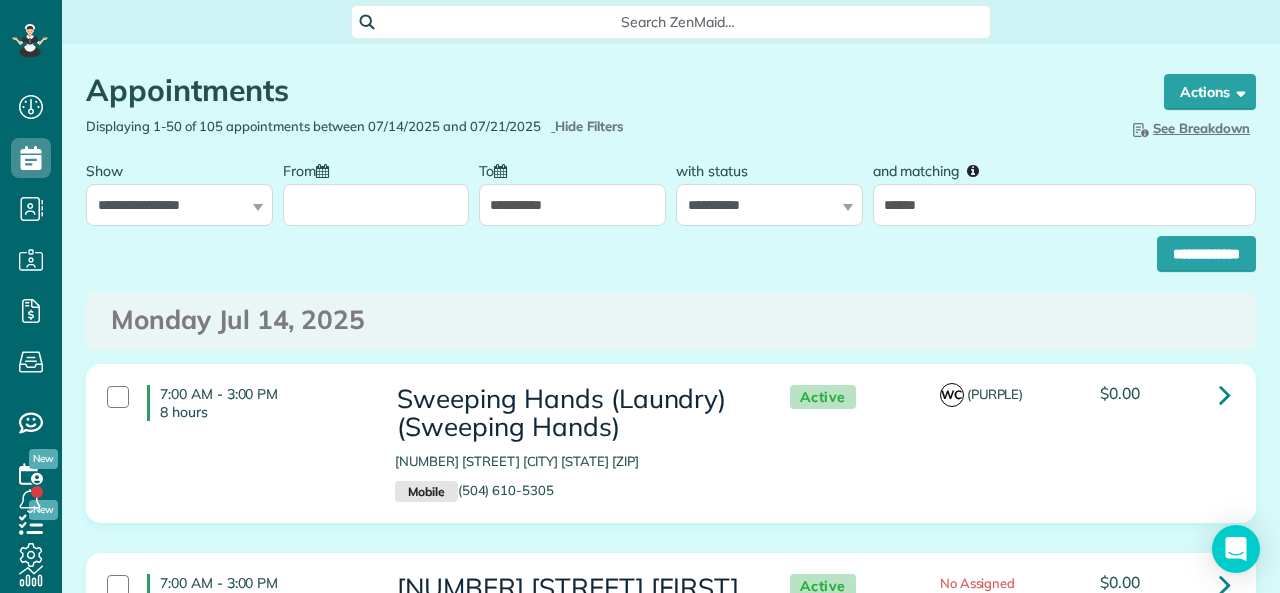 click on "**********" at bounding box center [572, 205] 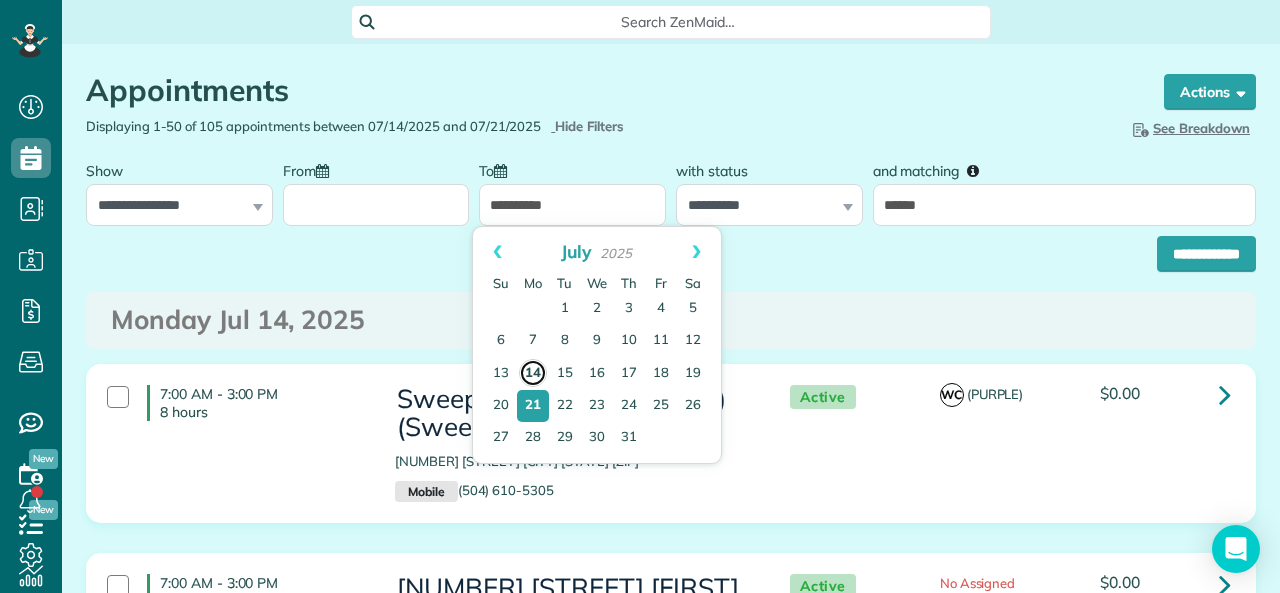 click on "14" at bounding box center (533, 373) 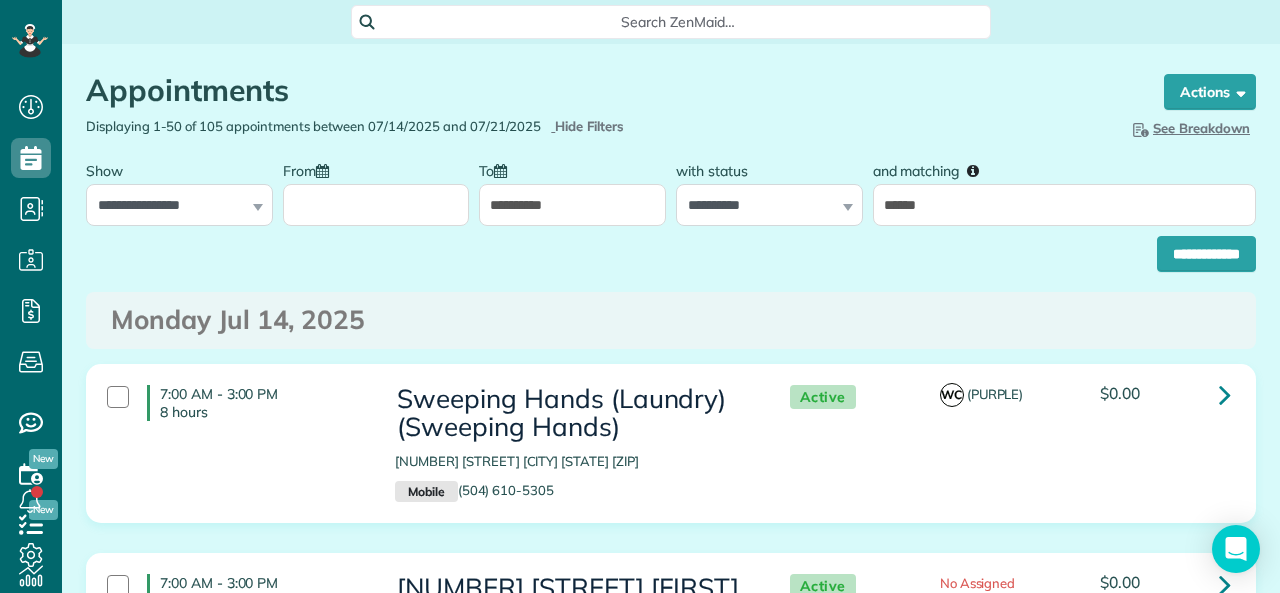 click on "From" at bounding box center [376, 205] 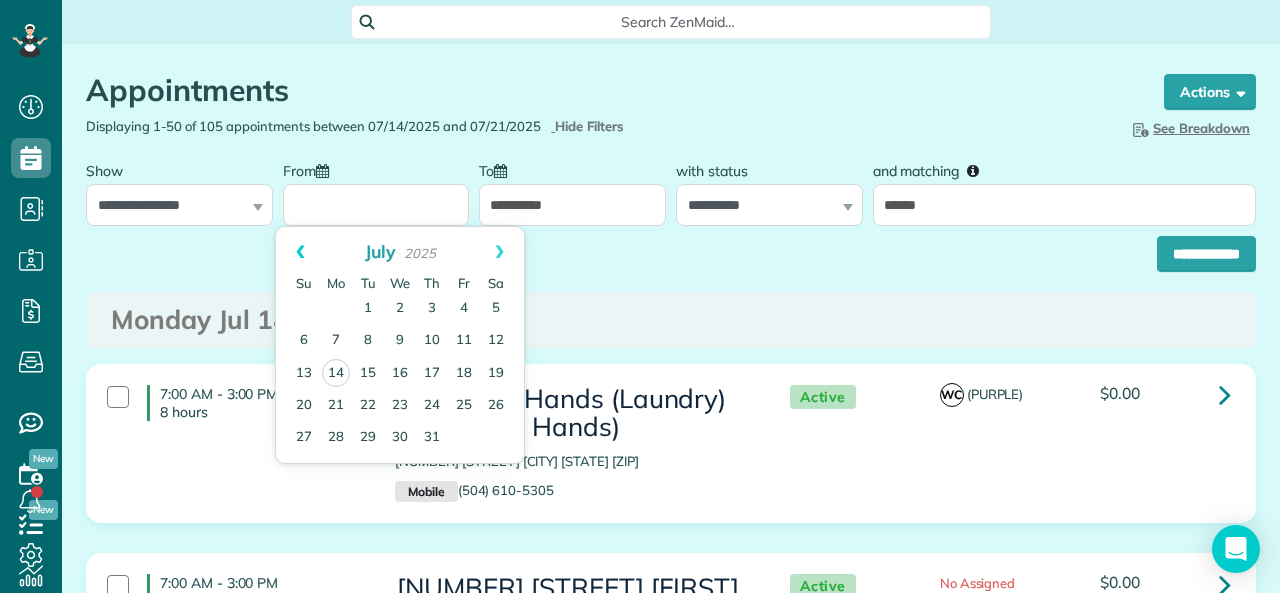 click on "Prev" at bounding box center [300, 252] 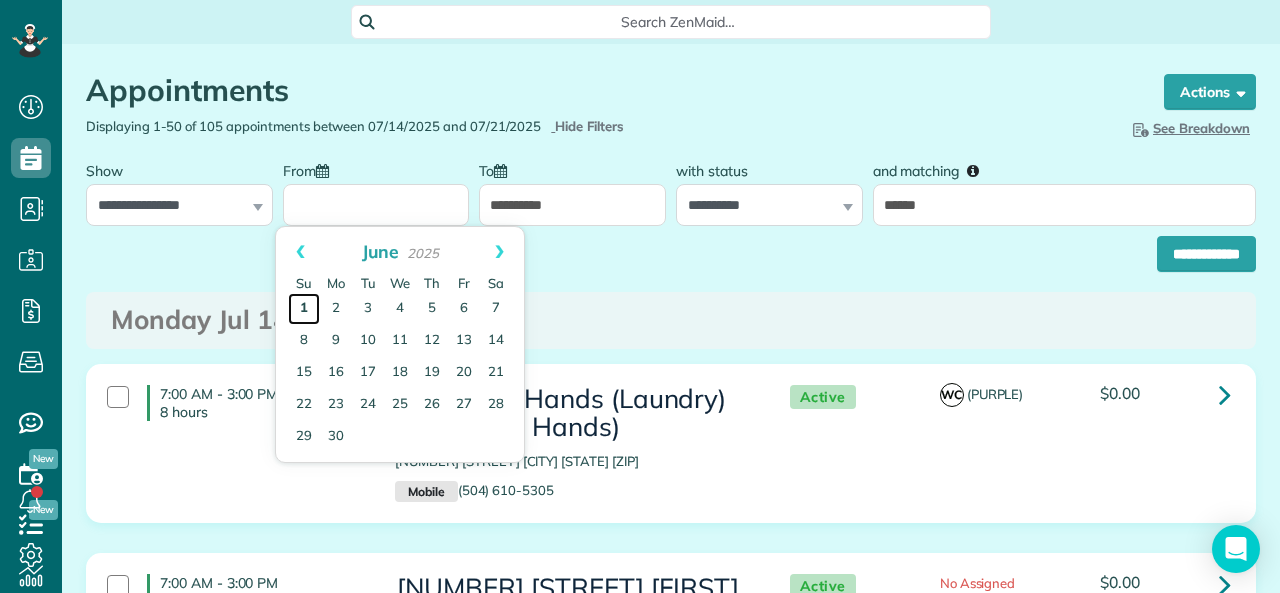 click on "1" at bounding box center [304, 309] 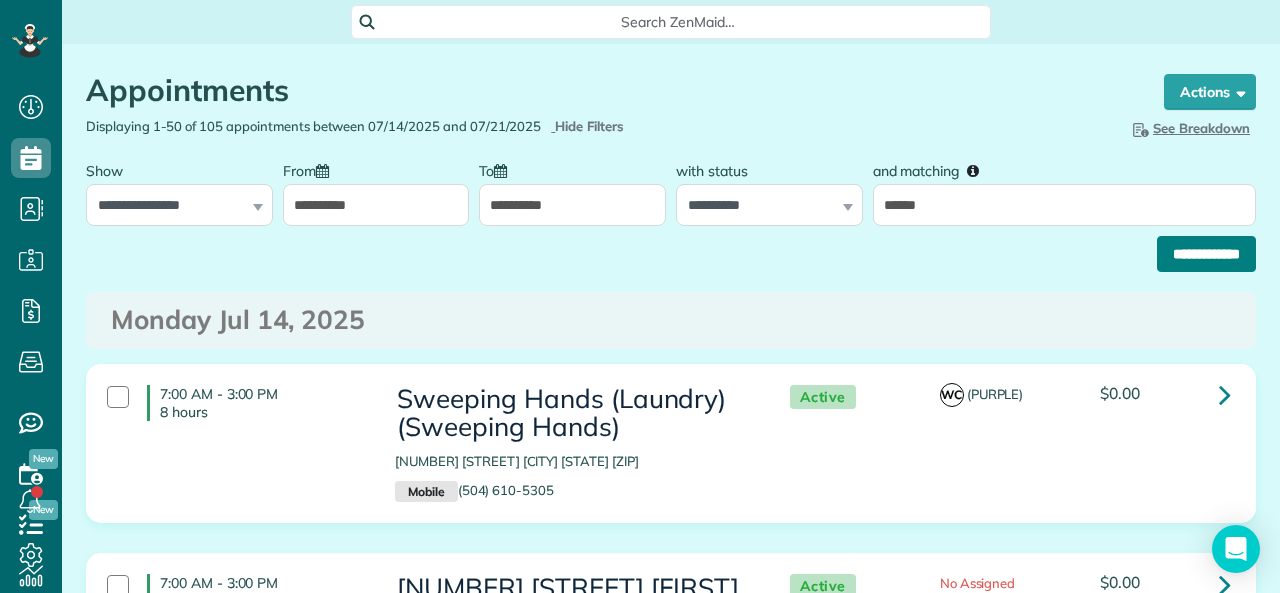 click on "**********" at bounding box center [1206, 254] 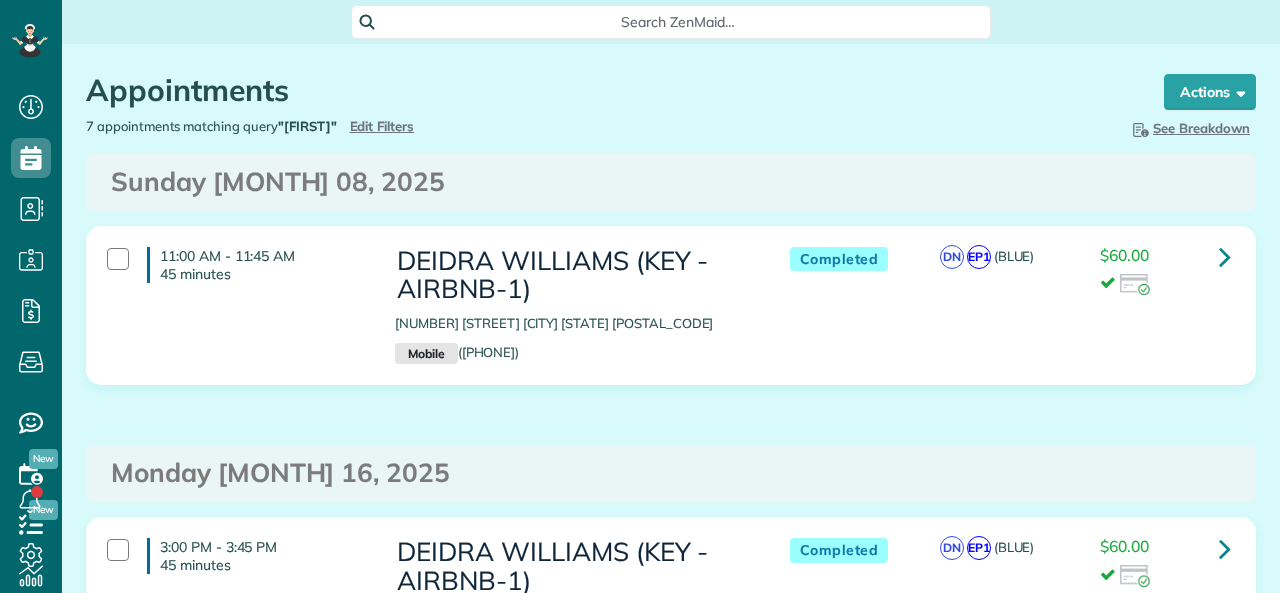 scroll, scrollTop: 0, scrollLeft: 0, axis: both 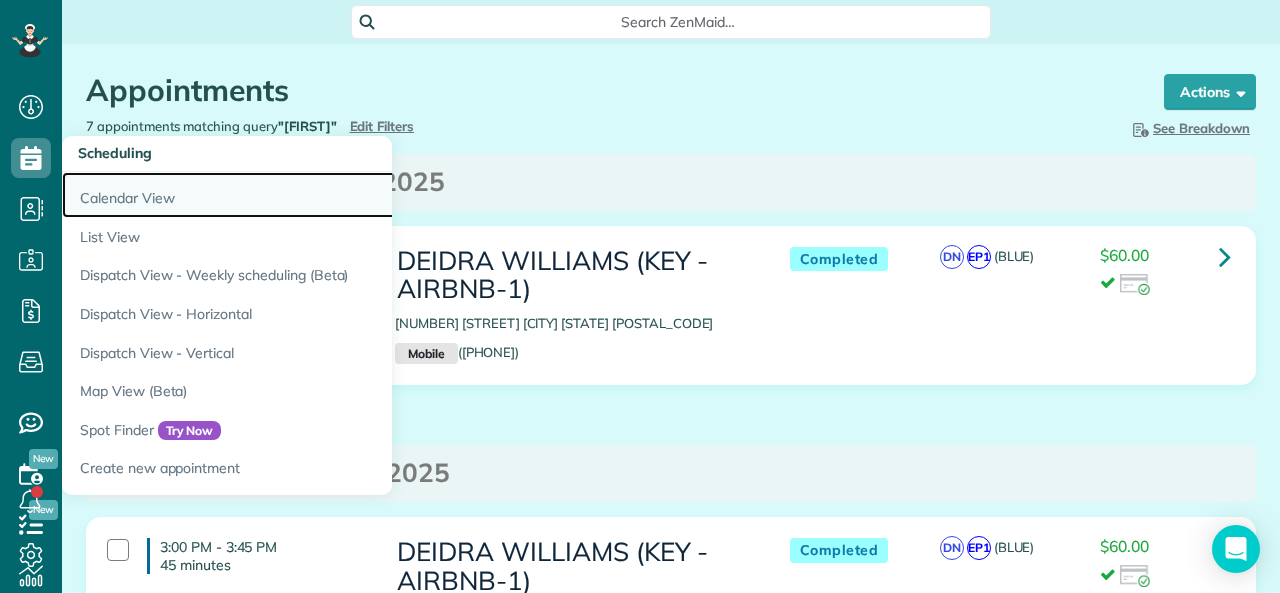 click on "Calendar View" at bounding box center (312, 195) 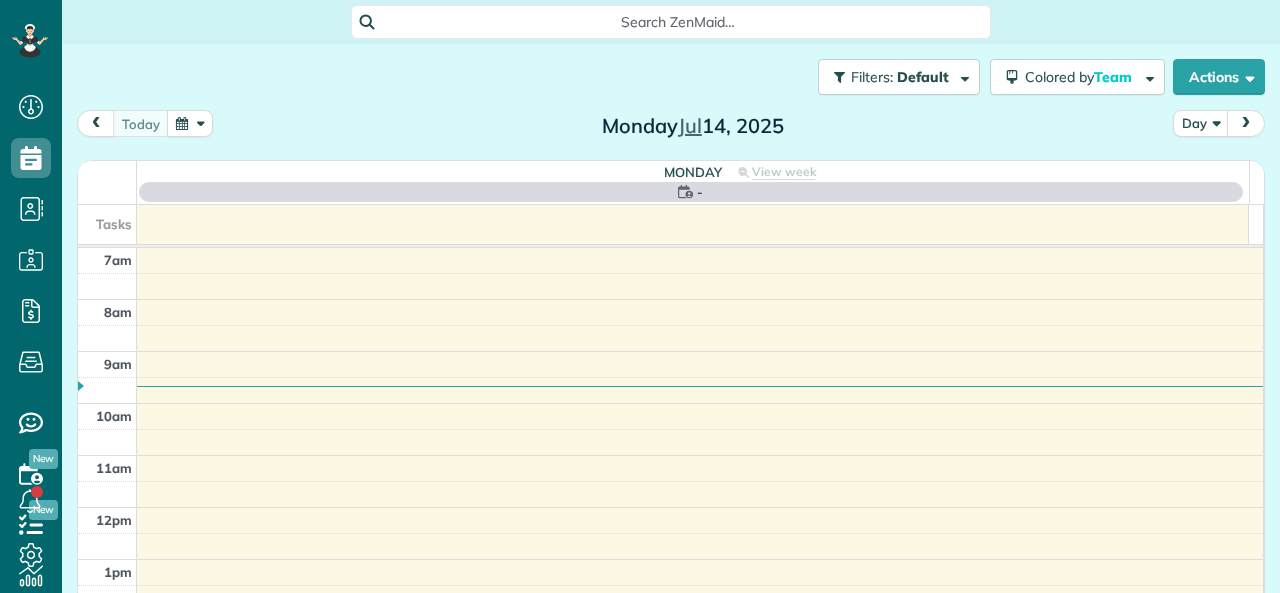 scroll, scrollTop: 0, scrollLeft: 0, axis: both 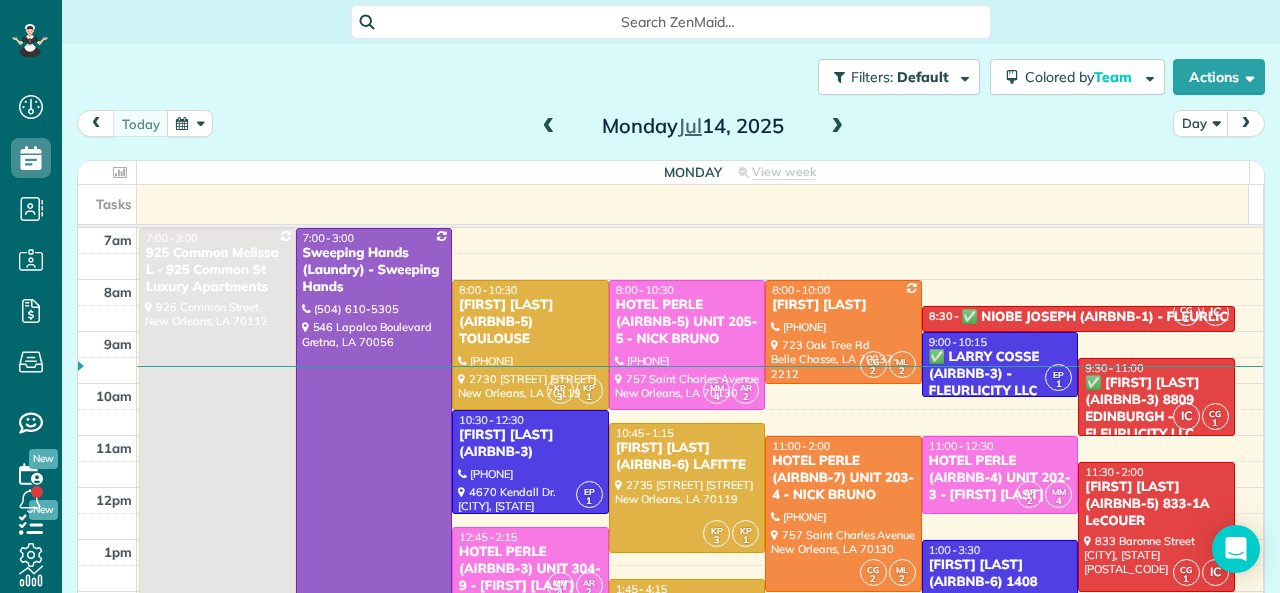 click at bounding box center [837, 127] 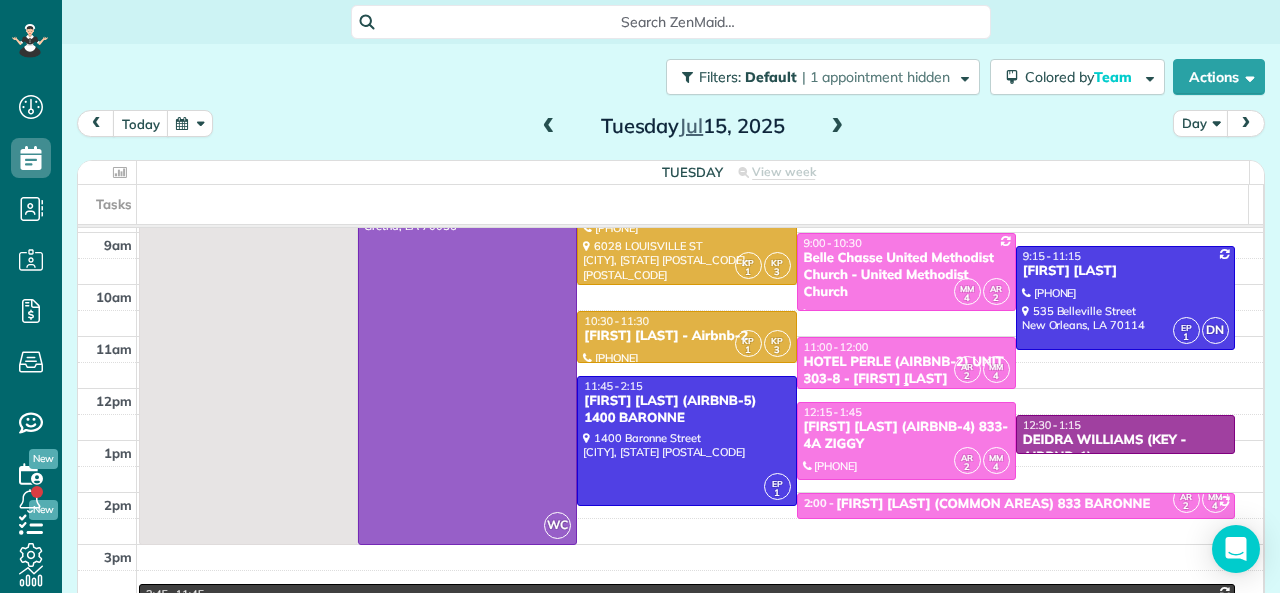 scroll, scrollTop: 200, scrollLeft: 0, axis: vertical 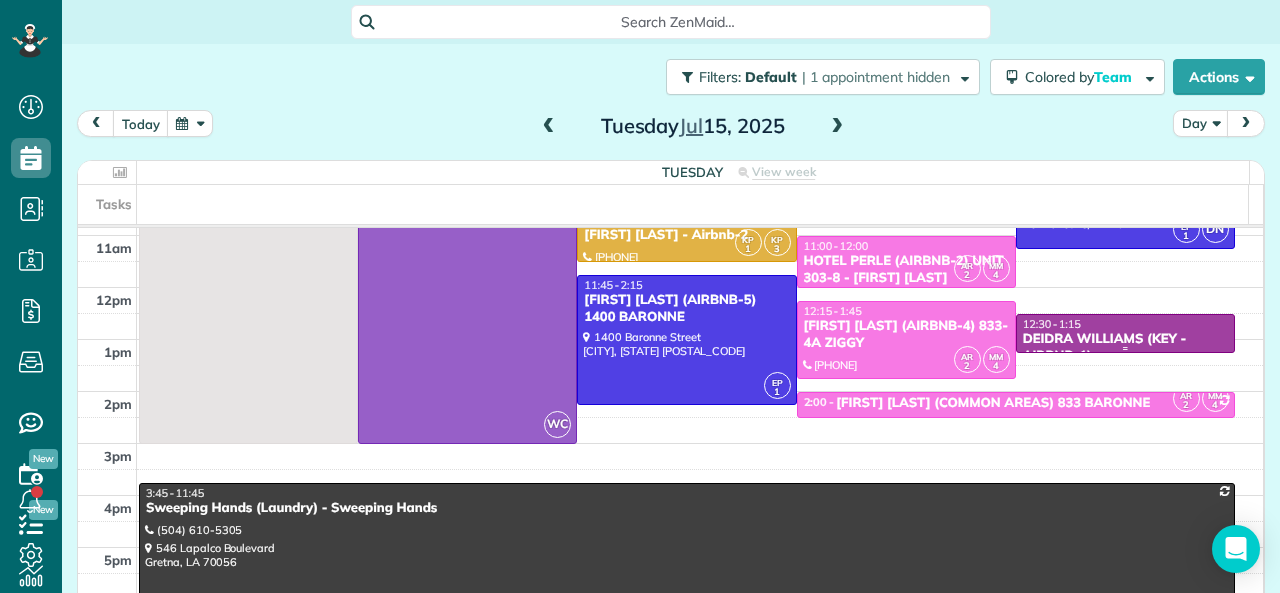 click on "12:30 - 1:15" at bounding box center (1052, 324) 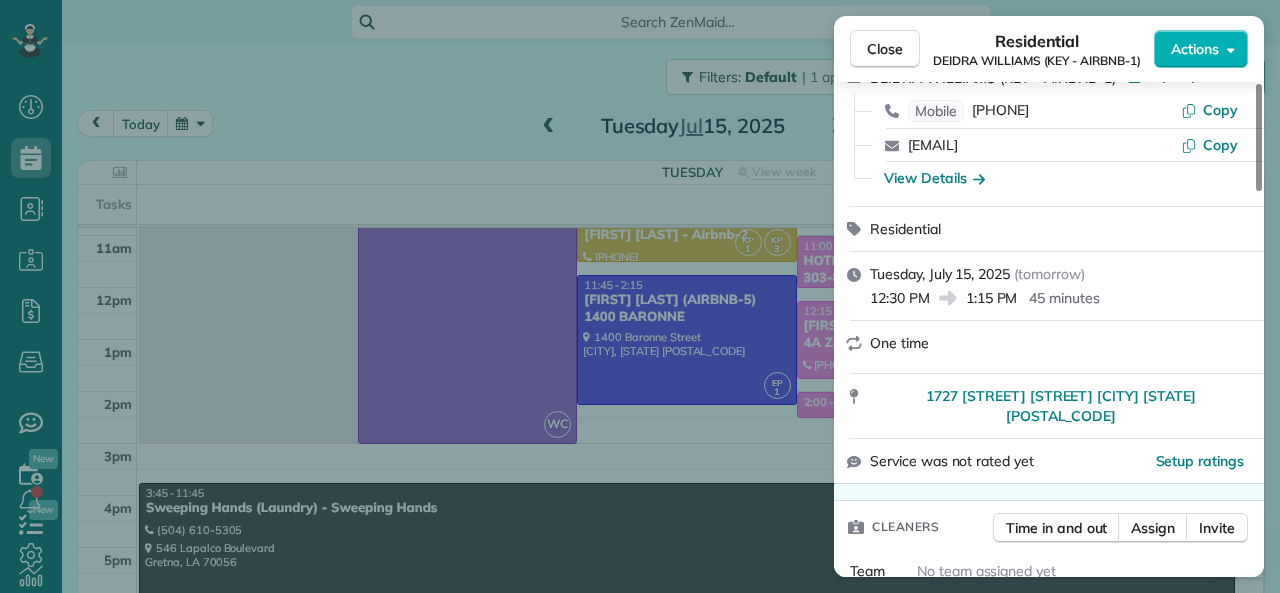 scroll, scrollTop: 100, scrollLeft: 0, axis: vertical 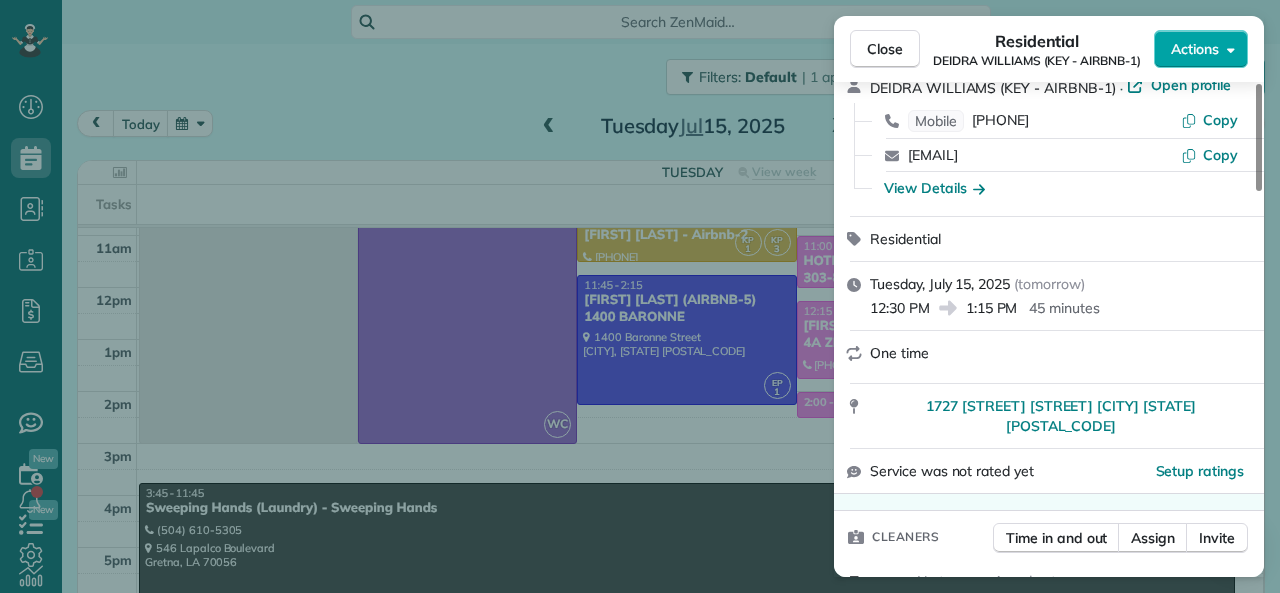 click on "Actions" at bounding box center [1195, 49] 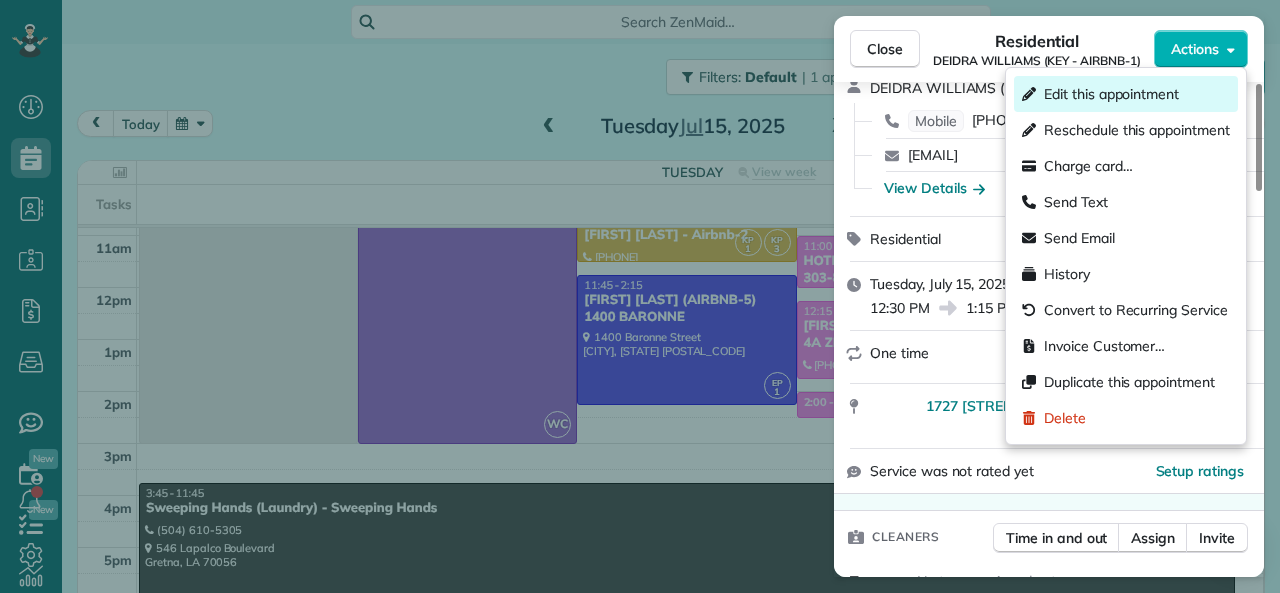 click on "Edit this appointment" at bounding box center [1111, 94] 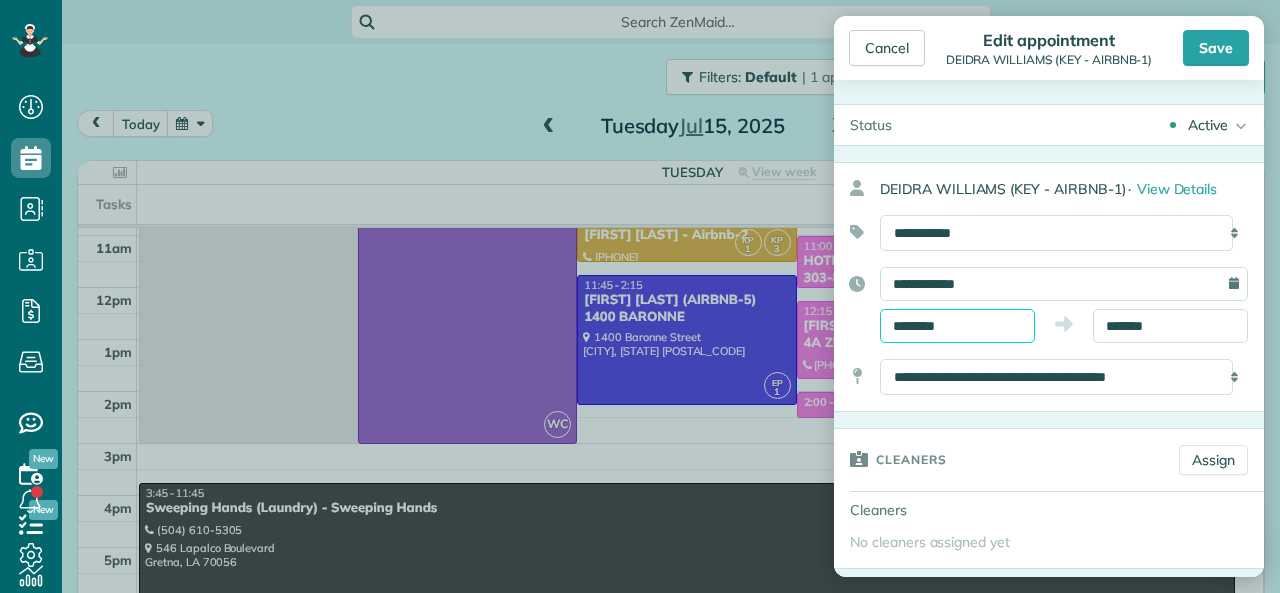 click on "********" at bounding box center (957, 326) 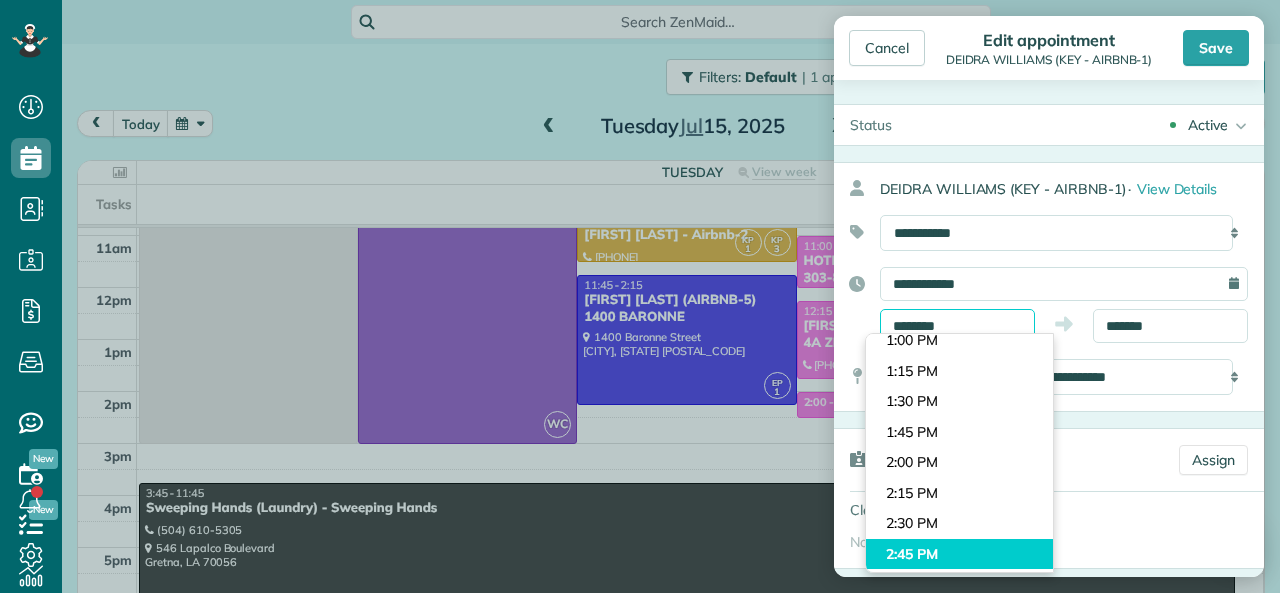 scroll, scrollTop: 1666, scrollLeft: 0, axis: vertical 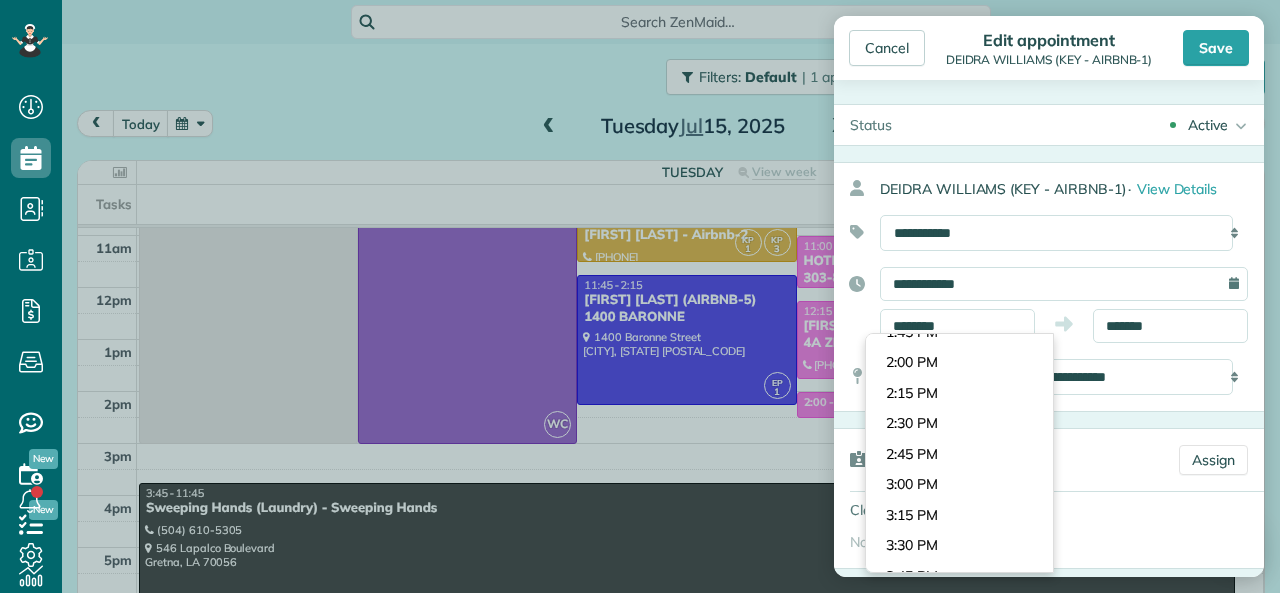 click on "**********" at bounding box center (1049, 305) 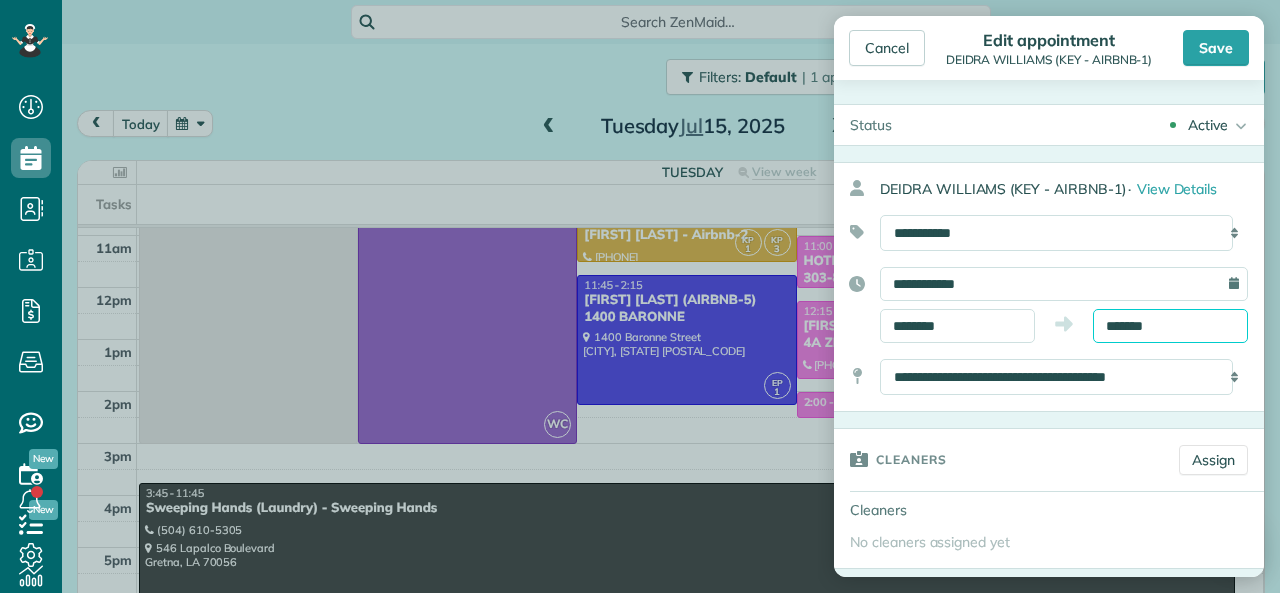 click on "*******" at bounding box center [1170, 326] 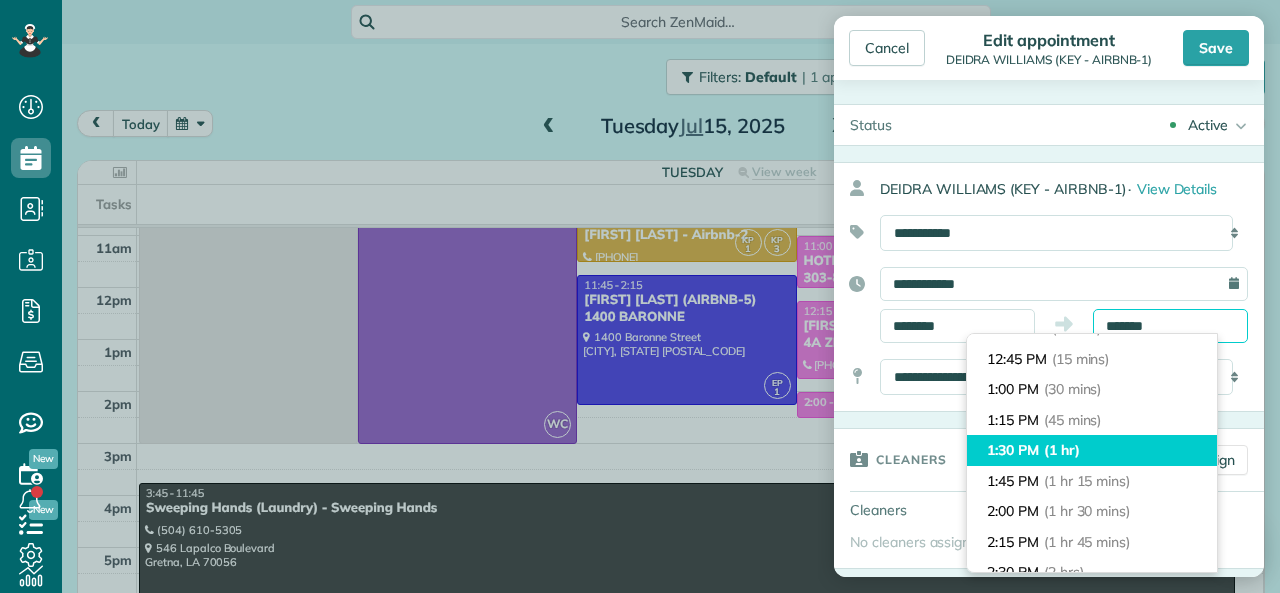 scroll, scrollTop: 0, scrollLeft: 0, axis: both 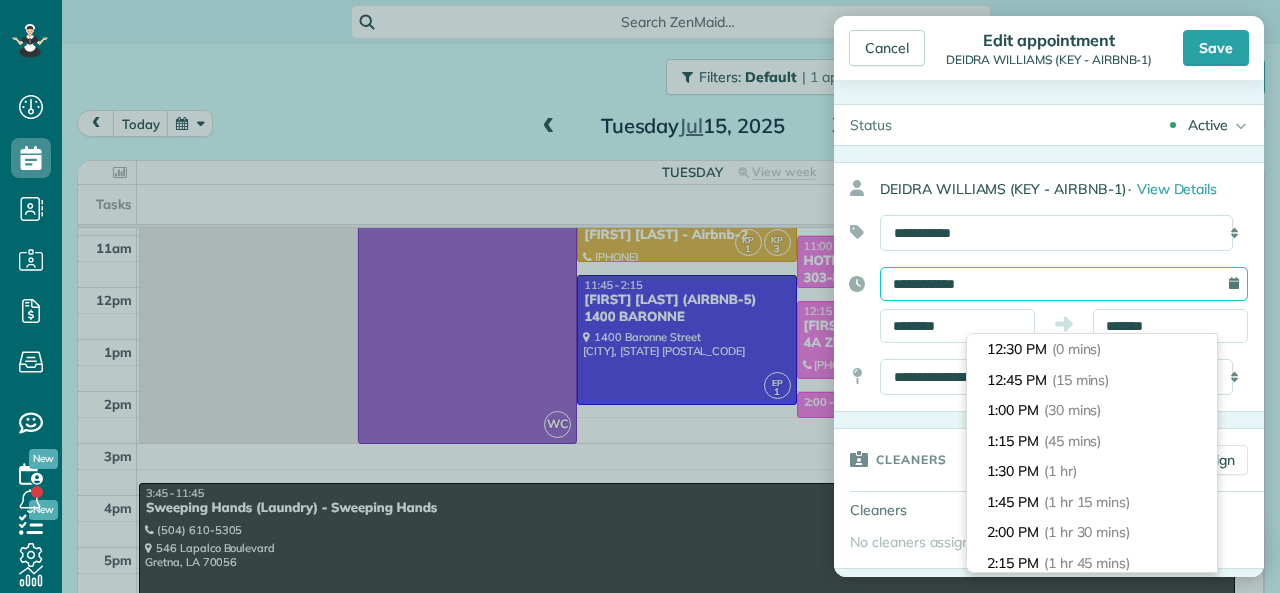 click on "**********" at bounding box center (1064, 284) 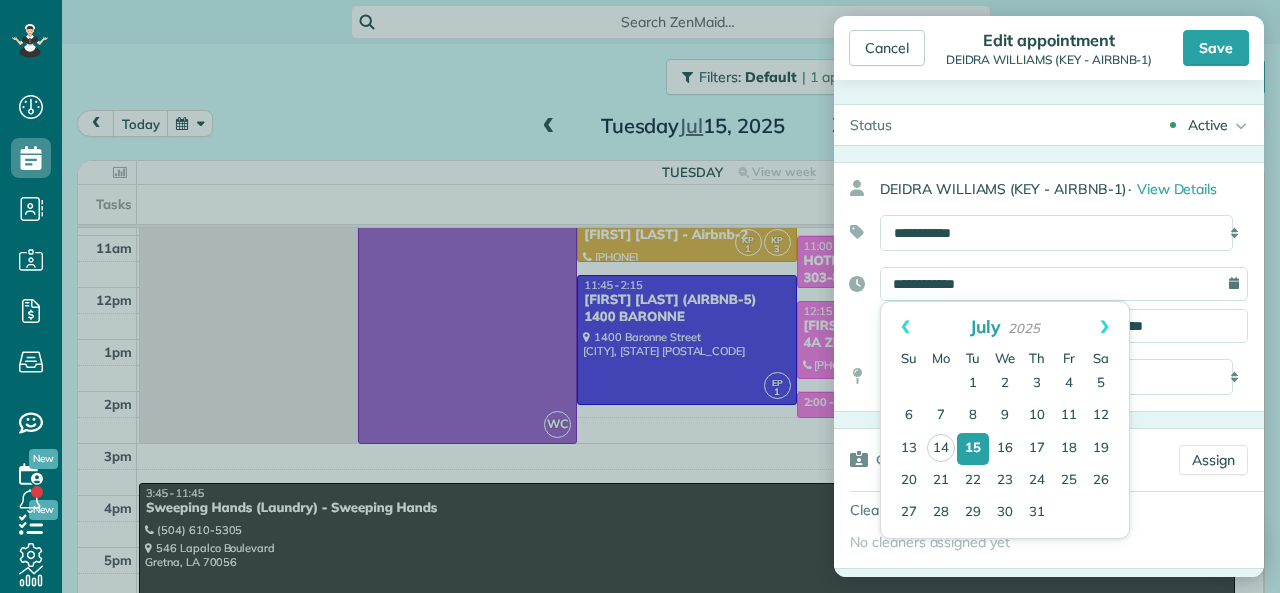 click on "Cancel
Edit appointment
[FIRST] [LAST] (KEY - AIRBNB-1)
Save
Status
Active
Active
Stand-By
Cancelled" at bounding box center [1049, 296] 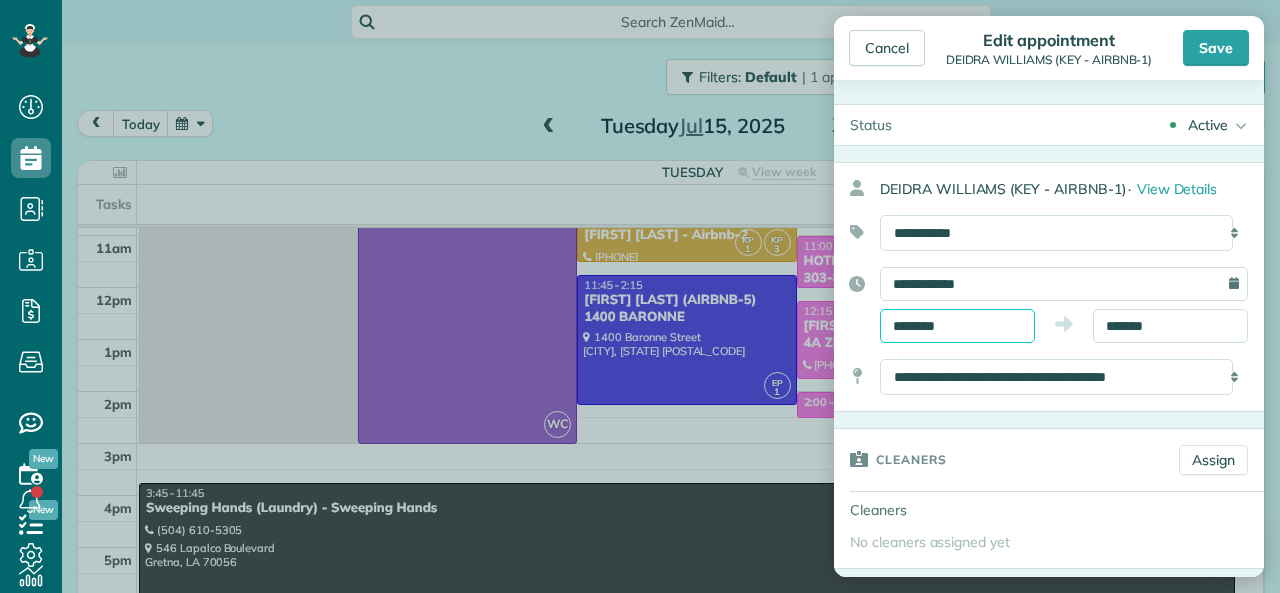 click on "********" at bounding box center (957, 326) 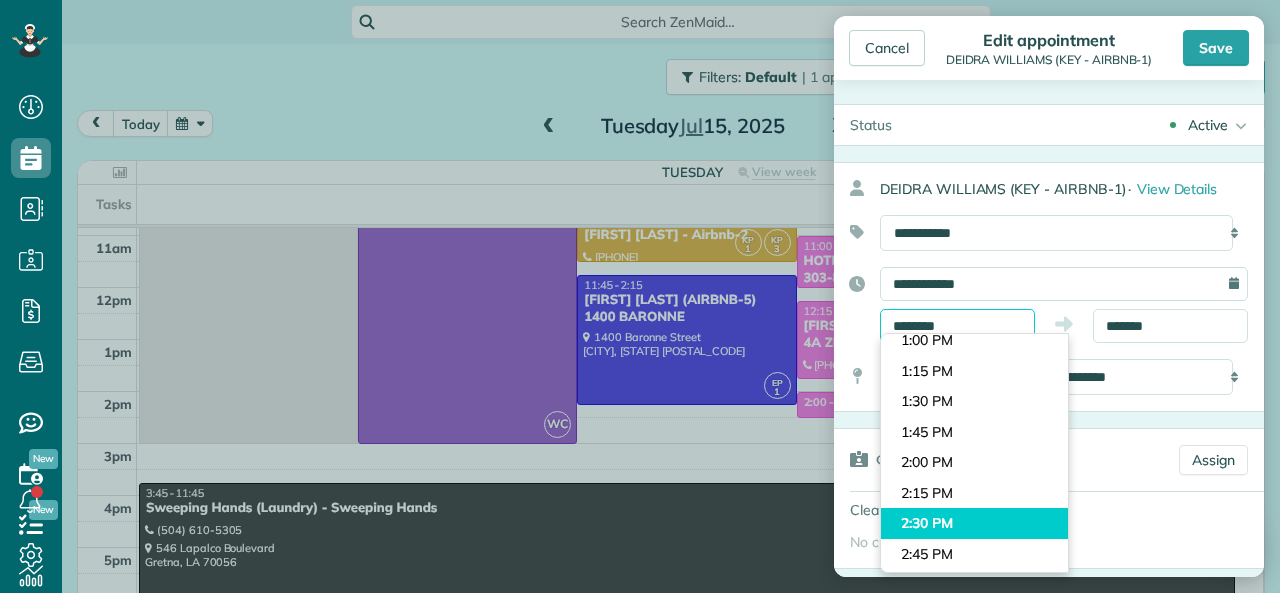 scroll, scrollTop: 1666, scrollLeft: 0, axis: vertical 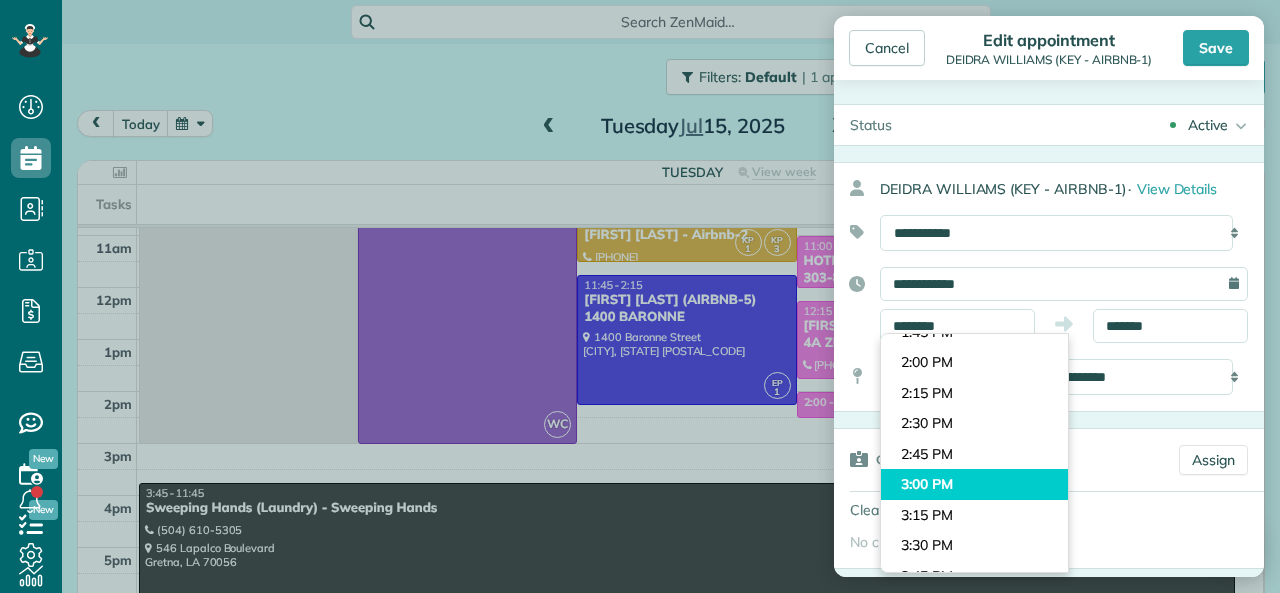 type on "*******" 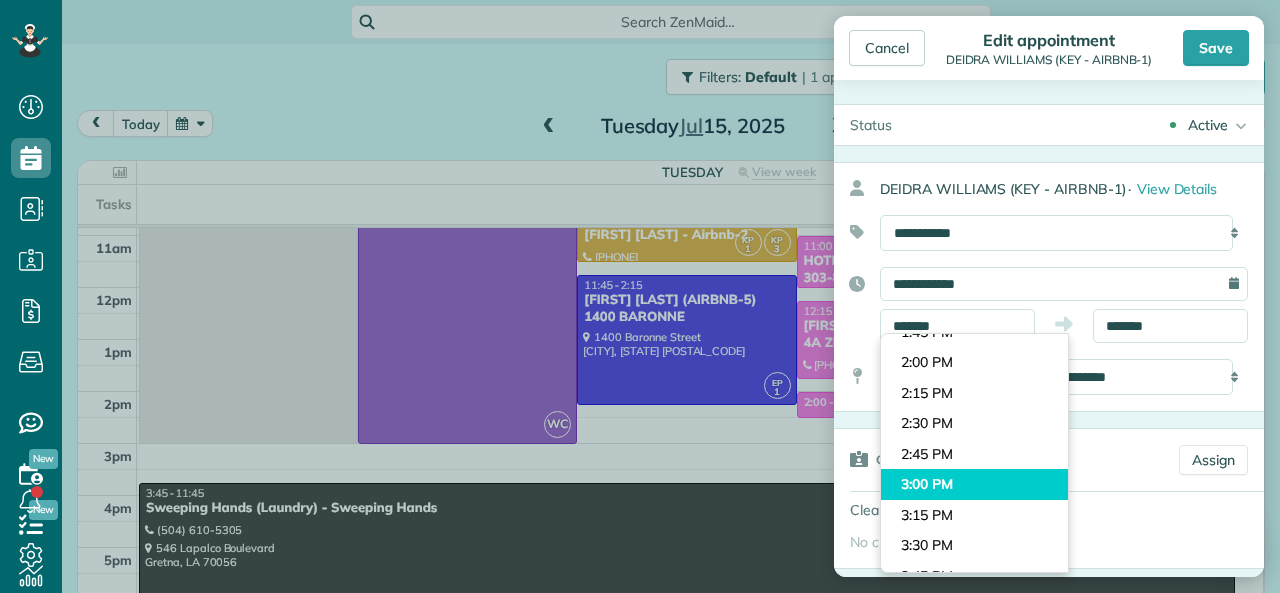 click on "Dashboard
Scheduling
Calendar View
List View
Dispatch View - Weekly scheduling (Beta)" at bounding box center [640, 296] 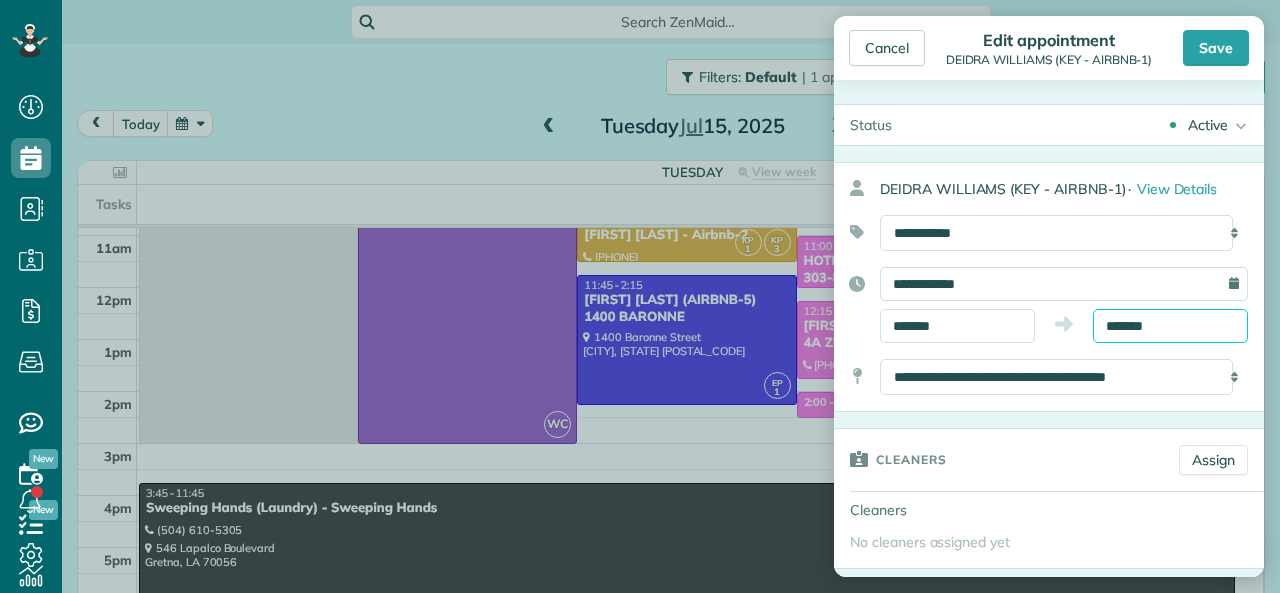 click on "*******" at bounding box center (1170, 326) 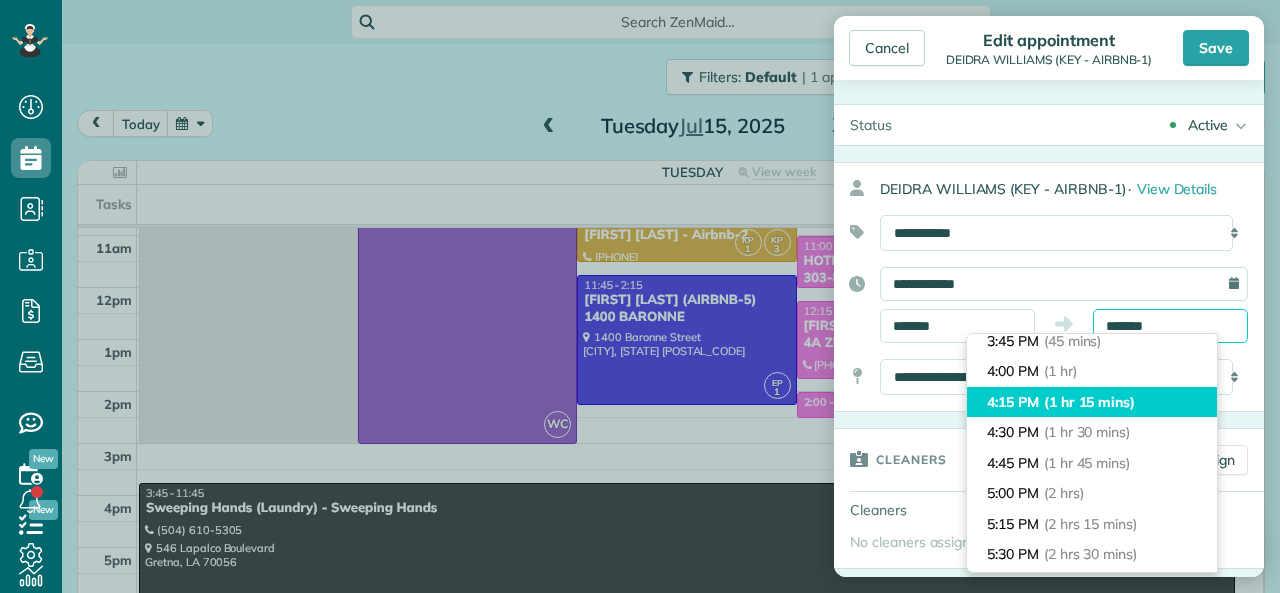 scroll, scrollTop: 0, scrollLeft: 0, axis: both 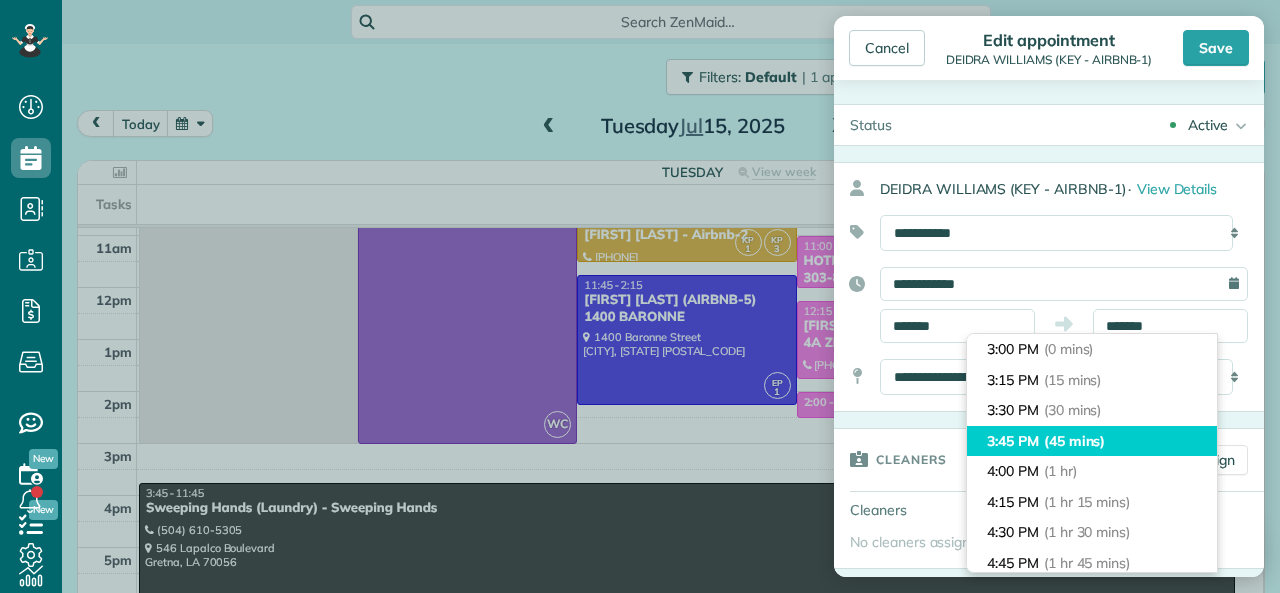 type on "*******" 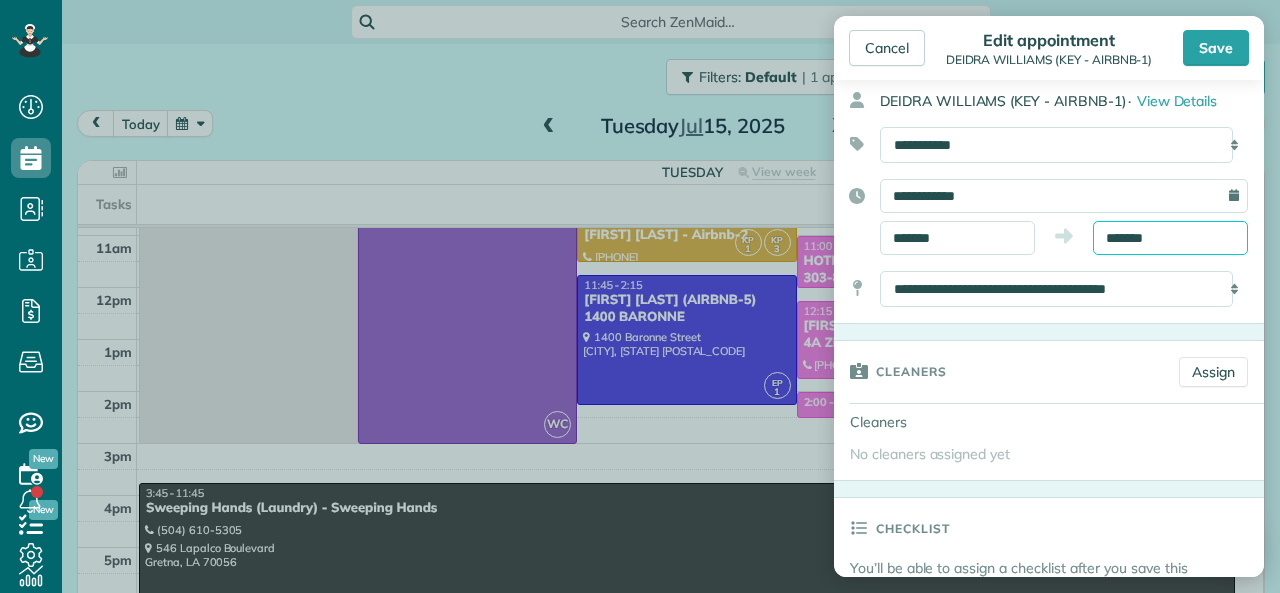 scroll, scrollTop: 200, scrollLeft: 0, axis: vertical 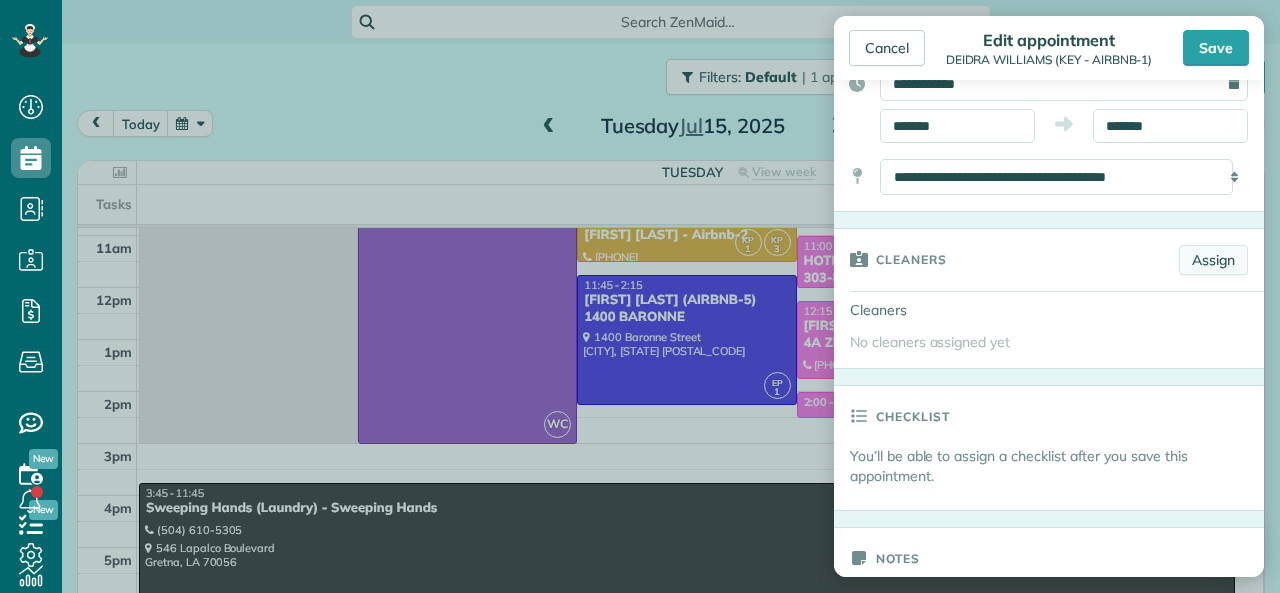 click on "Assign" at bounding box center (1213, 260) 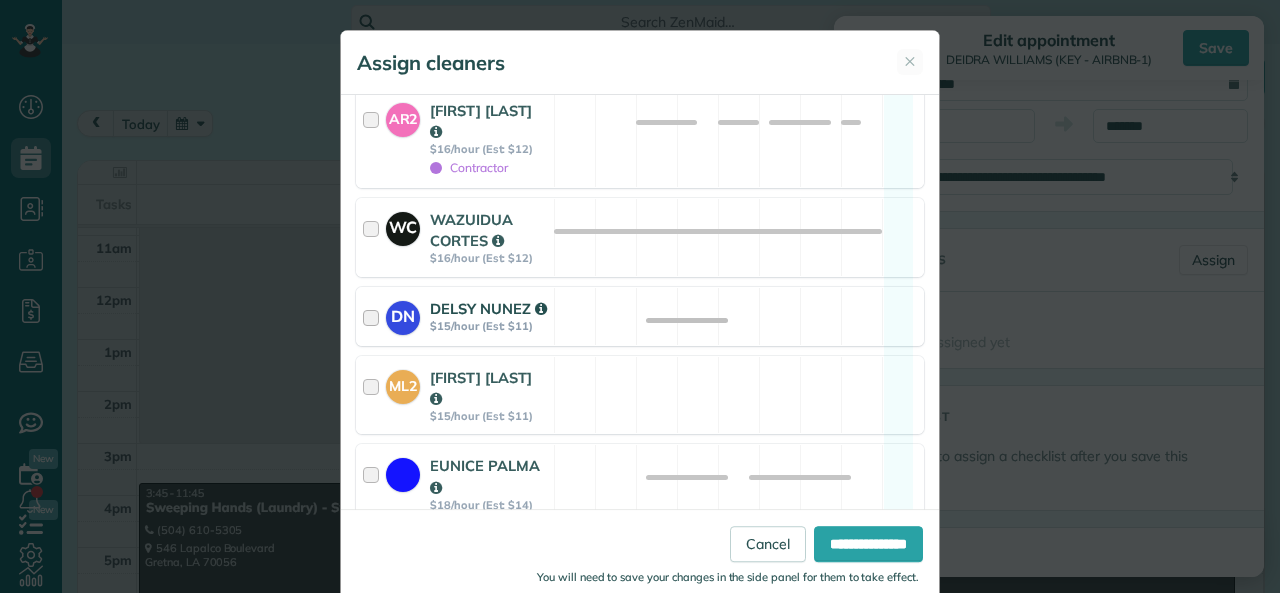 scroll, scrollTop: 1100, scrollLeft: 0, axis: vertical 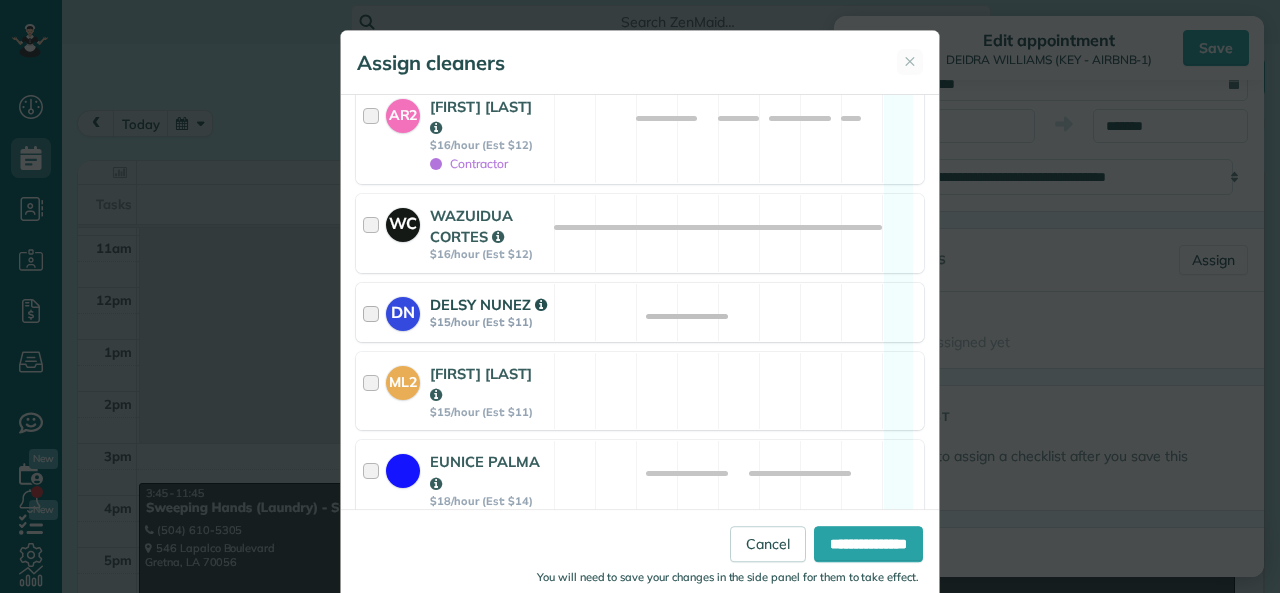 click on "DN
[FIRST] [LAST]
$15/hour (Est: $11)" at bounding box center [455, 312] 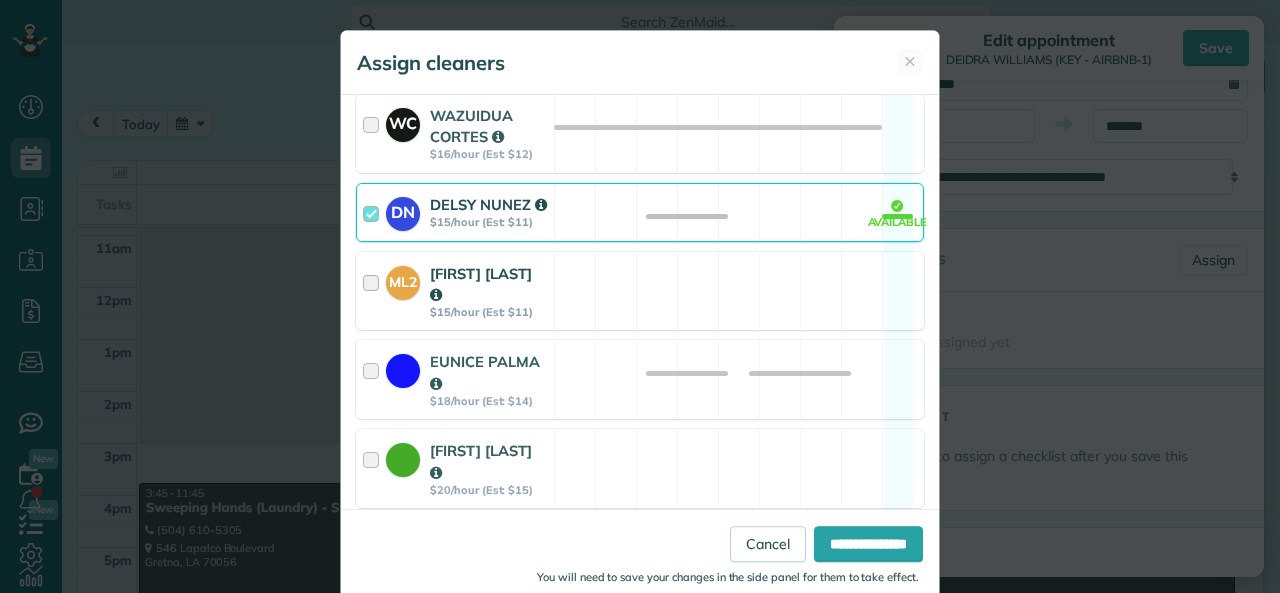 scroll, scrollTop: 1282, scrollLeft: 0, axis: vertical 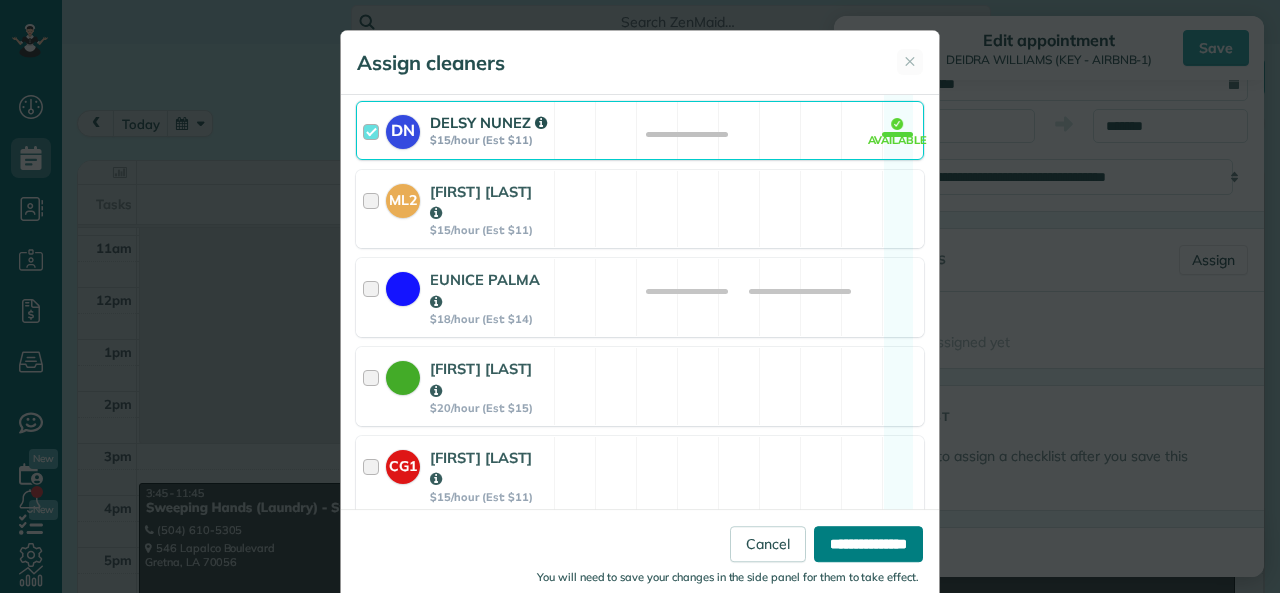 click on "**********" at bounding box center (868, 544) 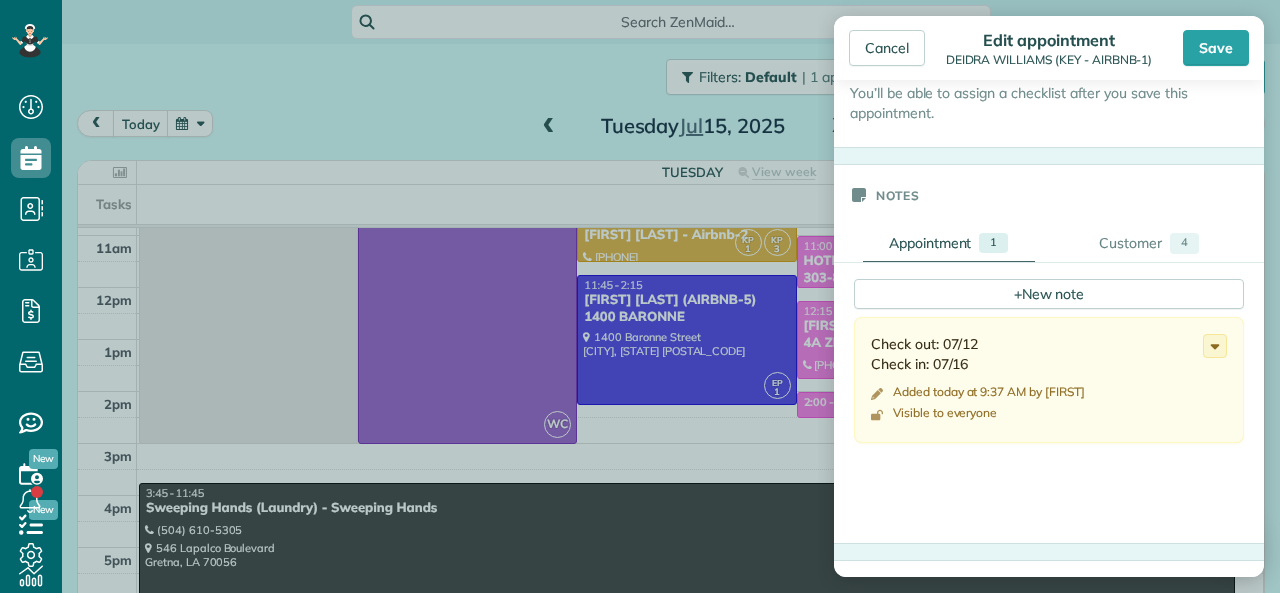 scroll, scrollTop: 995, scrollLeft: 0, axis: vertical 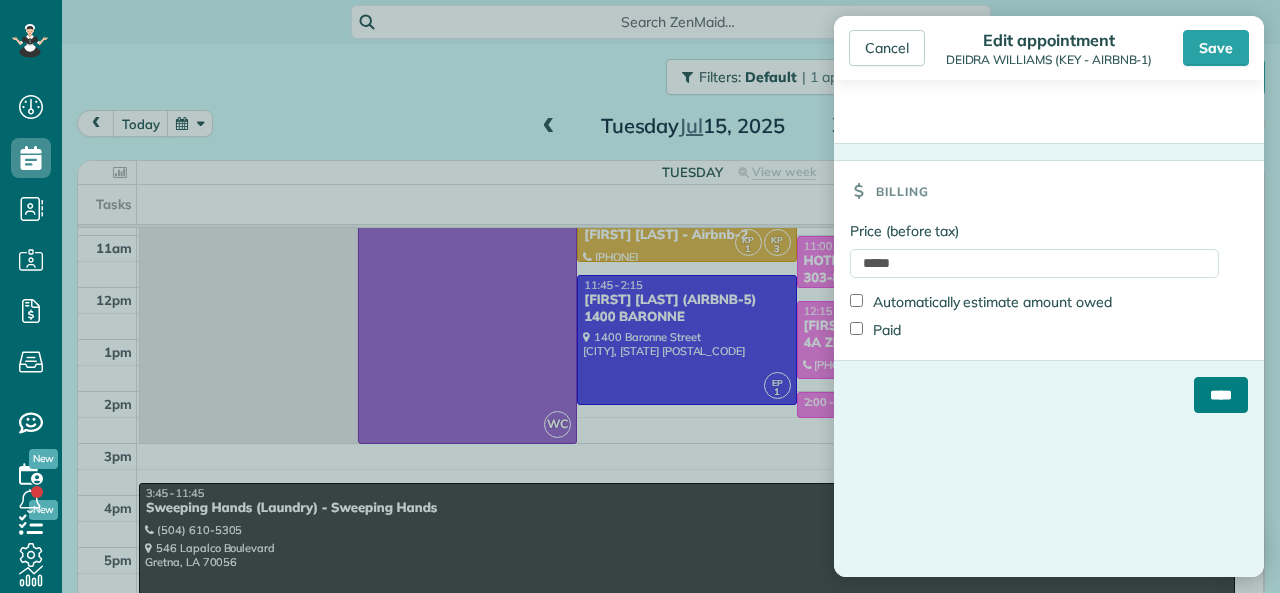 click on "****" at bounding box center [1221, 395] 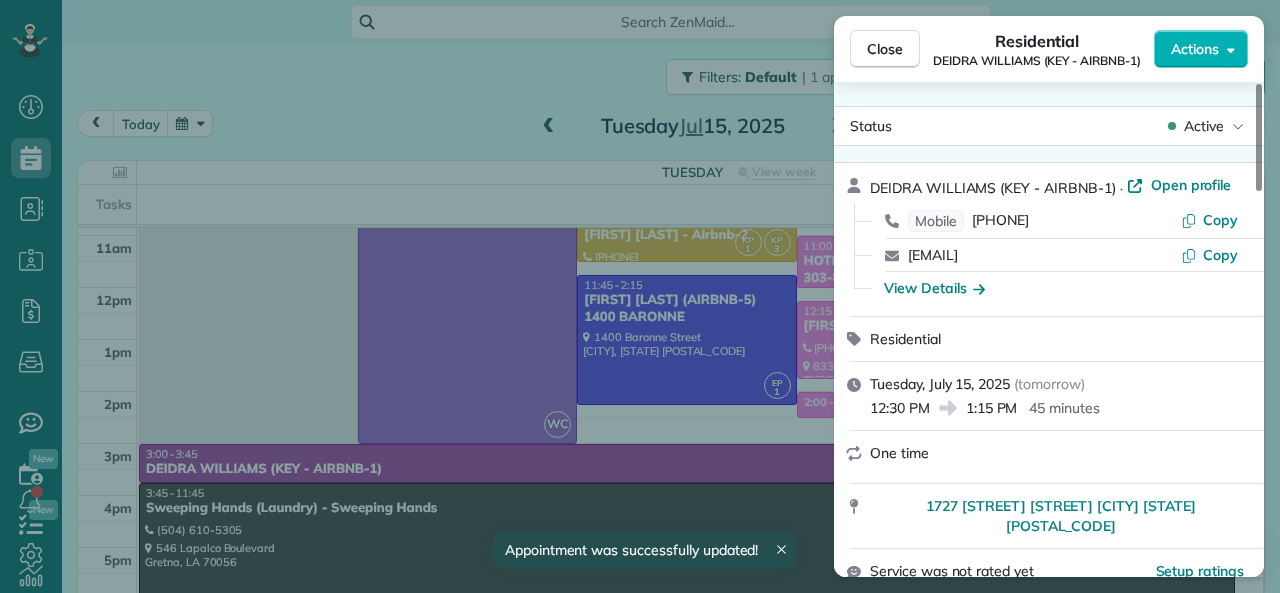 click at bounding box center (781, 544) 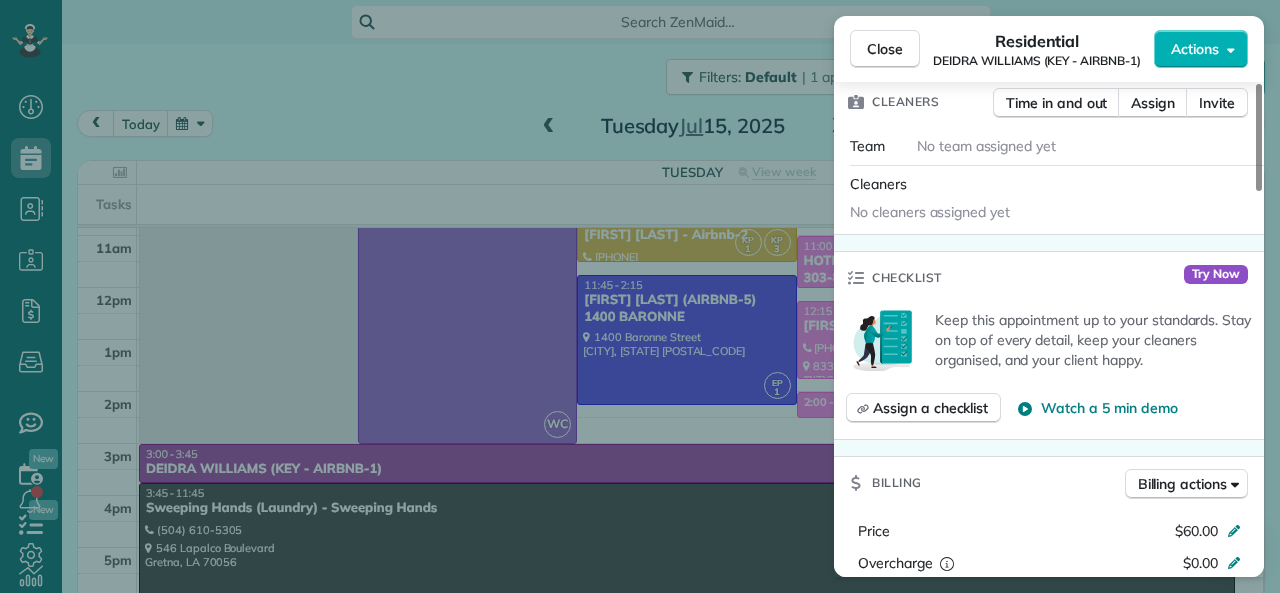 scroll, scrollTop: 400, scrollLeft: 0, axis: vertical 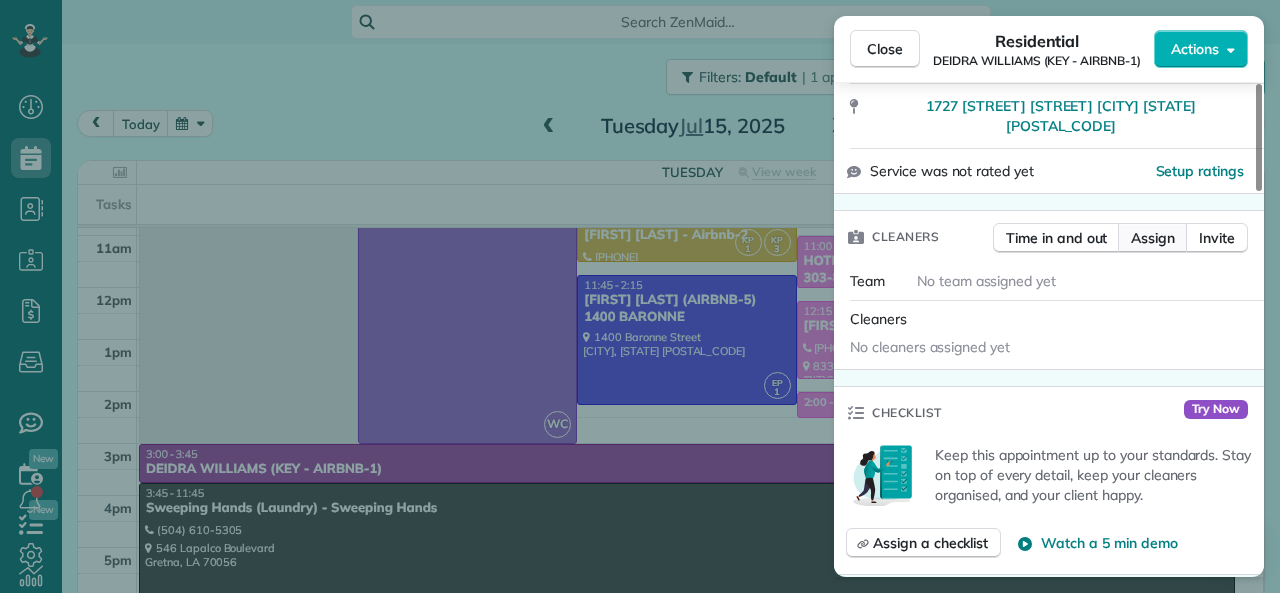 click on "Assign" at bounding box center [1153, 238] 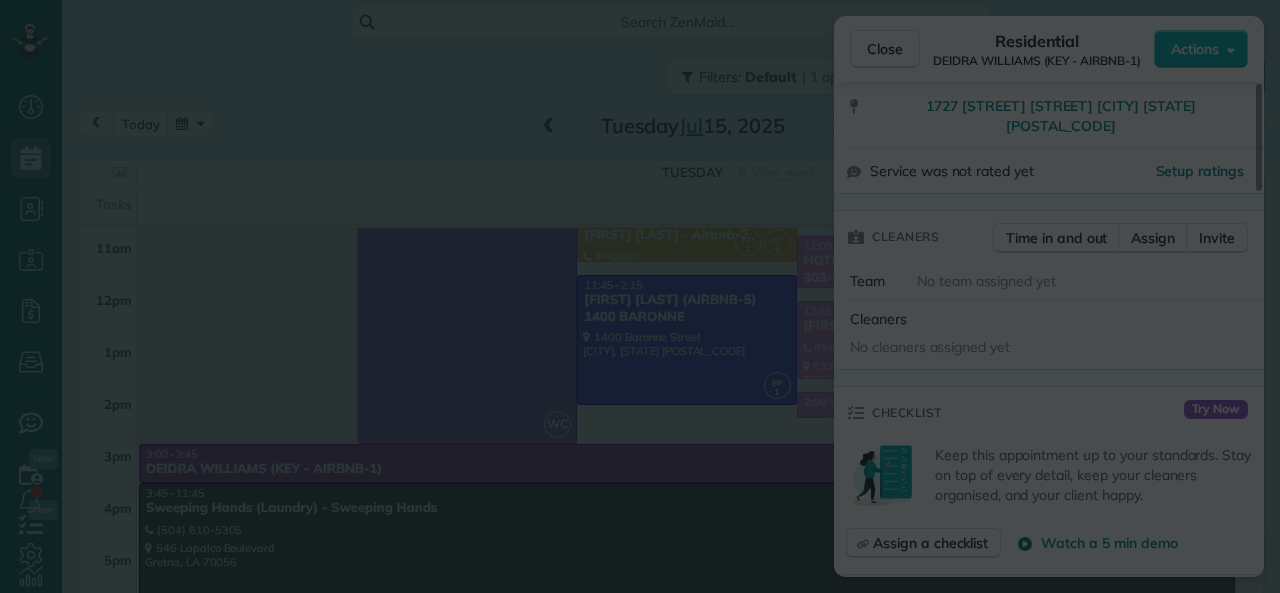 scroll, scrollTop: 1255, scrollLeft: 0, axis: vertical 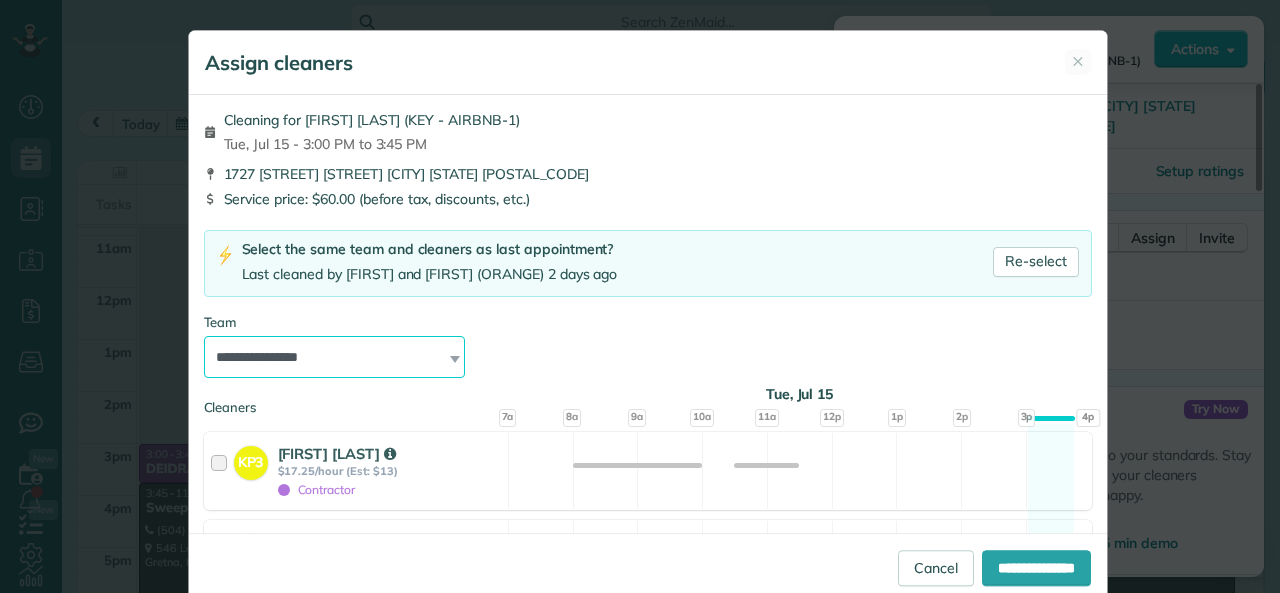 click on "**********" at bounding box center [335, 357] 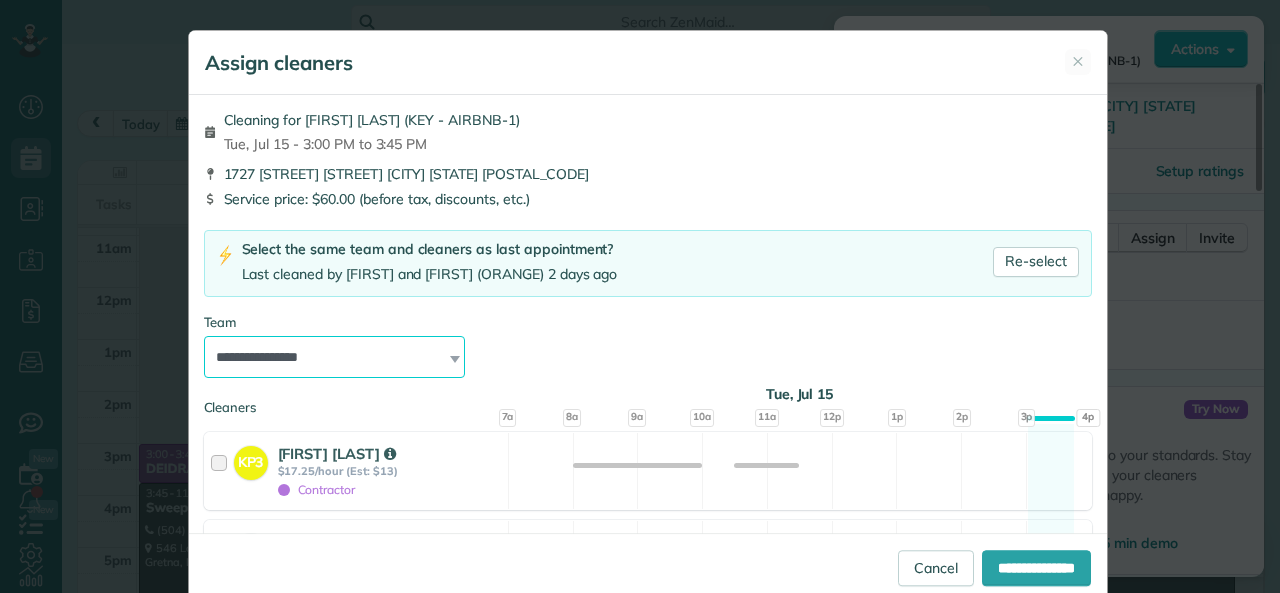 select on "*****" 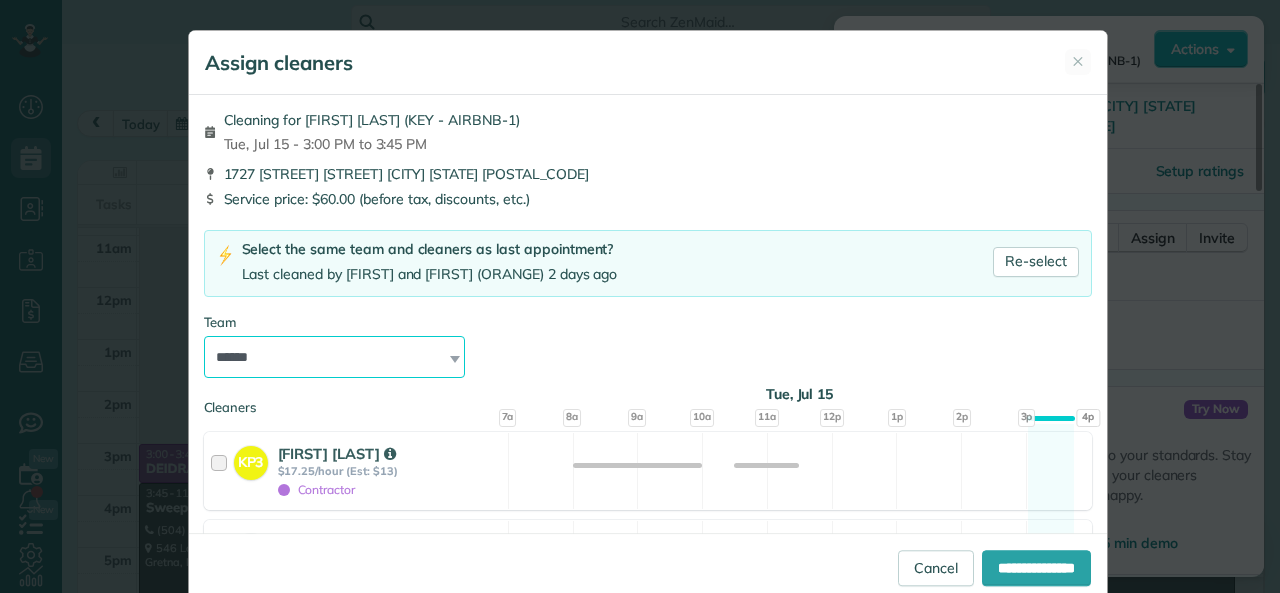 click on "**********" at bounding box center [335, 357] 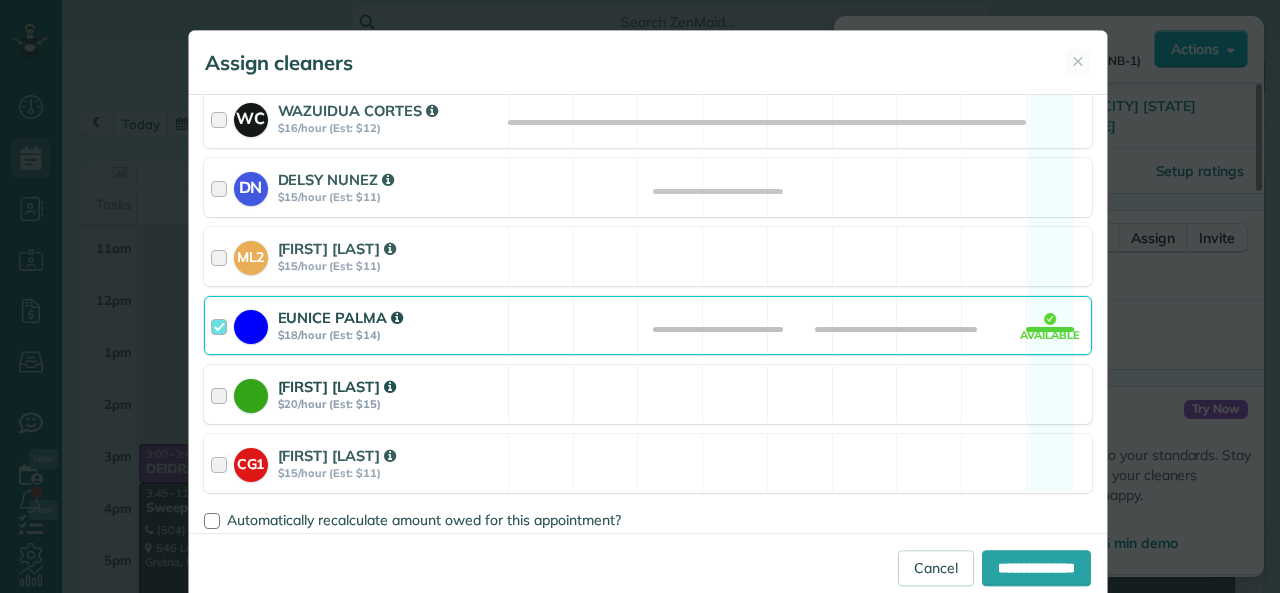 scroll, scrollTop: 1004, scrollLeft: 0, axis: vertical 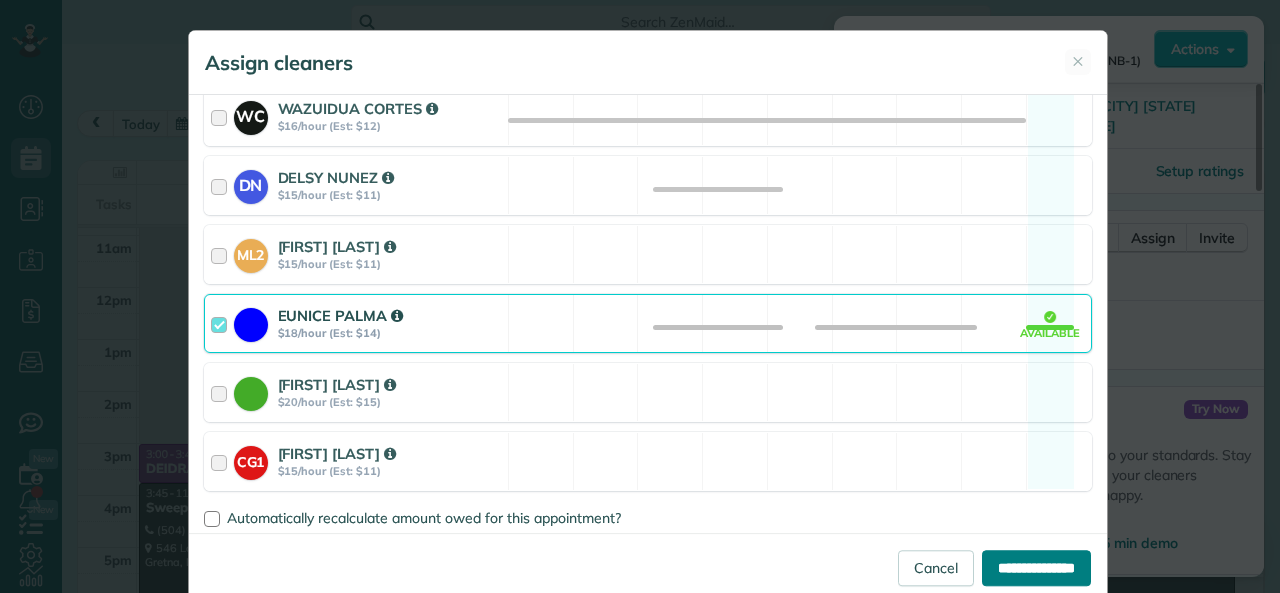 click on "**********" at bounding box center [1036, 568] 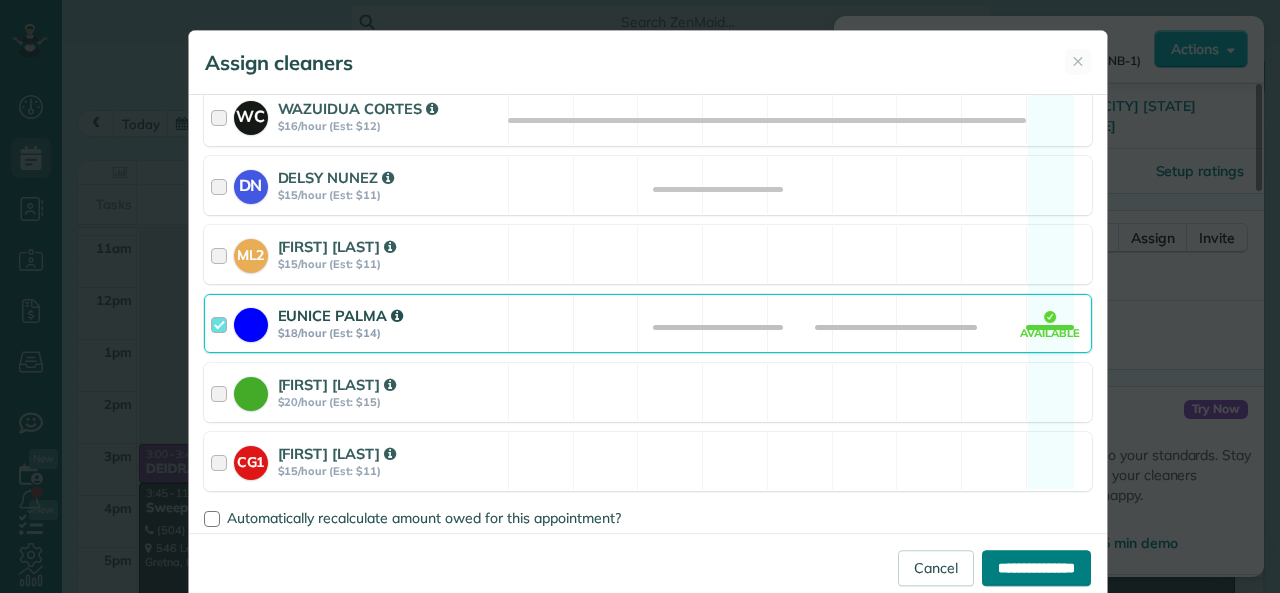 type on "**********" 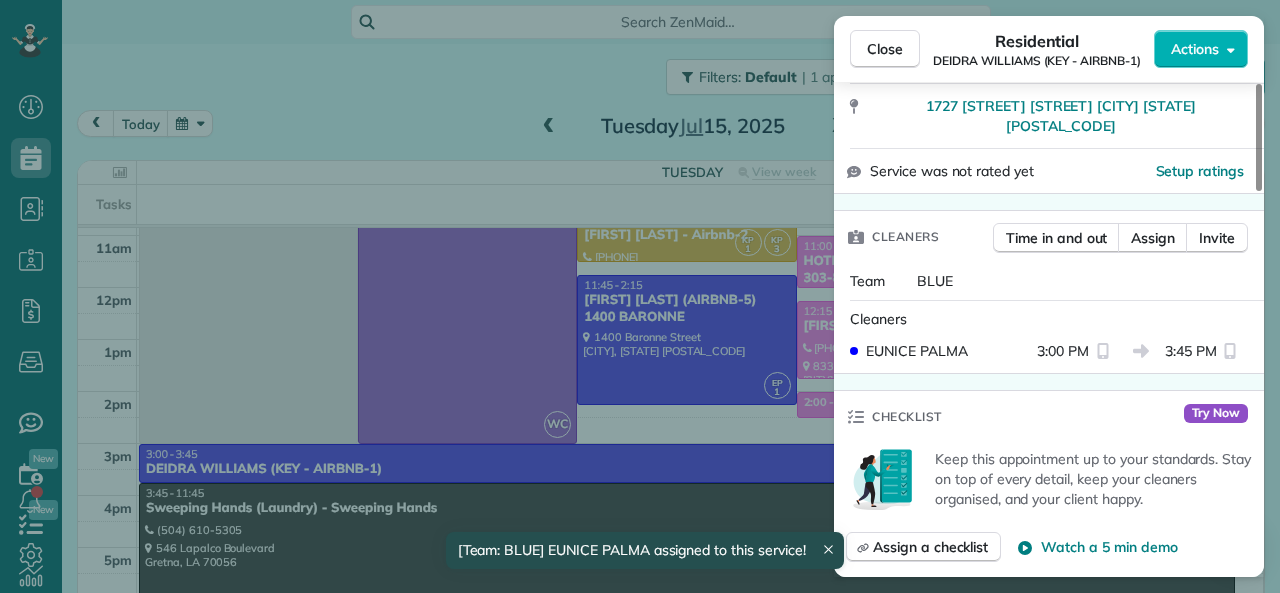 click 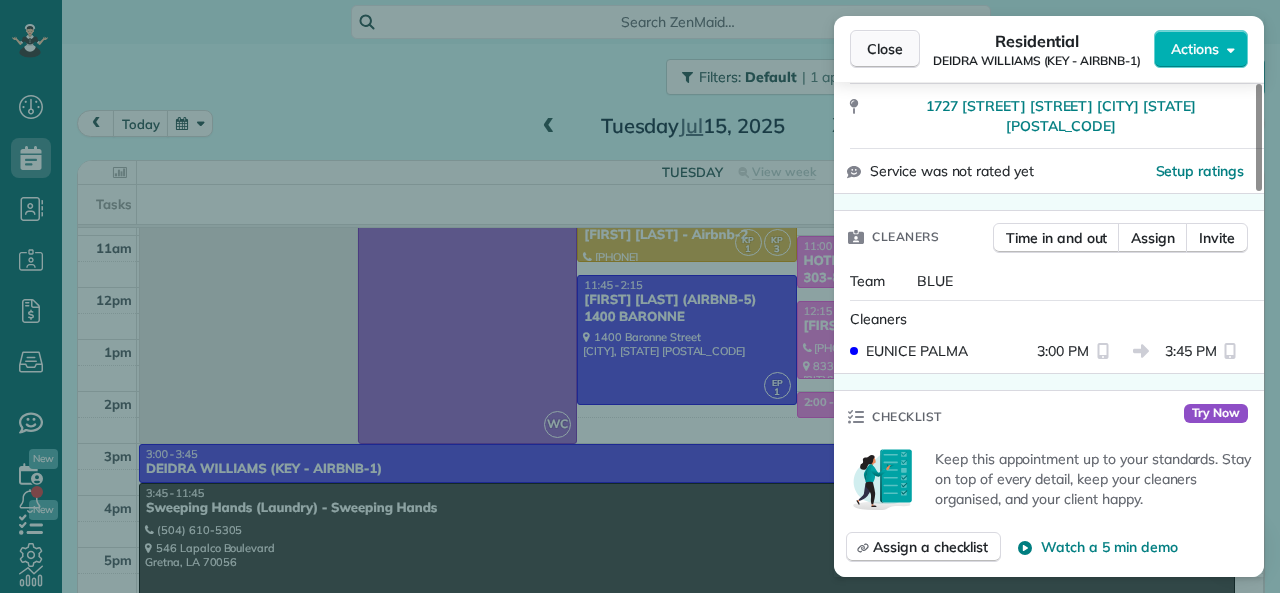 click on "Close" at bounding box center (885, 49) 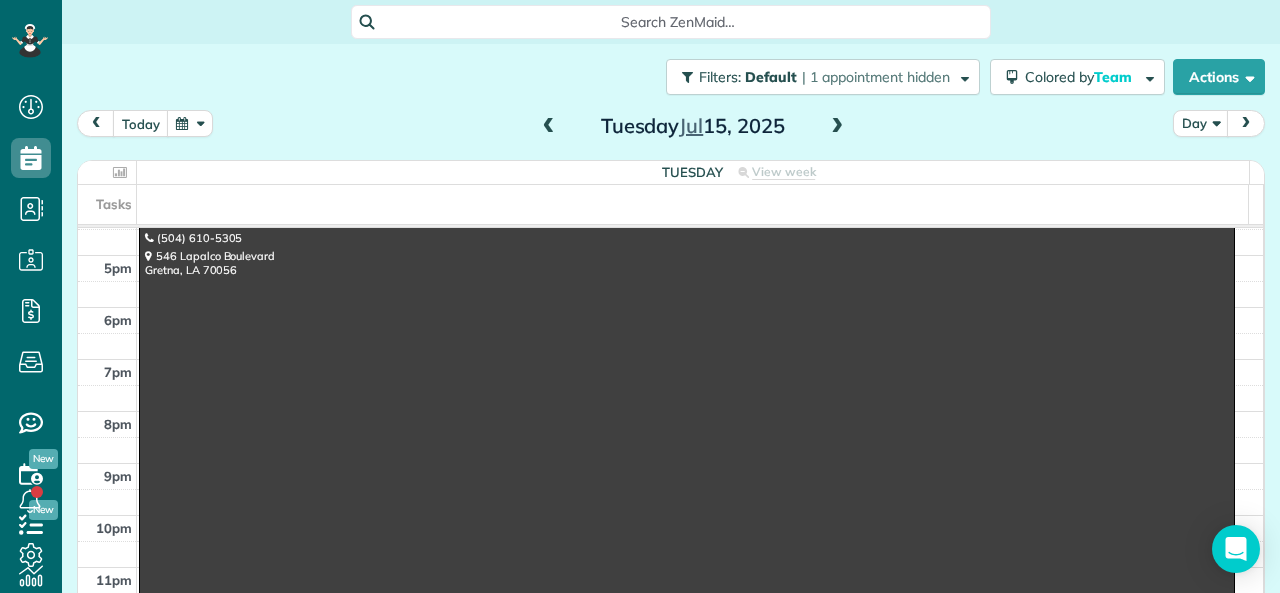 scroll, scrollTop: 0, scrollLeft: 0, axis: both 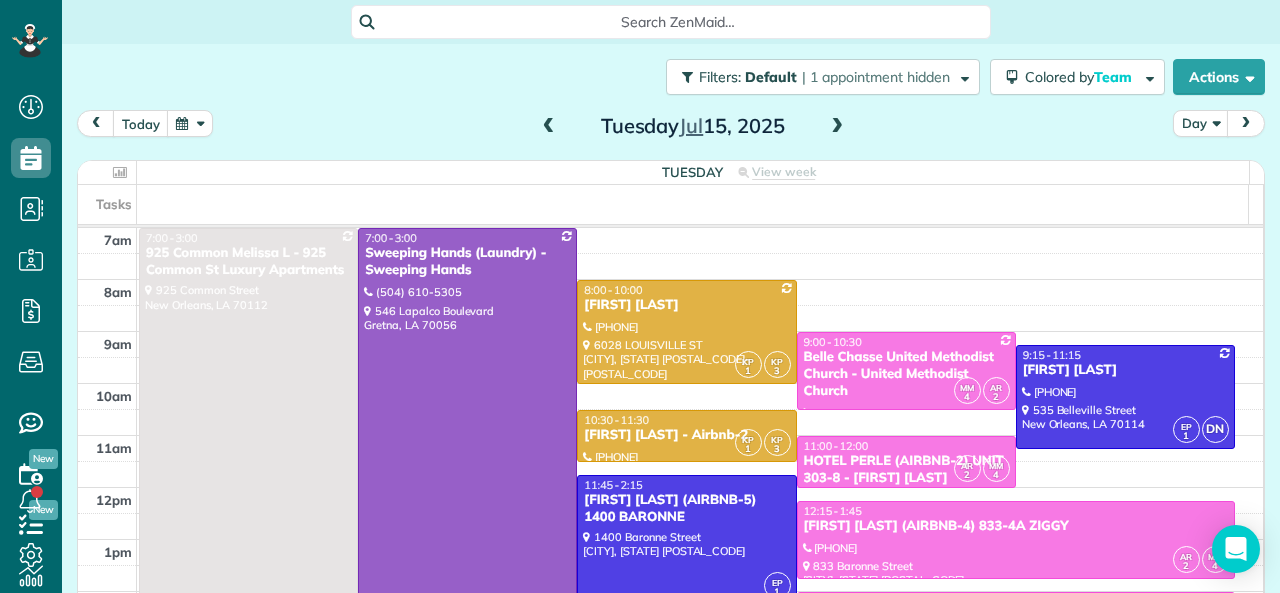 click at bounding box center (549, 127) 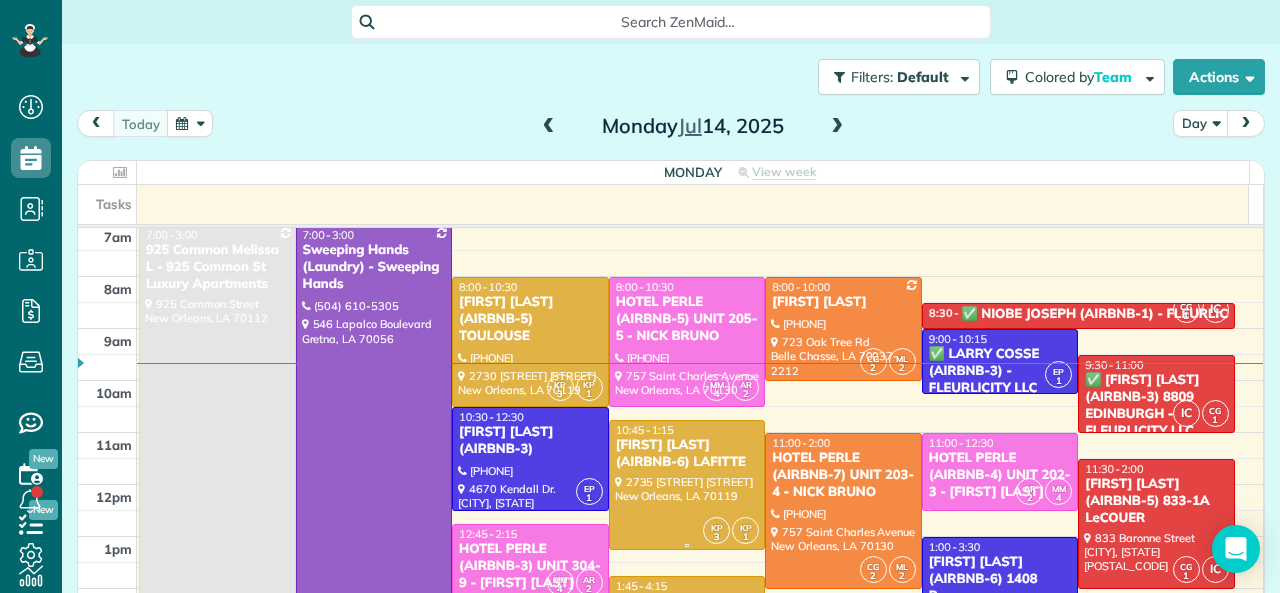 scroll, scrollTop: 0, scrollLeft: 0, axis: both 